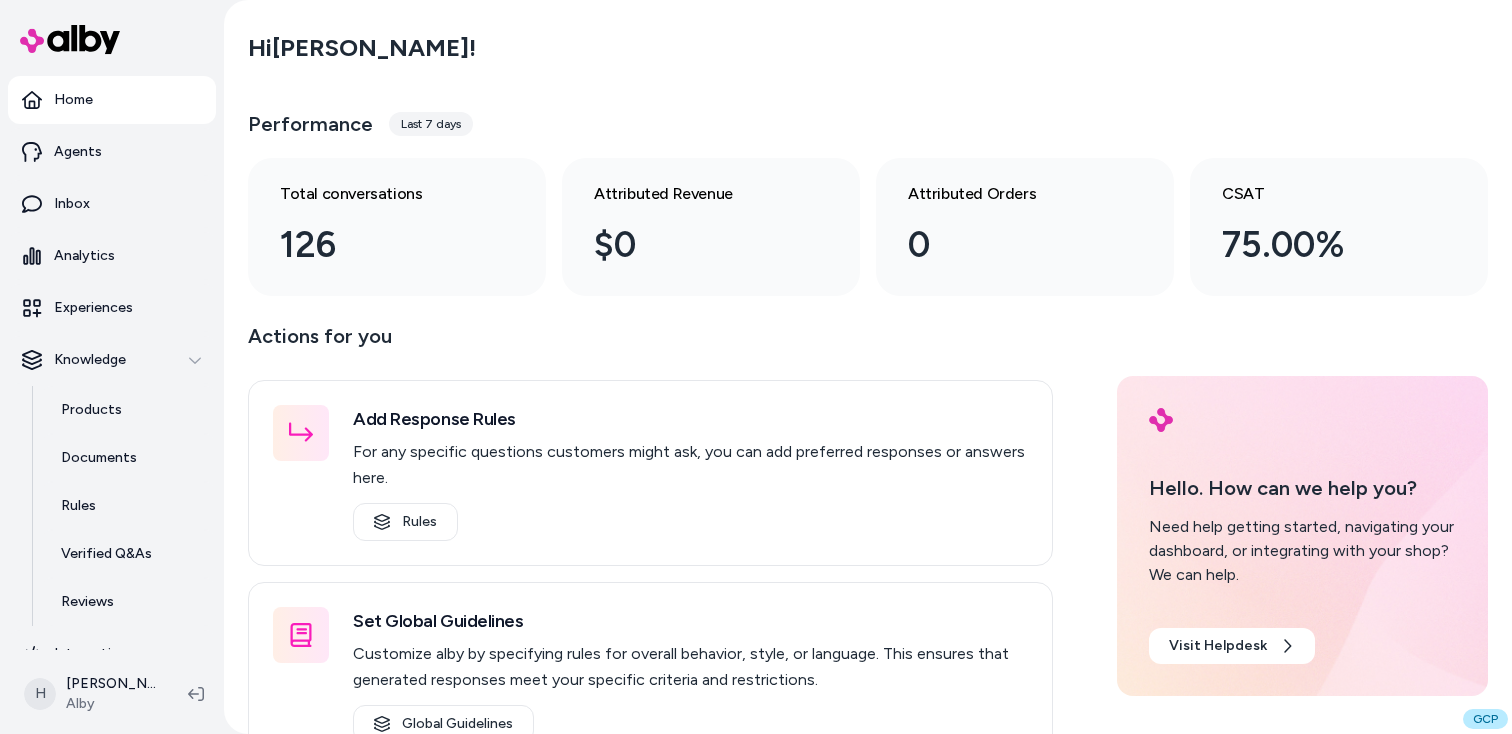 scroll, scrollTop: 0, scrollLeft: 0, axis: both 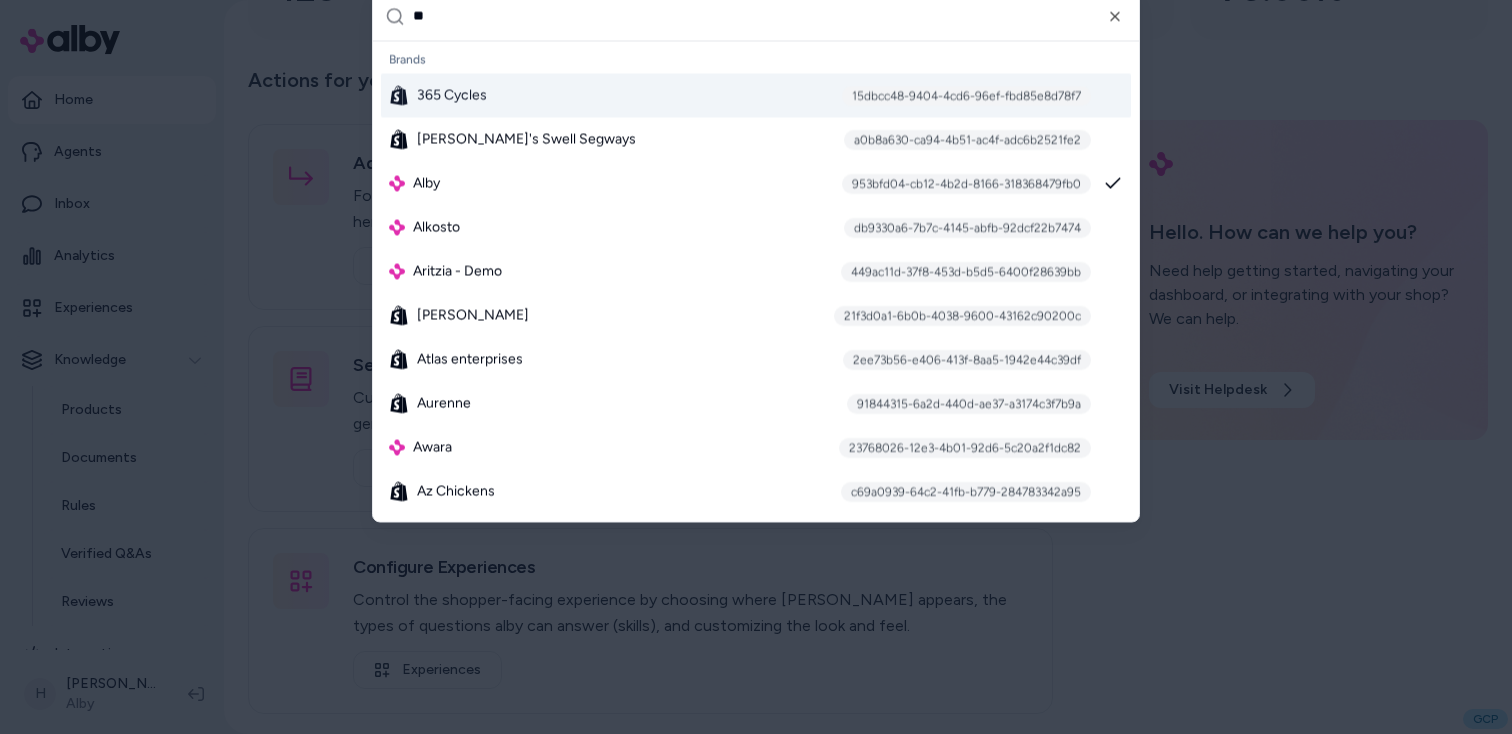 type on "**" 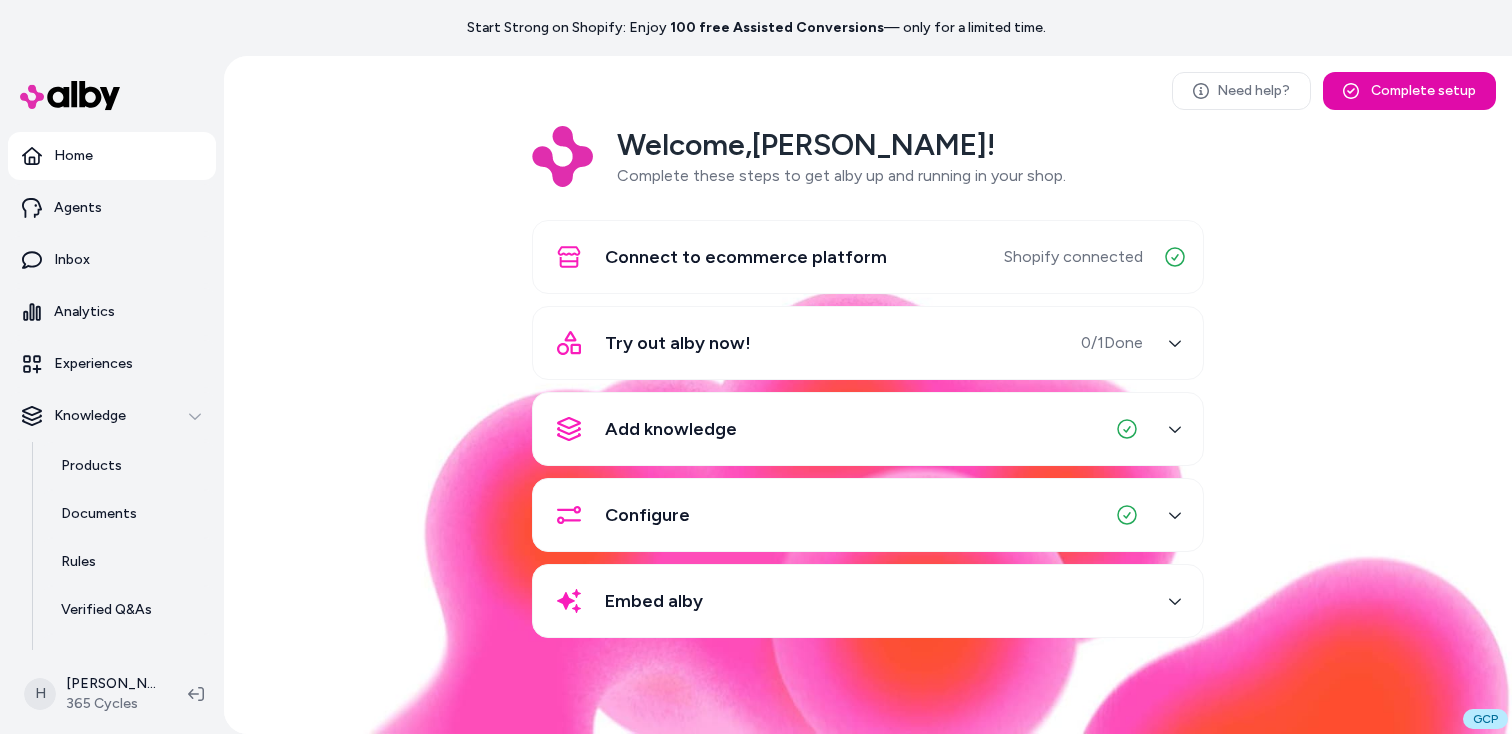 scroll, scrollTop: 0, scrollLeft: 0, axis: both 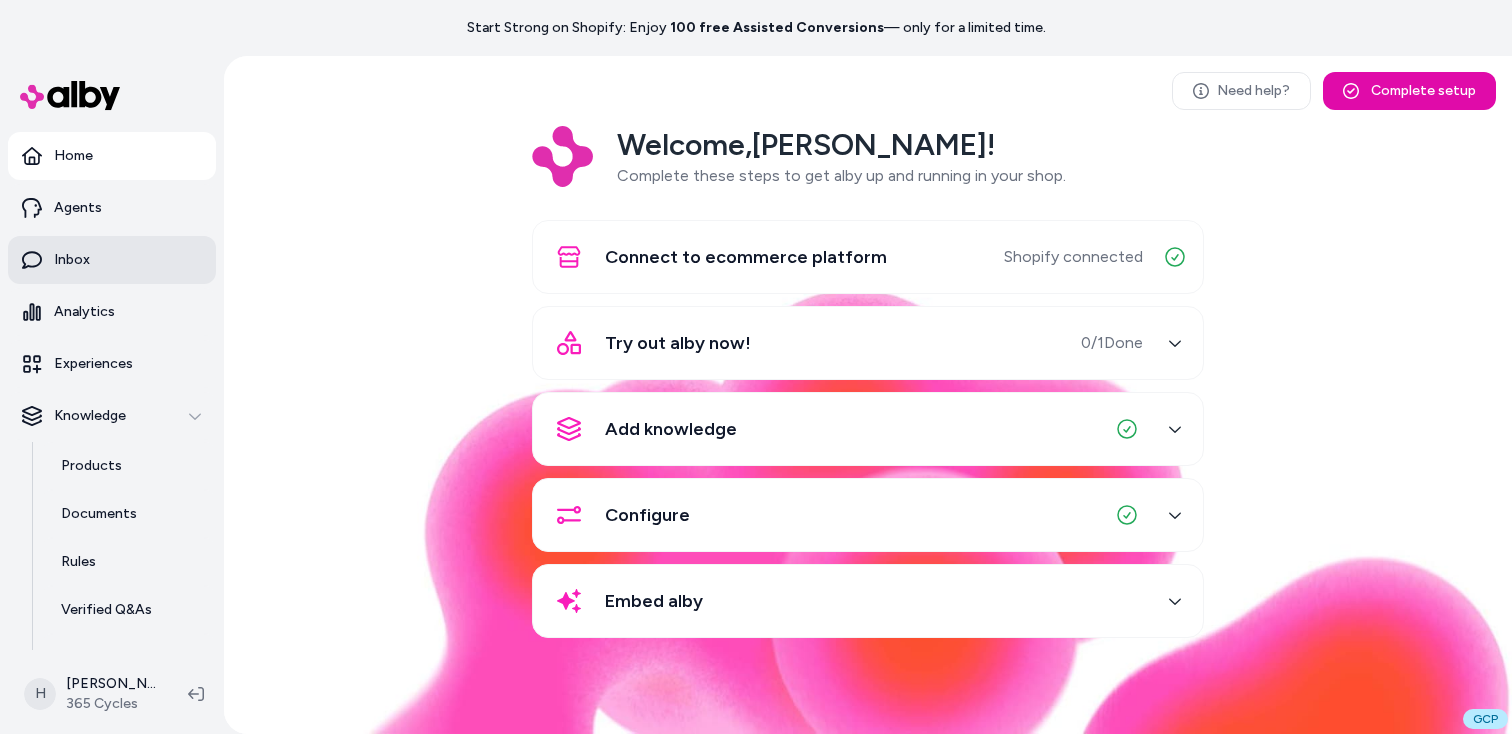 click on "Inbox" at bounding box center (112, 260) 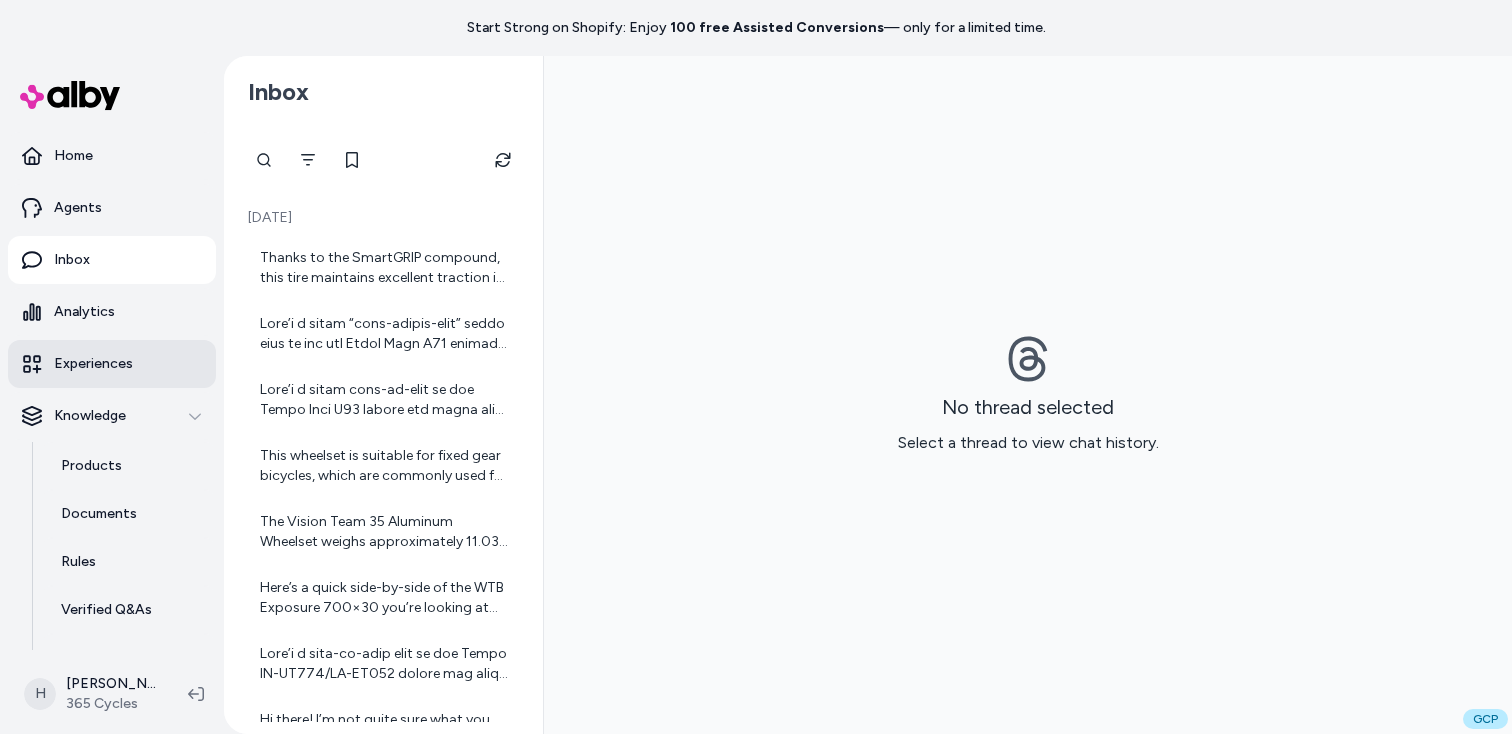 click on "Experiences" at bounding box center (112, 364) 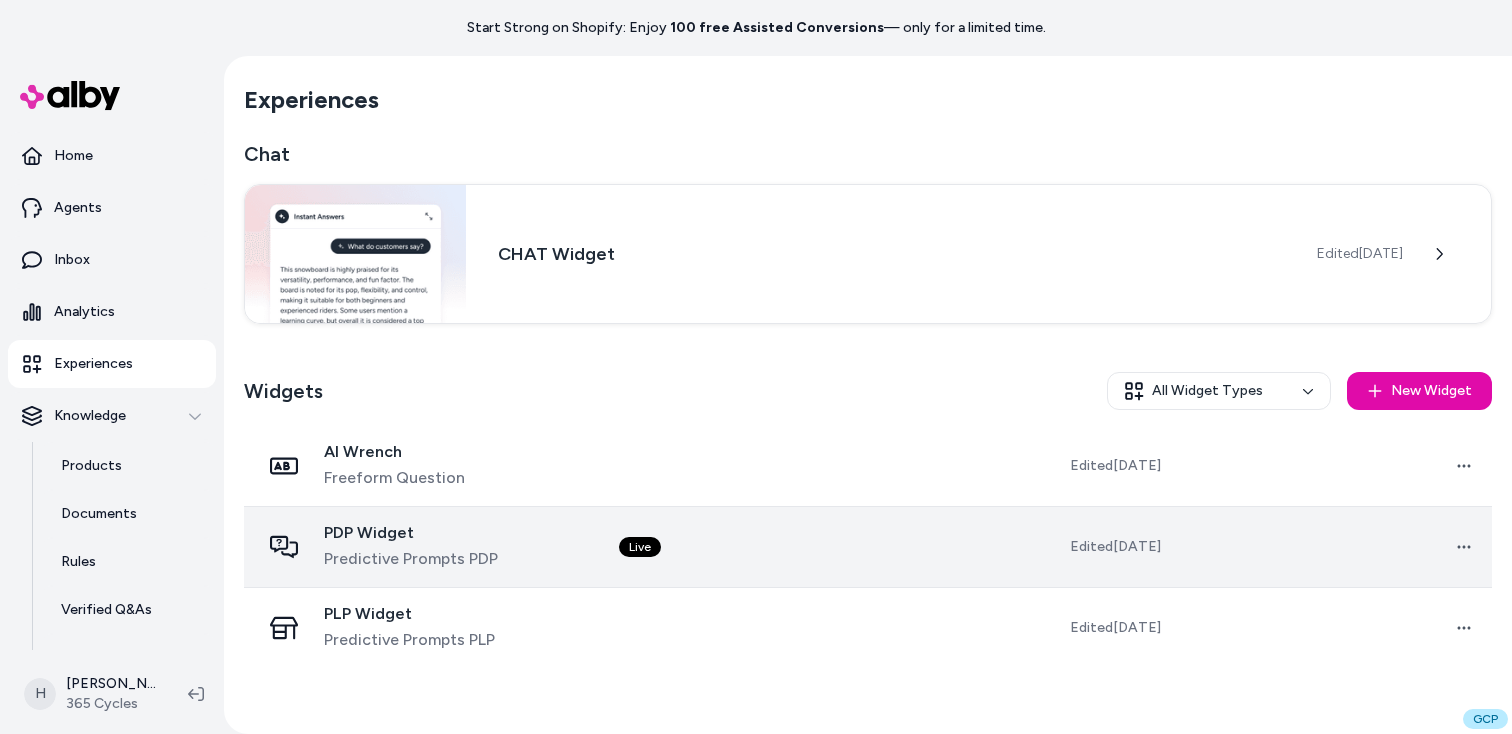 click on "Predictive Prompts PDP" at bounding box center (411, 559) 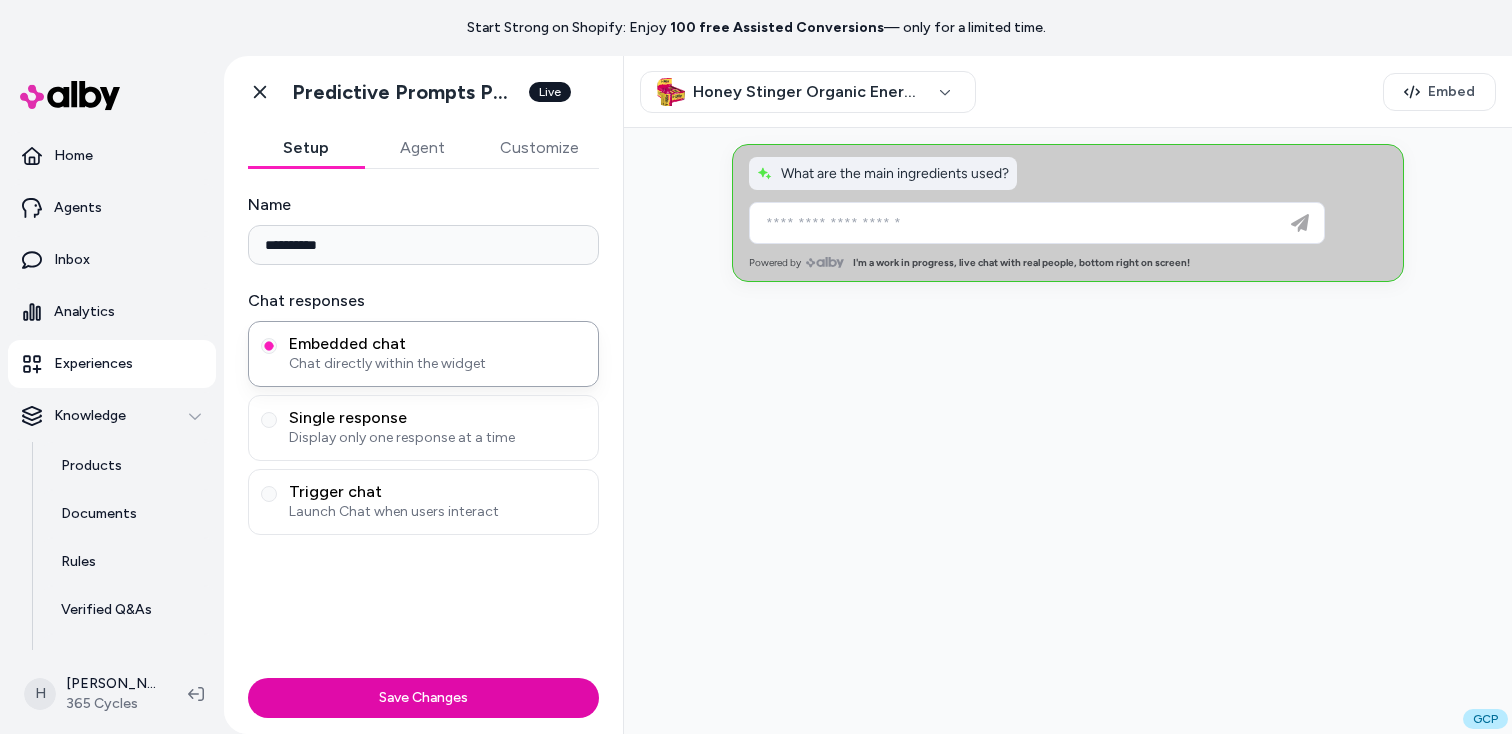click on "Agent" at bounding box center [422, 148] 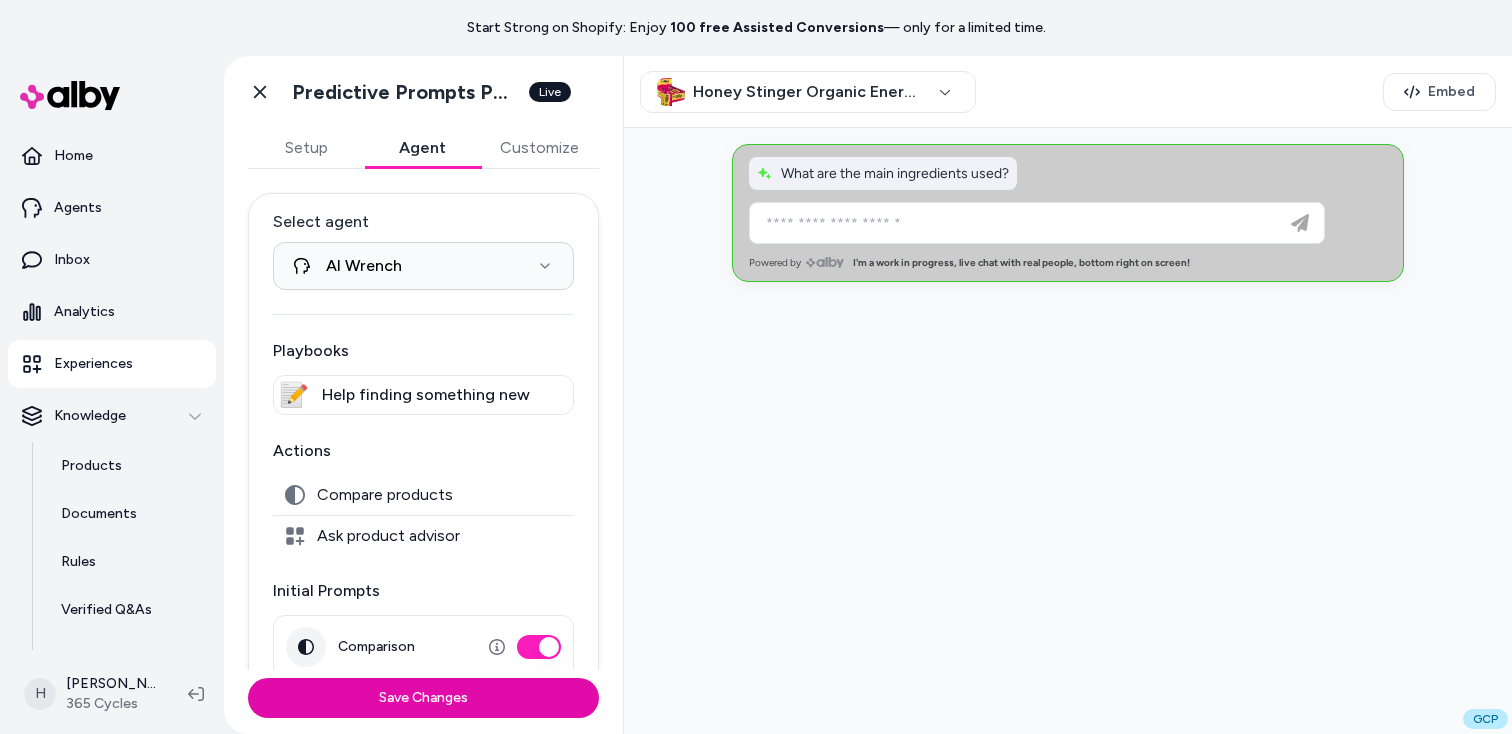 scroll, scrollTop: 106, scrollLeft: 0, axis: vertical 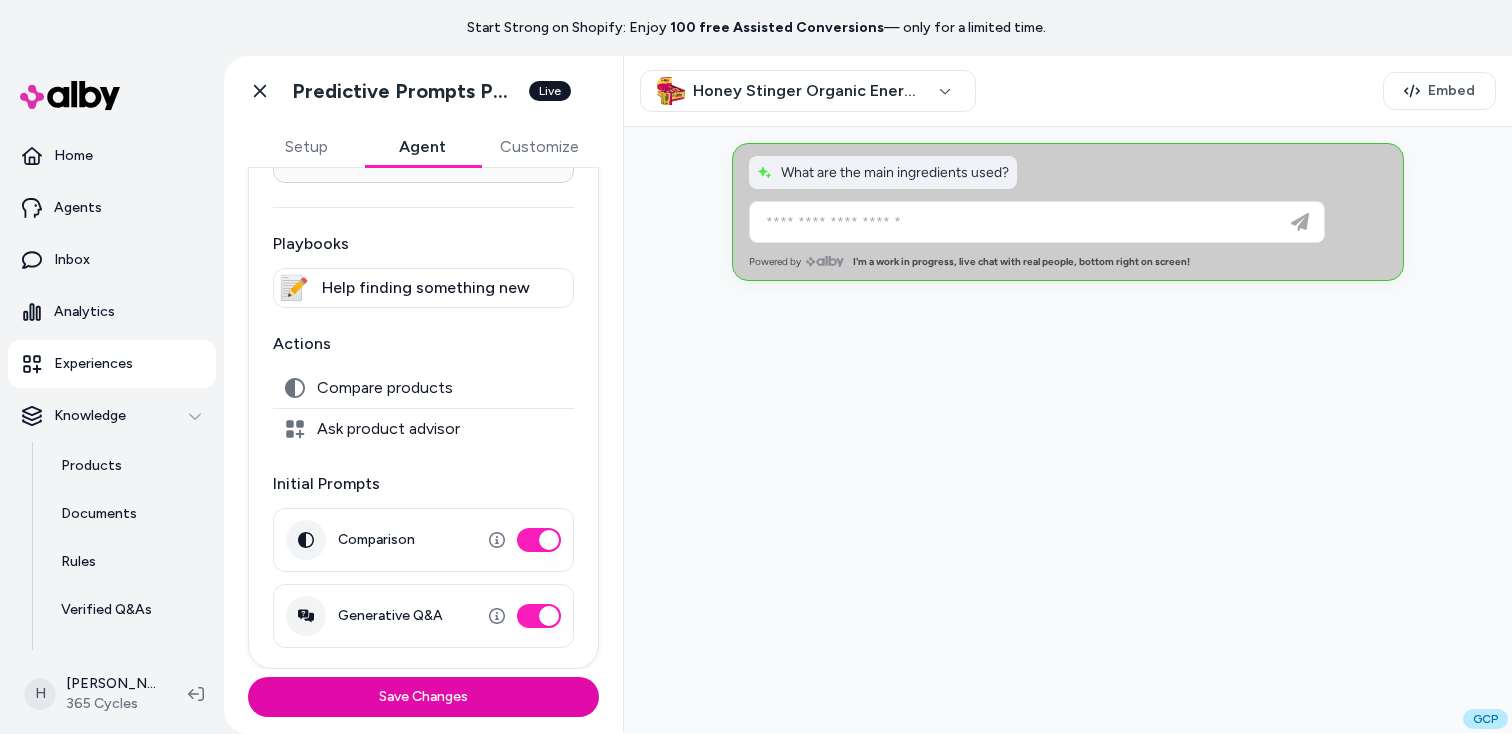 click on "Ask product advisor" at bounding box center [388, 429] 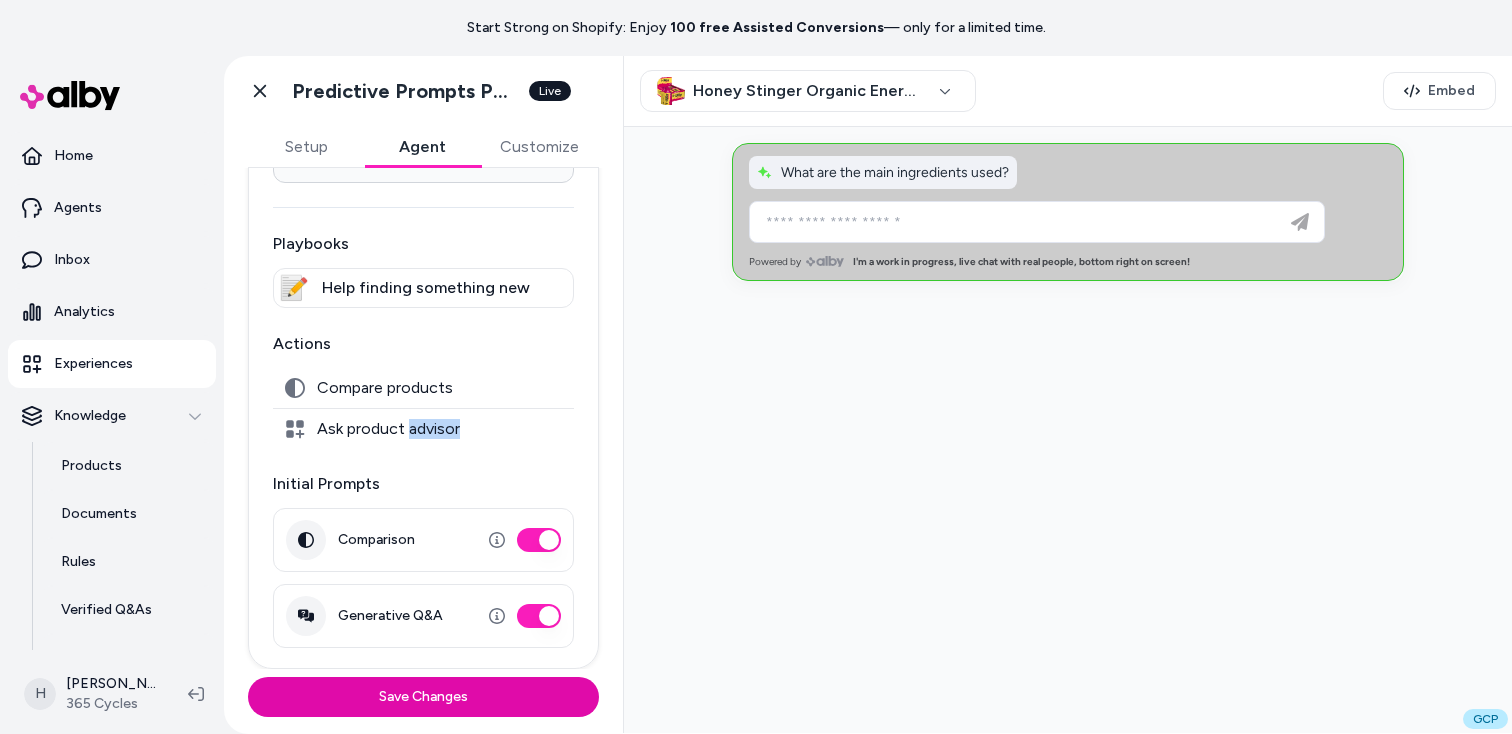 click on "Ask product advisor" at bounding box center [388, 429] 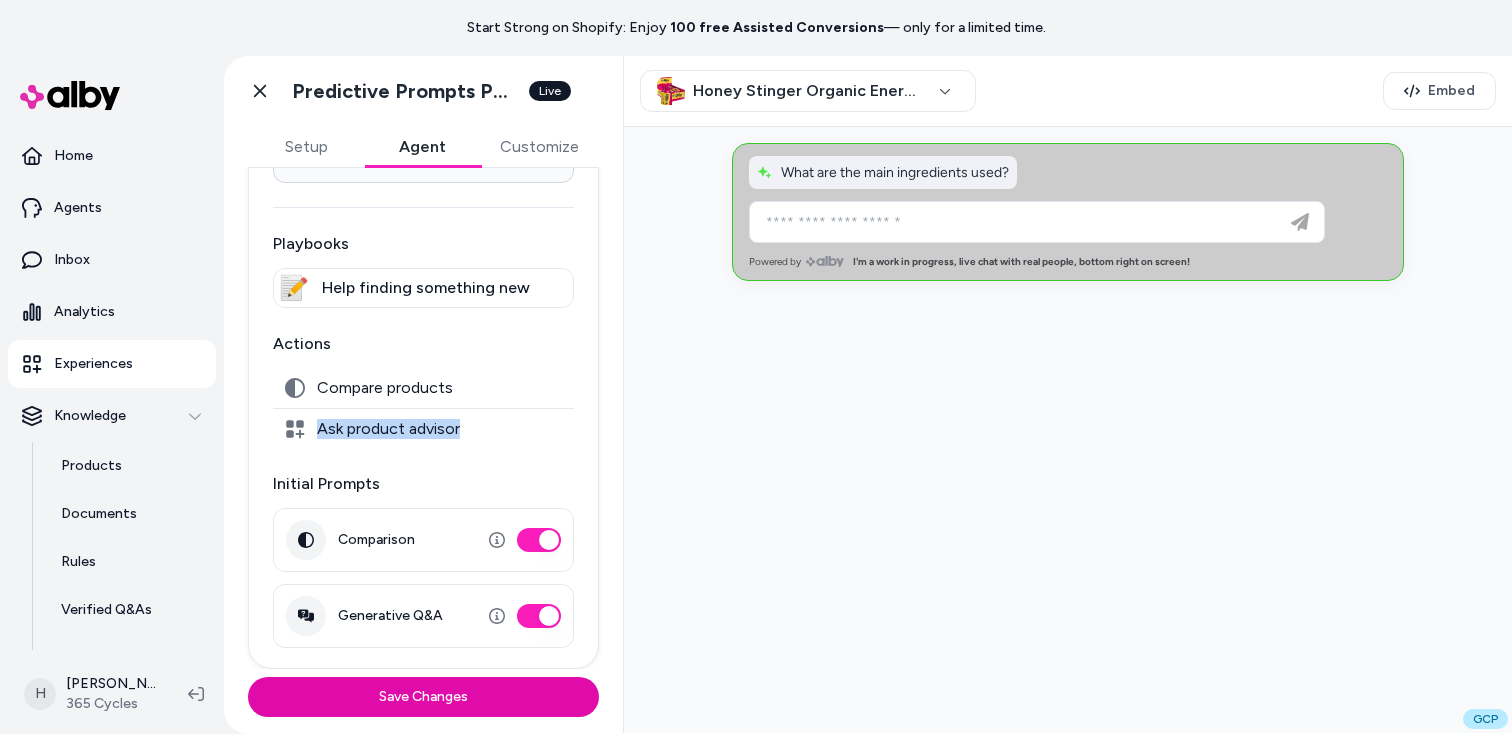 click on "Ask product advisor" at bounding box center (388, 429) 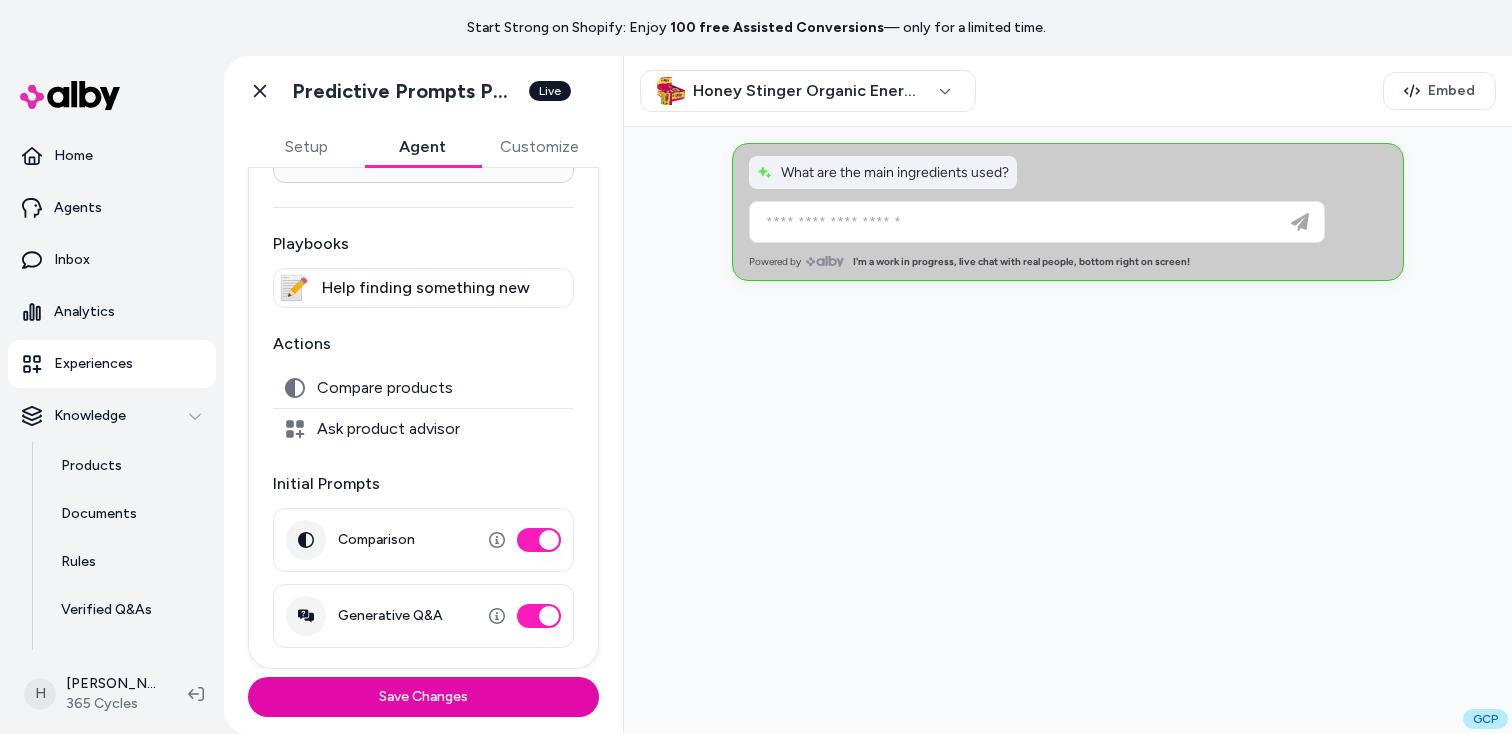click on "Compare products" at bounding box center (385, 388) 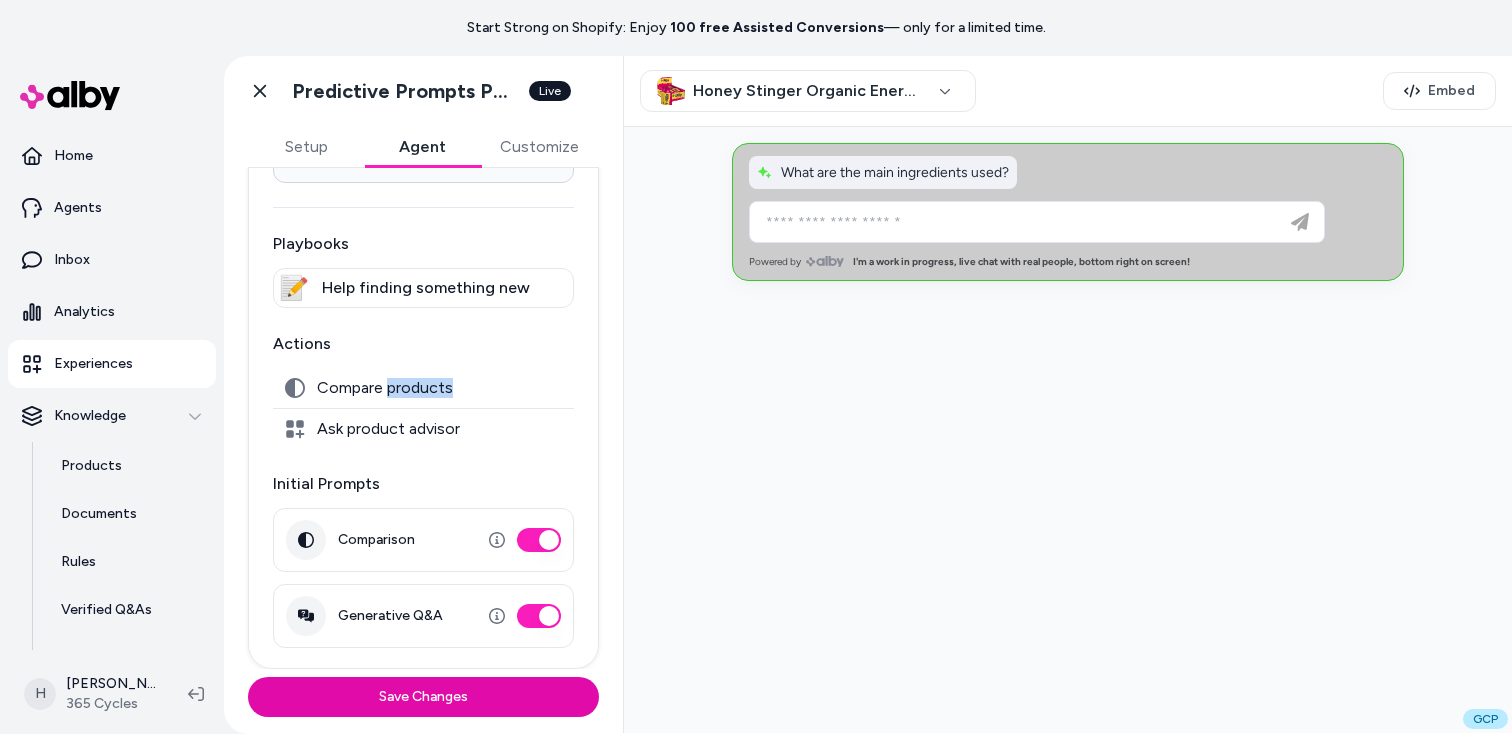 click on "Compare products" at bounding box center [385, 388] 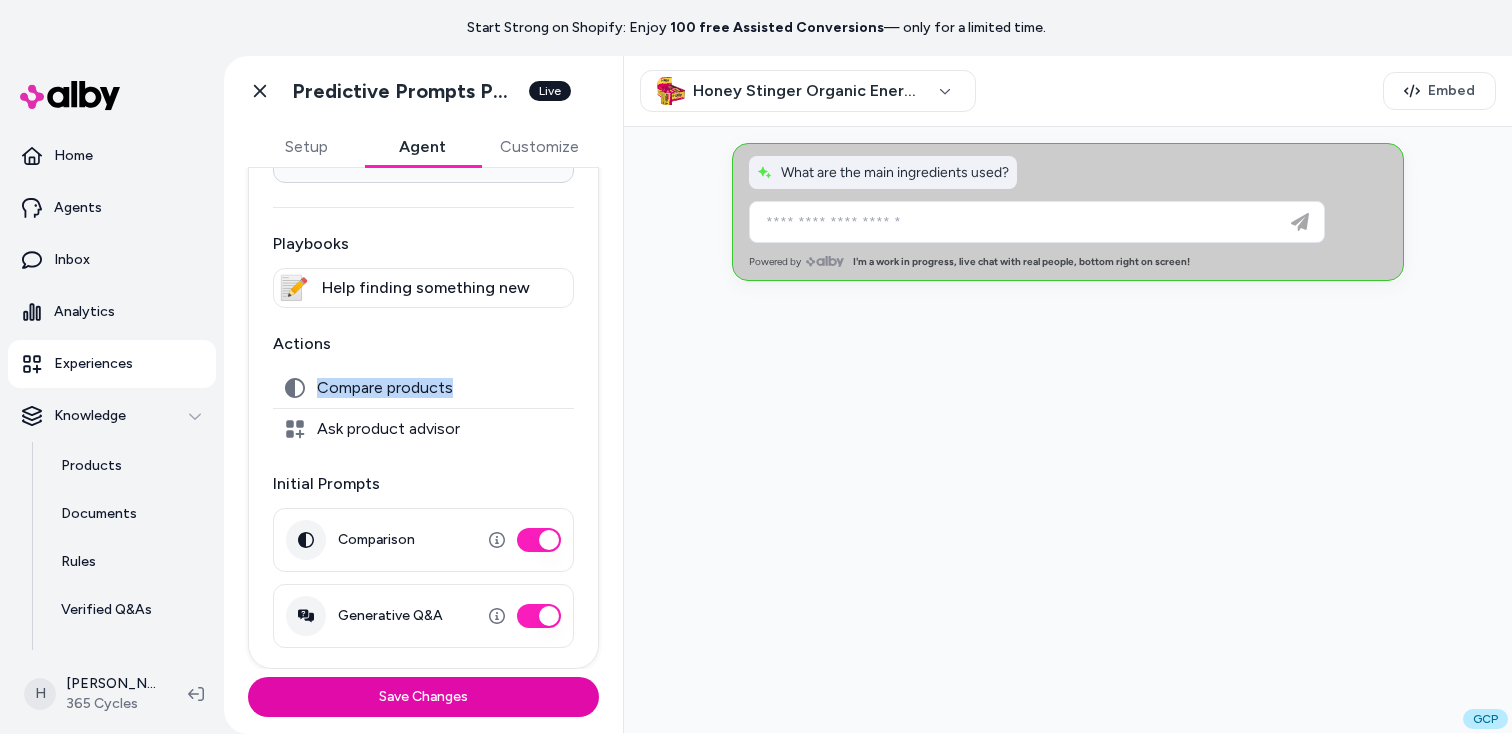 click on "Compare products" at bounding box center [385, 388] 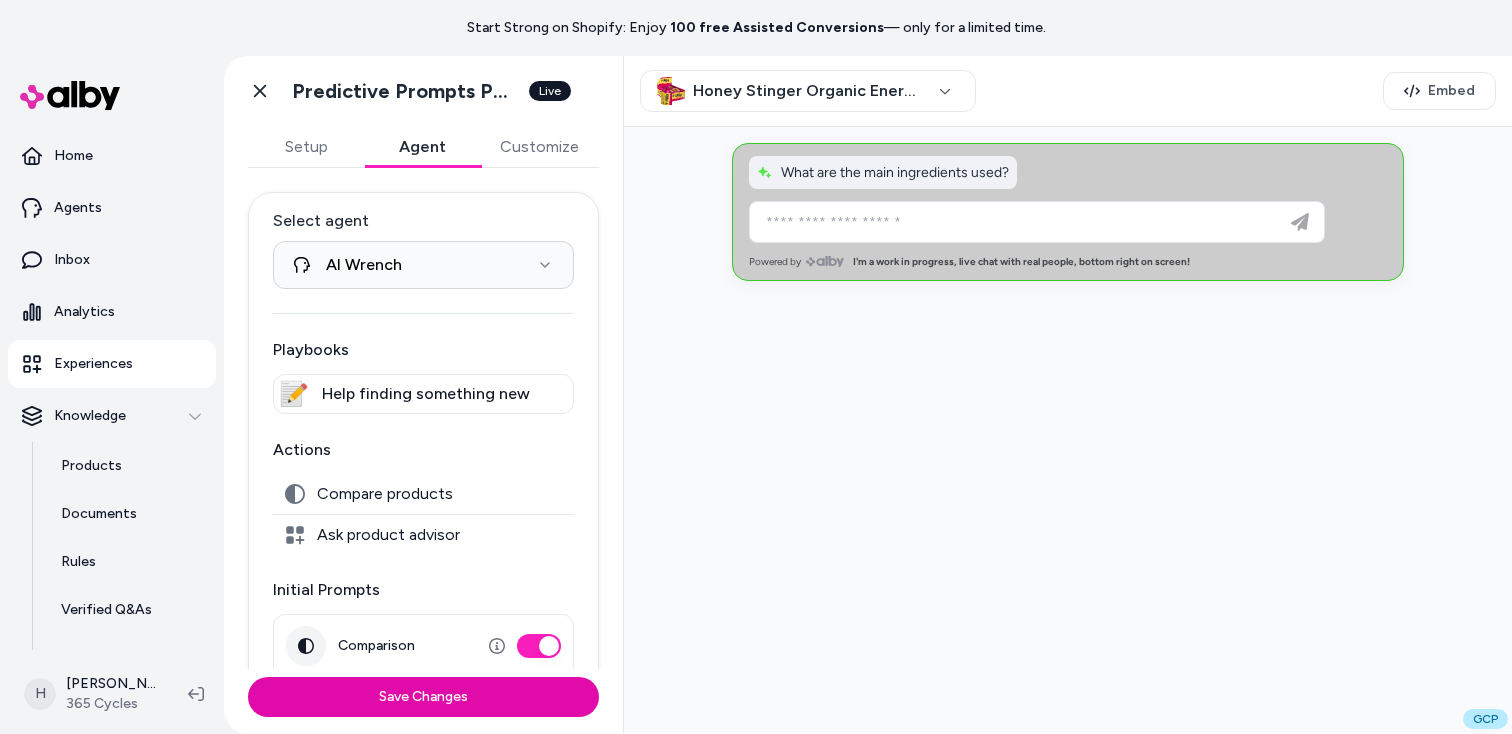 scroll, scrollTop: 106, scrollLeft: 0, axis: vertical 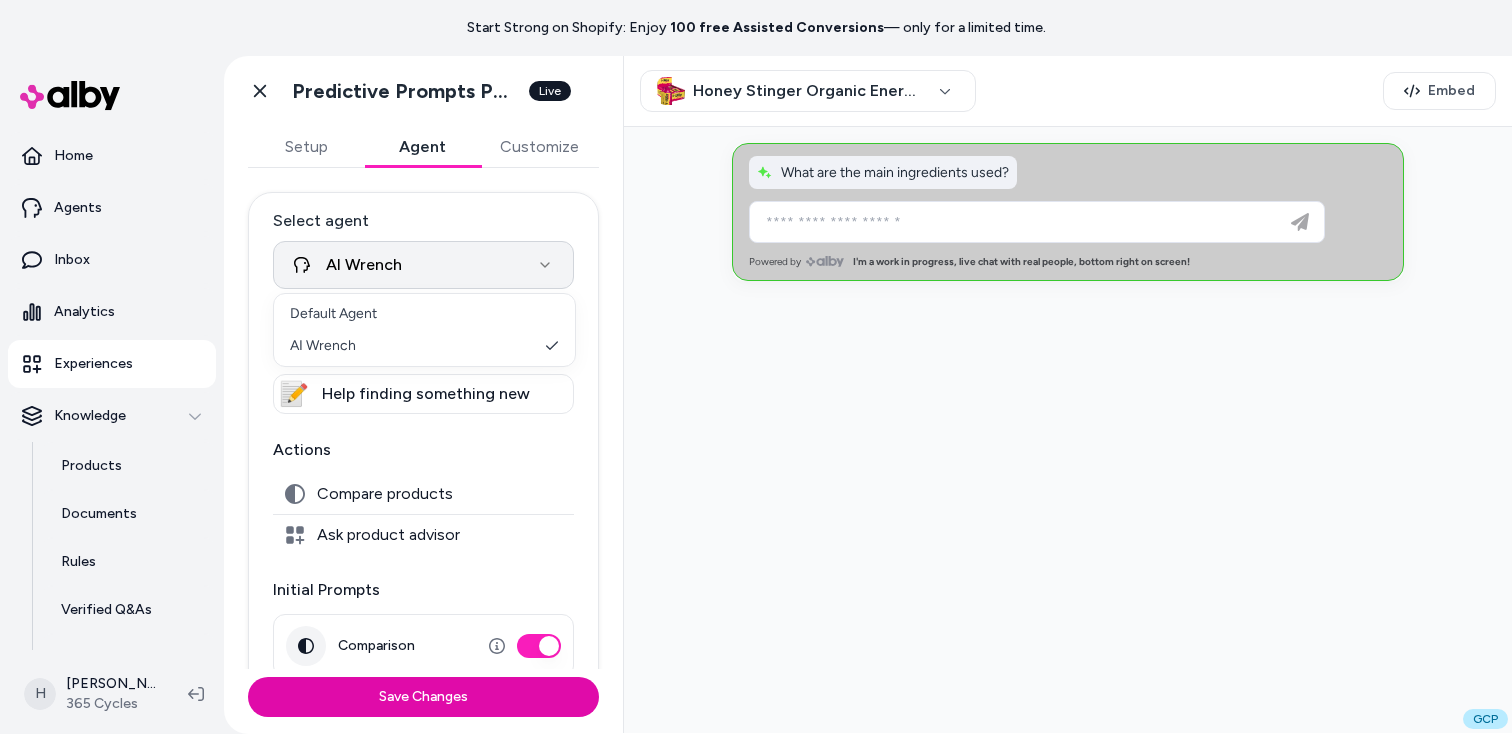 click on "**********" at bounding box center (756, 367) 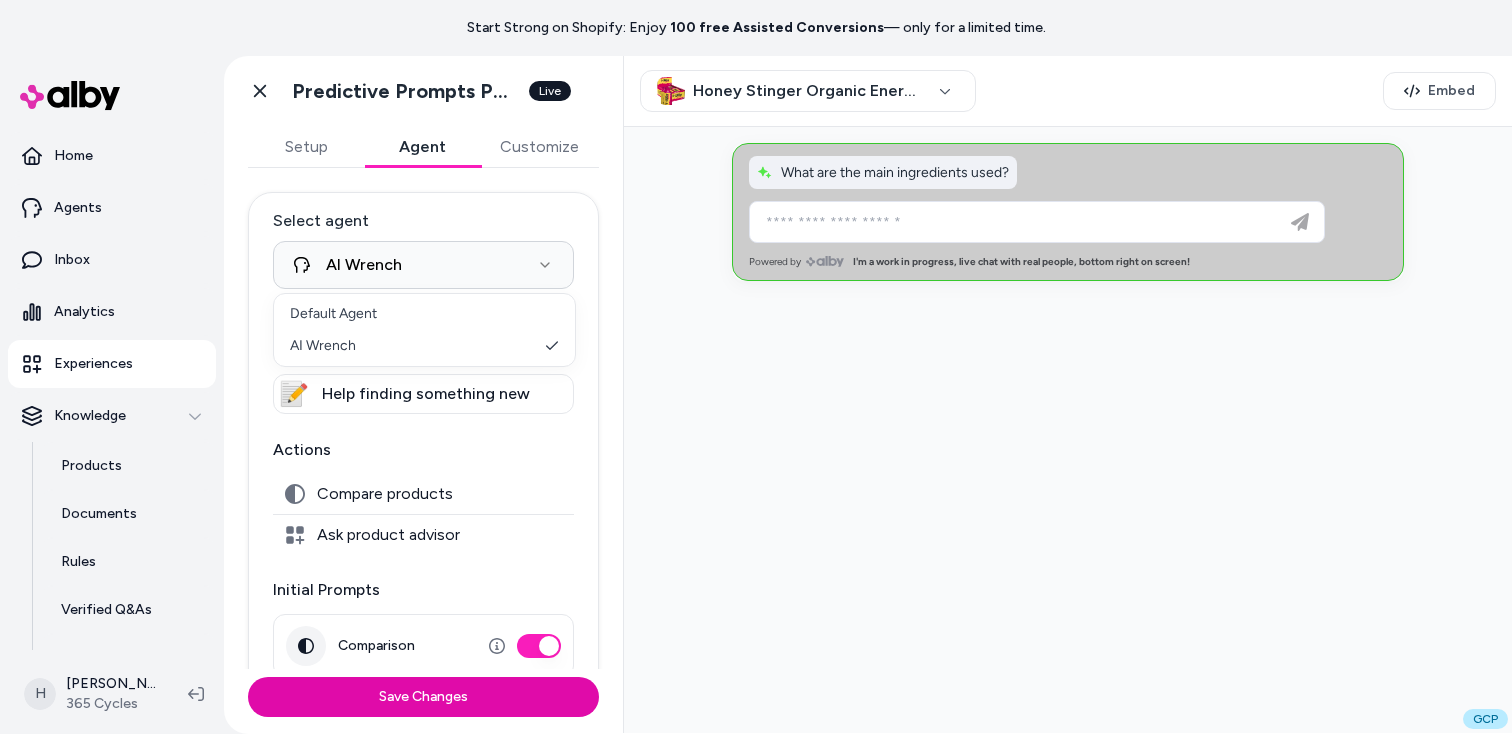 click on "**********" at bounding box center (756, 367) 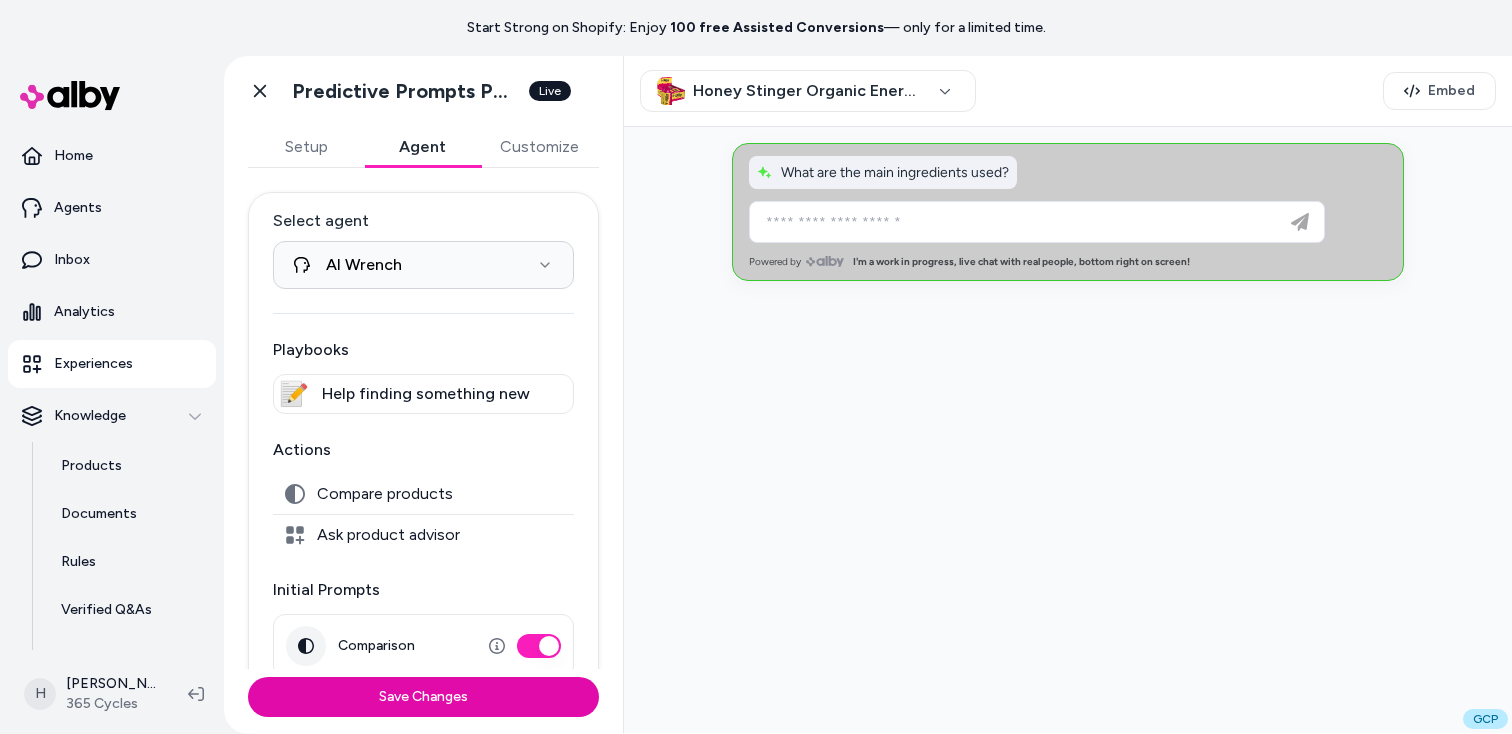 type 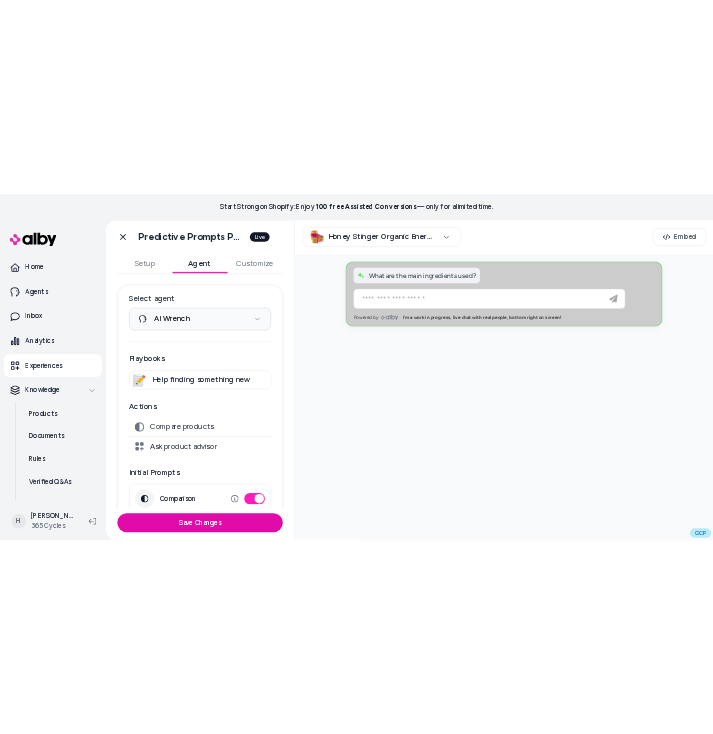 scroll, scrollTop: 0, scrollLeft: 0, axis: both 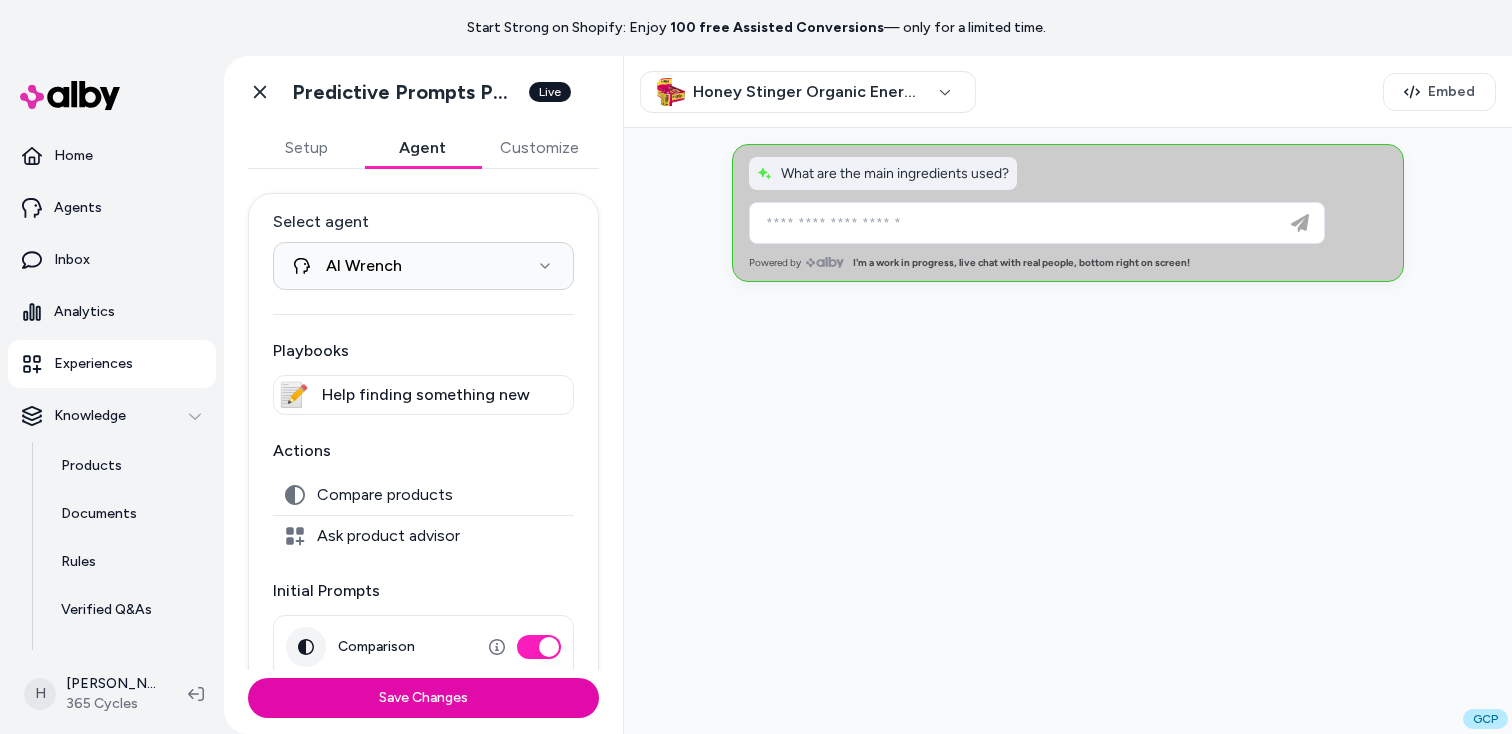 click on "Setup" at bounding box center (306, 148) 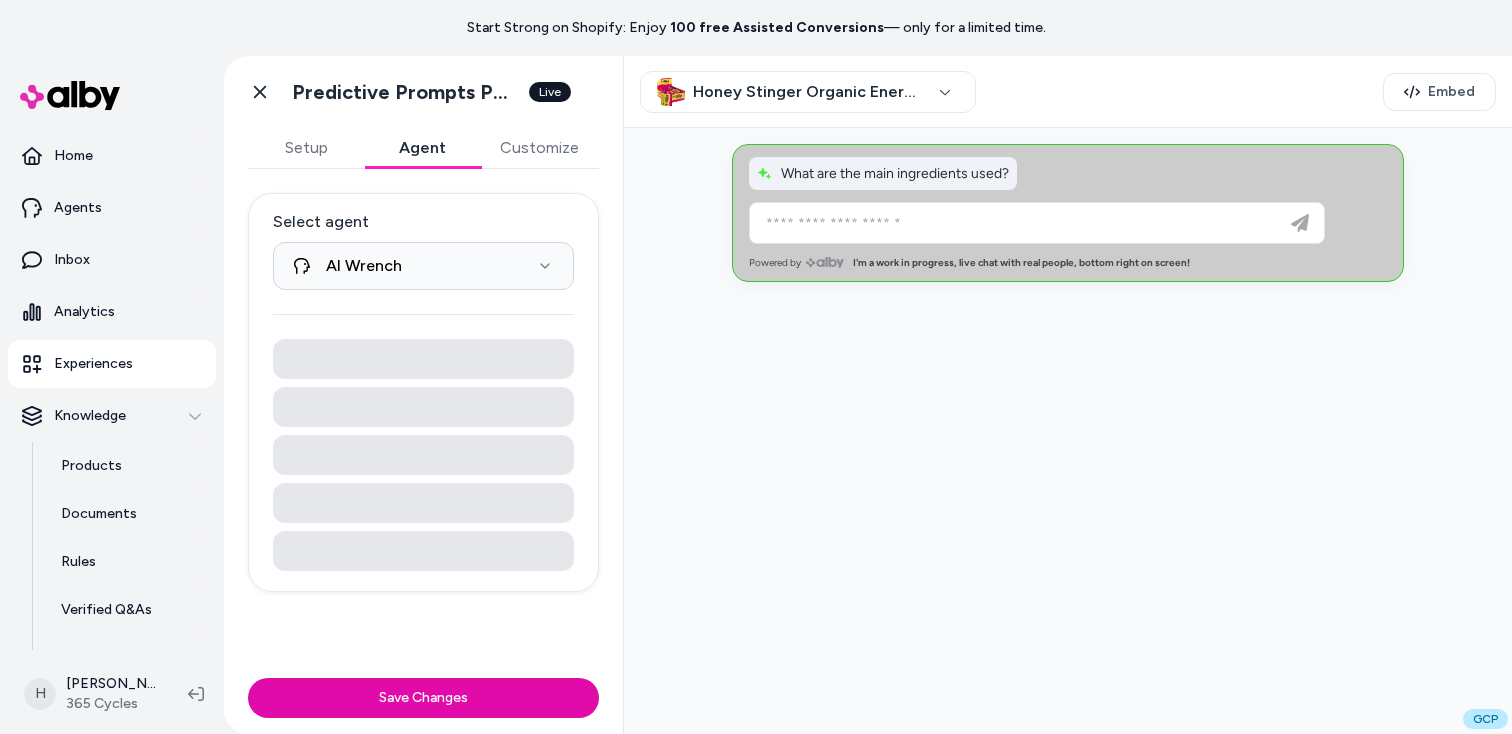 click on "Agent" at bounding box center [422, 148] 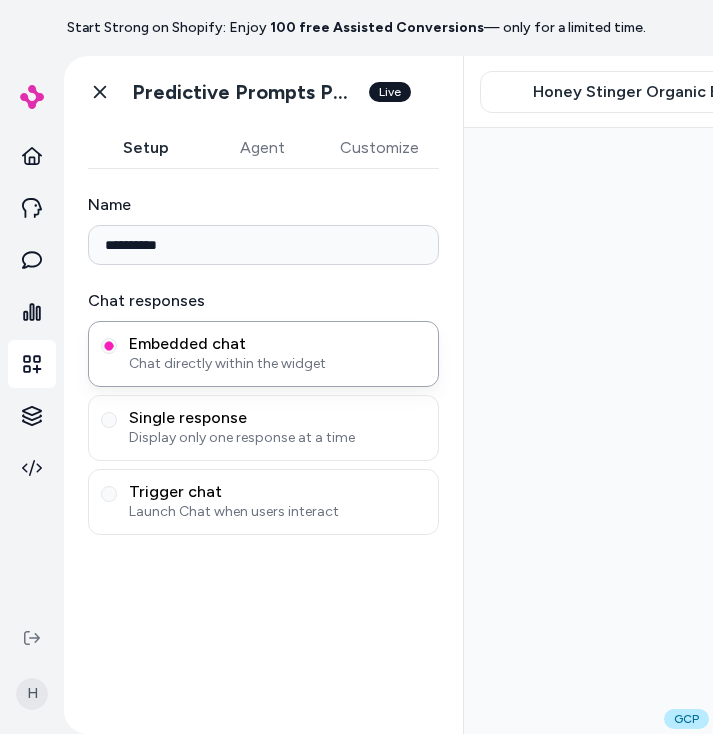 scroll, scrollTop: 0, scrollLeft: 0, axis: both 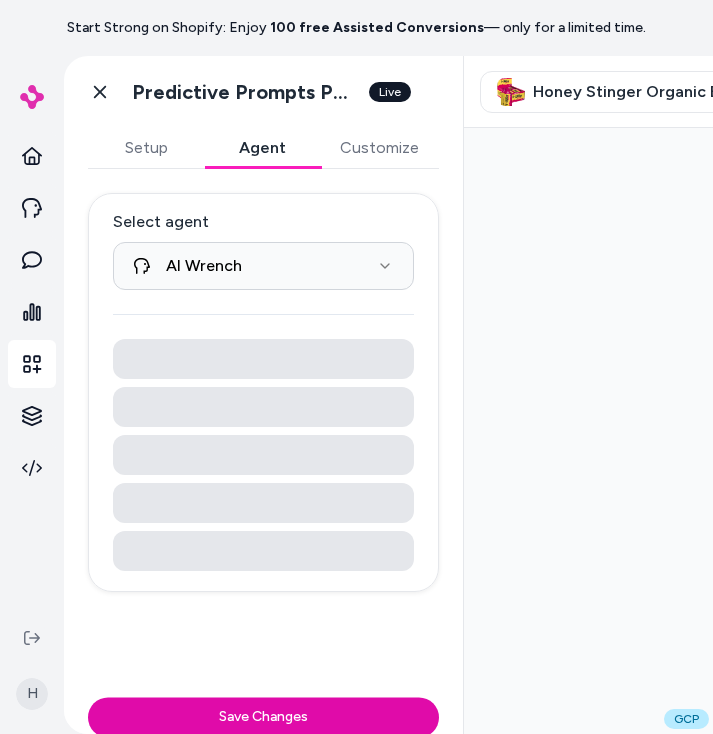click on "Agent" at bounding box center (262, 148) 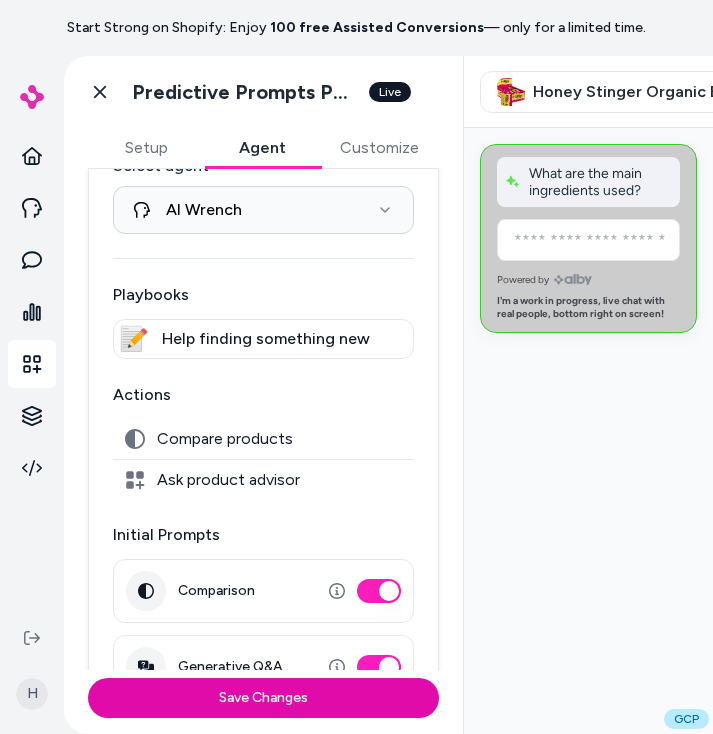 scroll, scrollTop: 106, scrollLeft: 0, axis: vertical 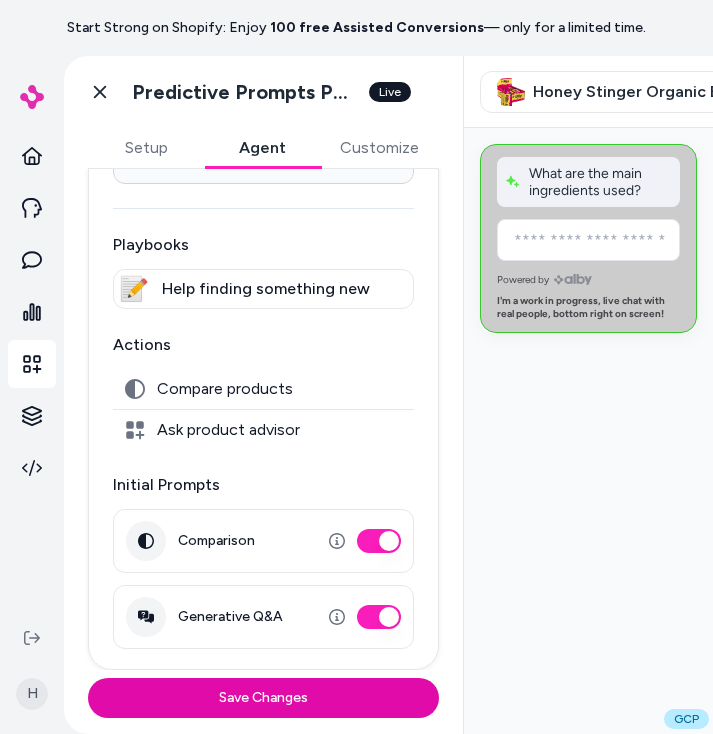 click on "Ask product advisor" at bounding box center [228, 430] 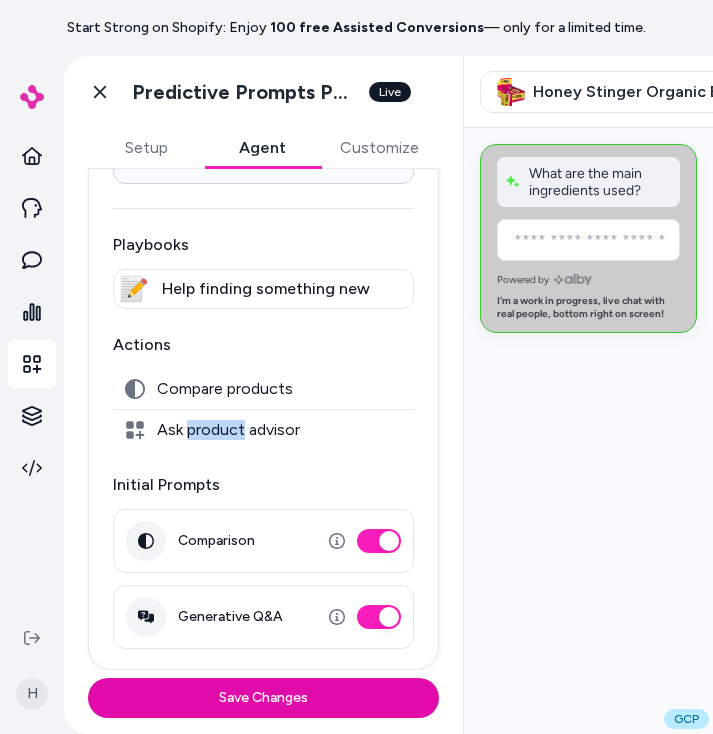 click on "Ask product advisor" at bounding box center (228, 430) 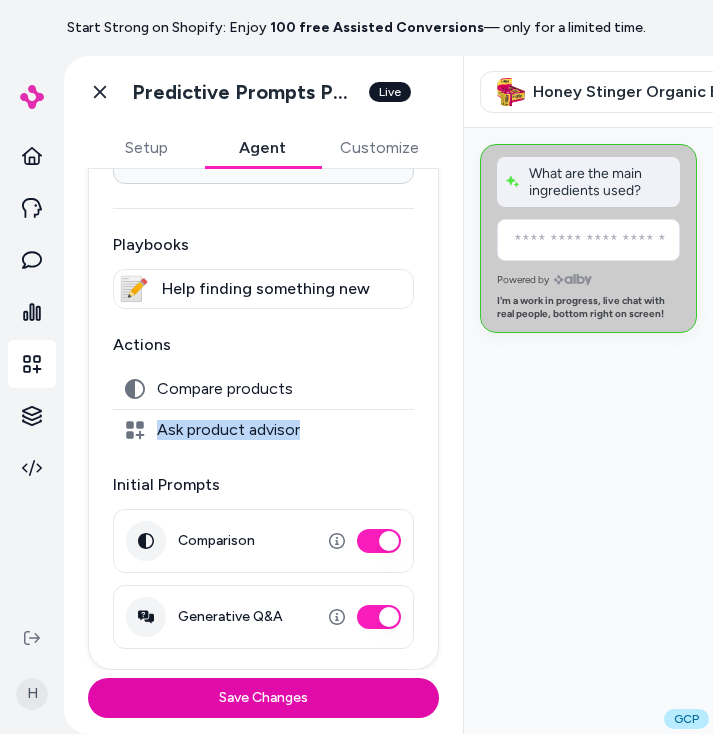 click on "Ask product advisor" at bounding box center [228, 430] 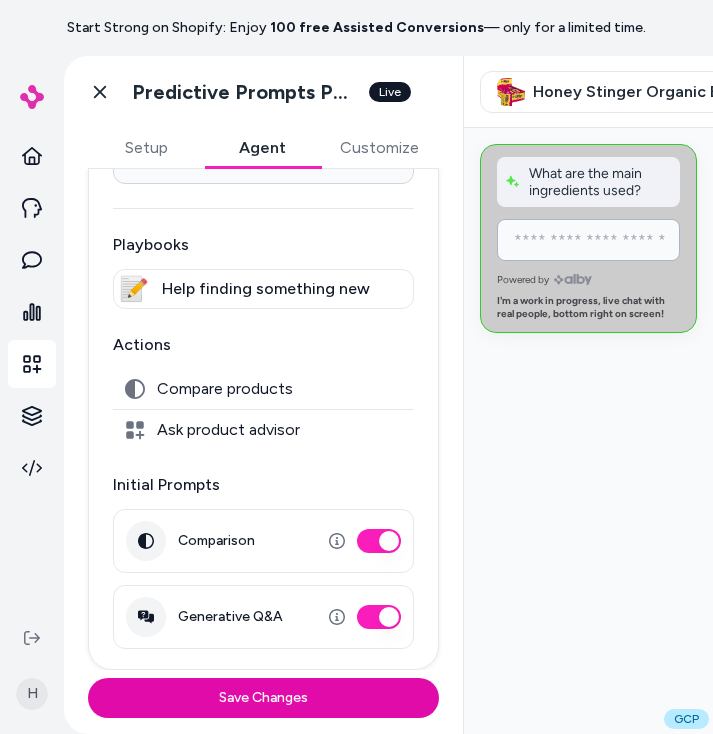 click at bounding box center (603, 240) 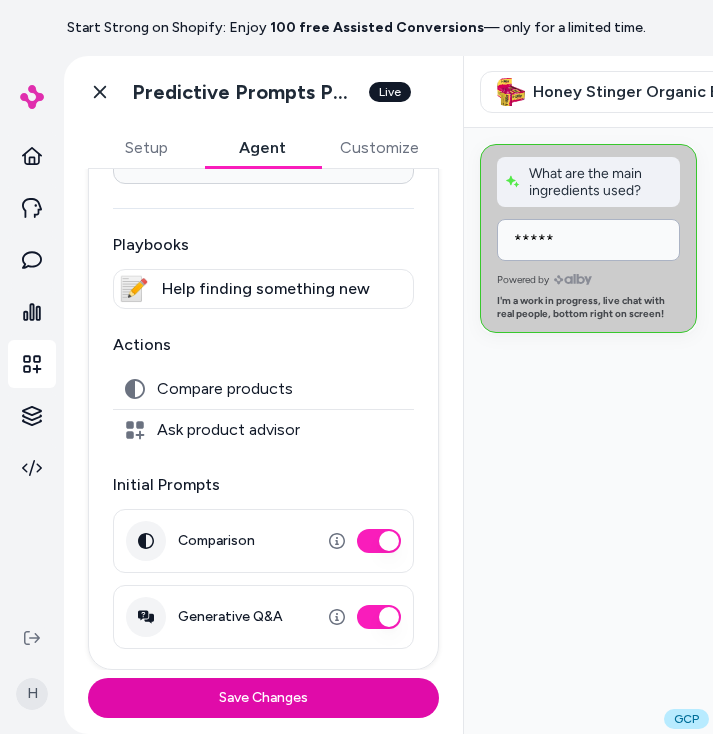 type on "*****" 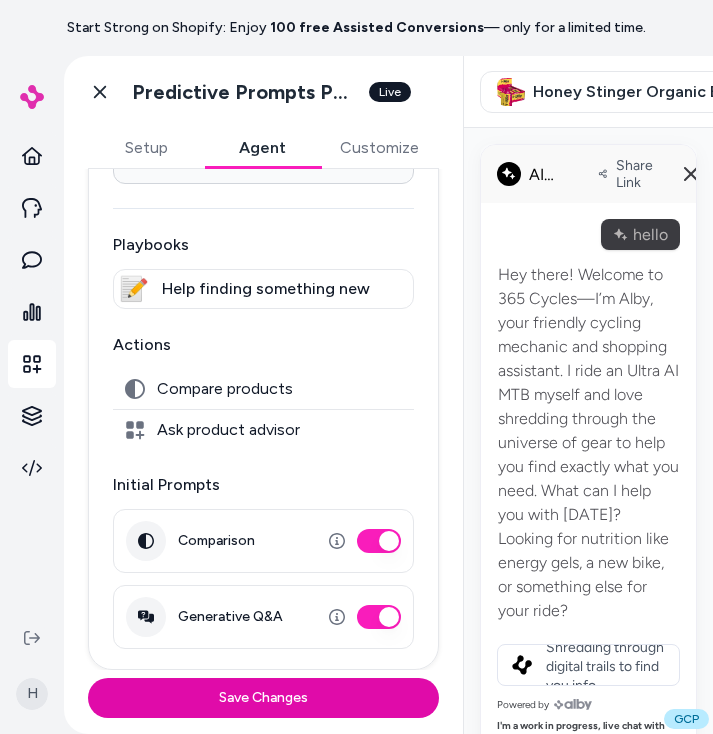 type 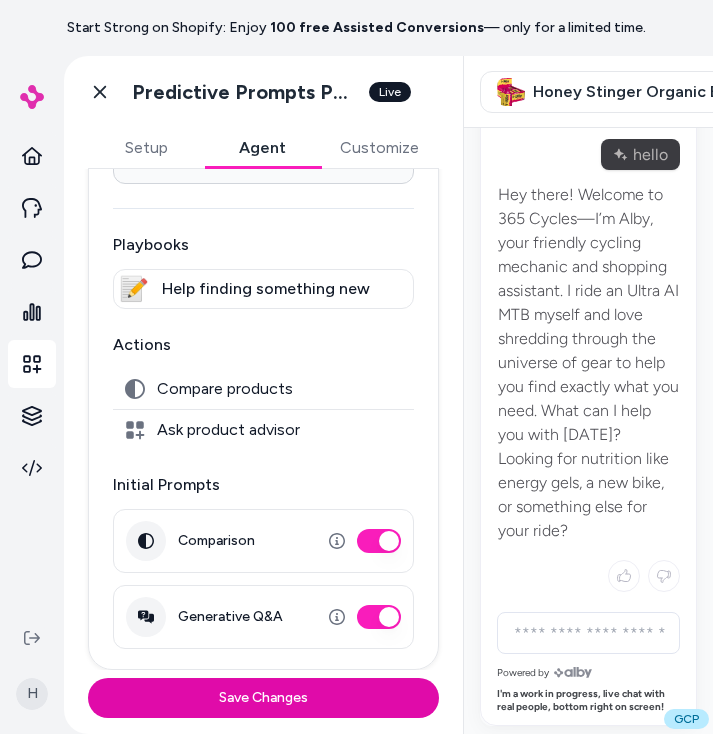 scroll, scrollTop: 85, scrollLeft: 0, axis: vertical 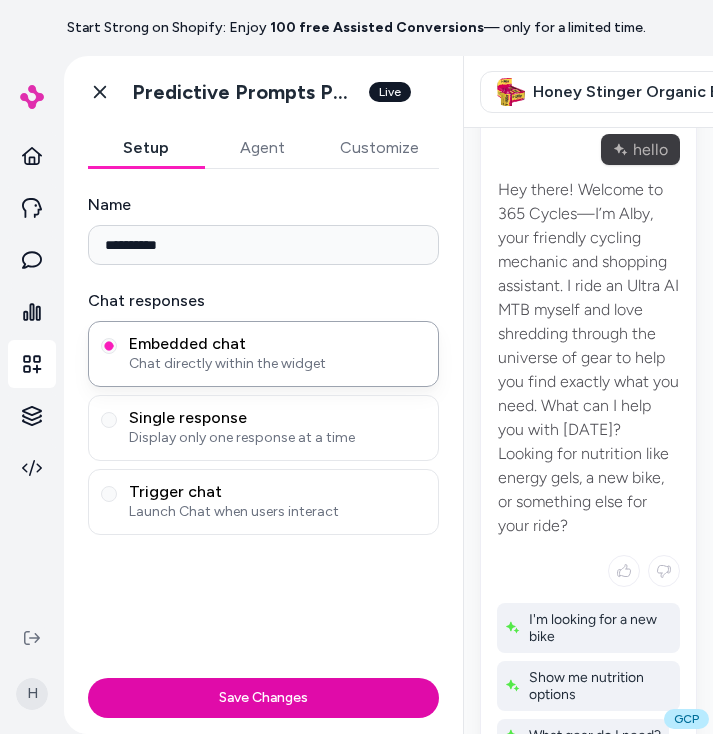 click on "Setup" at bounding box center (146, 148) 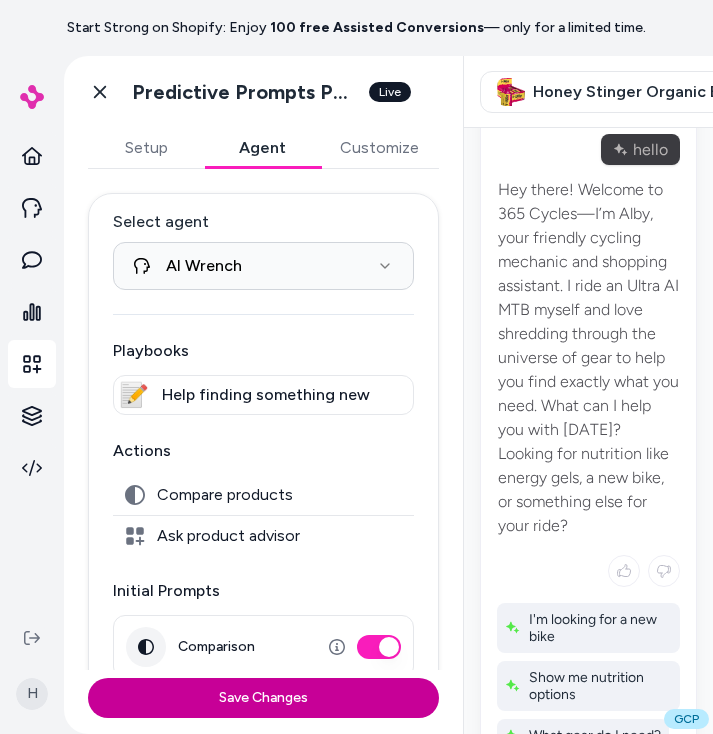 type 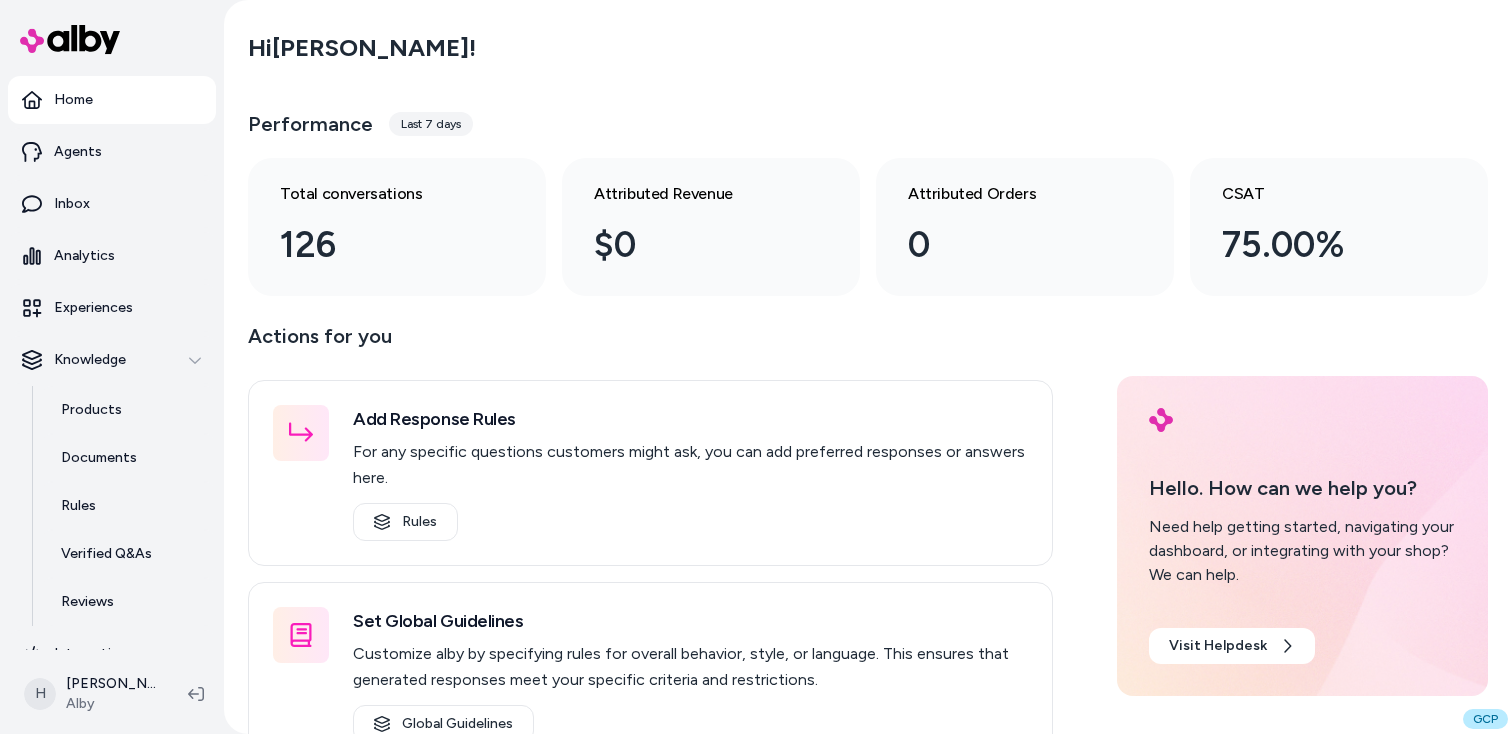 scroll, scrollTop: 0, scrollLeft: 0, axis: both 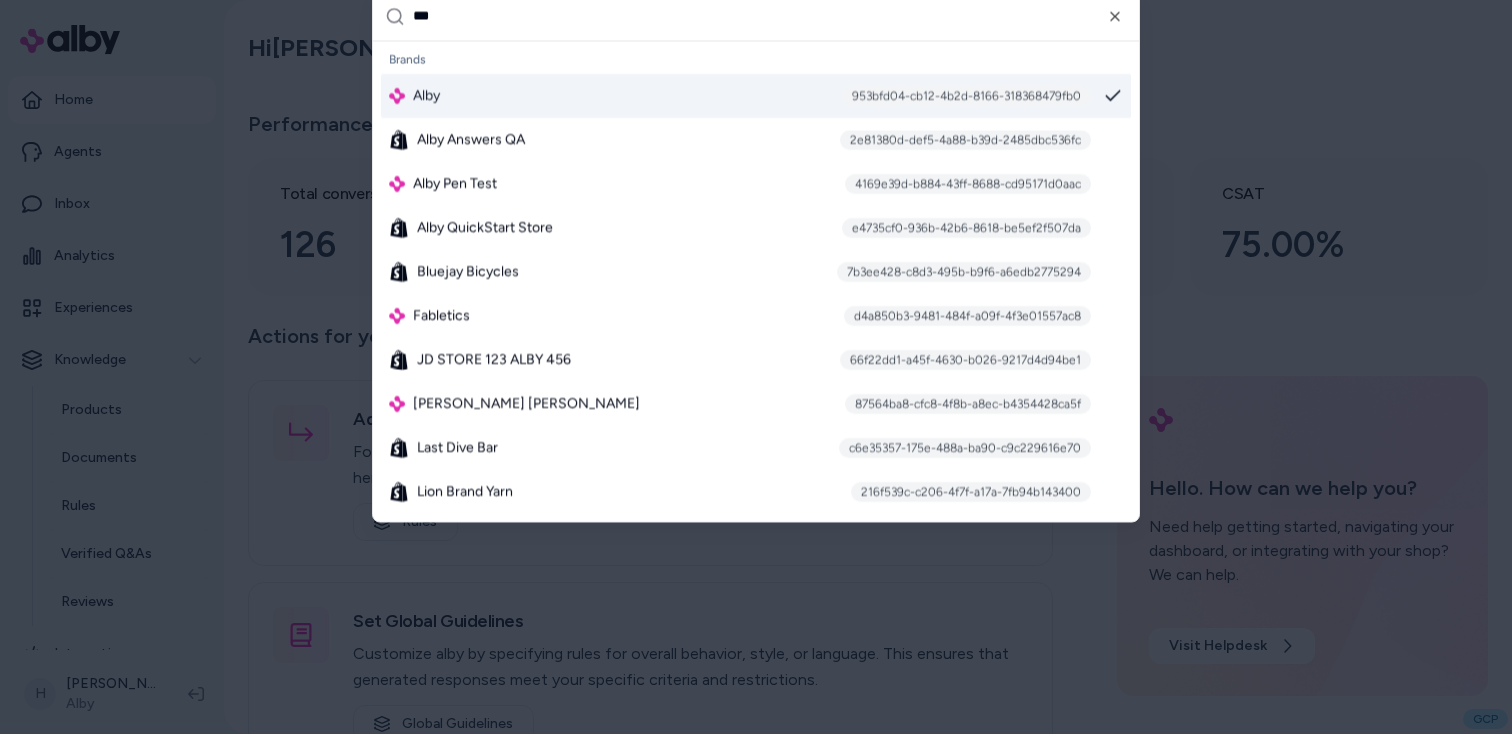 type on "****" 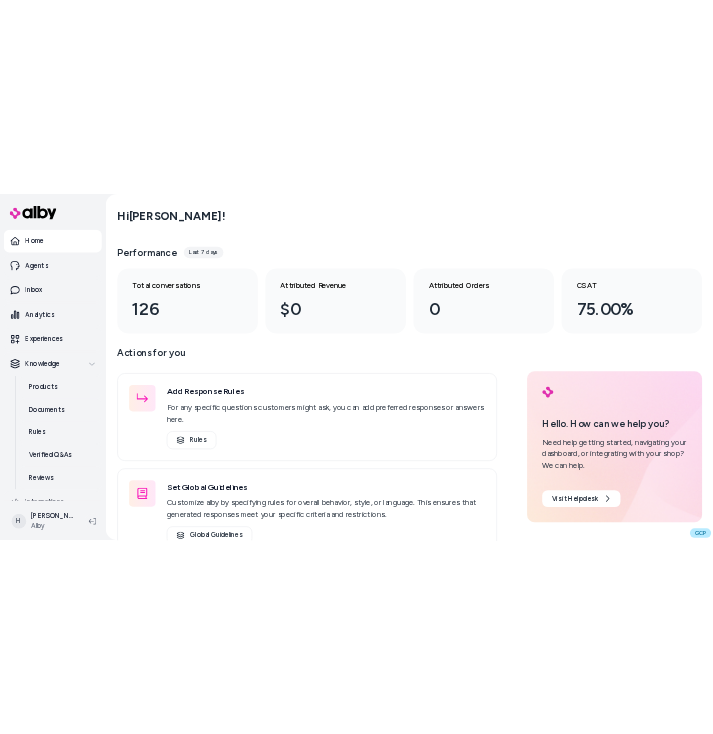 scroll, scrollTop: 0, scrollLeft: 0, axis: both 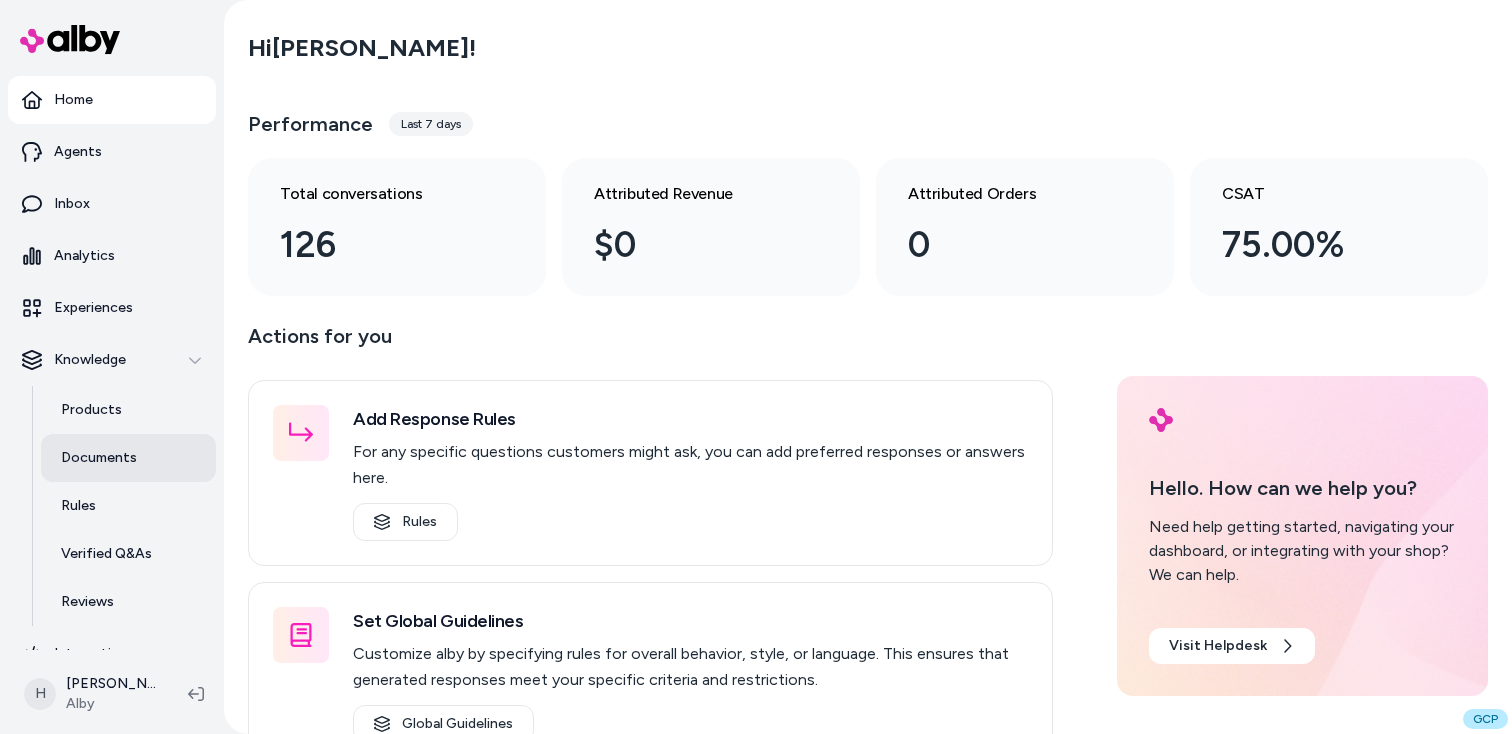 click on "Documents" at bounding box center [99, 458] 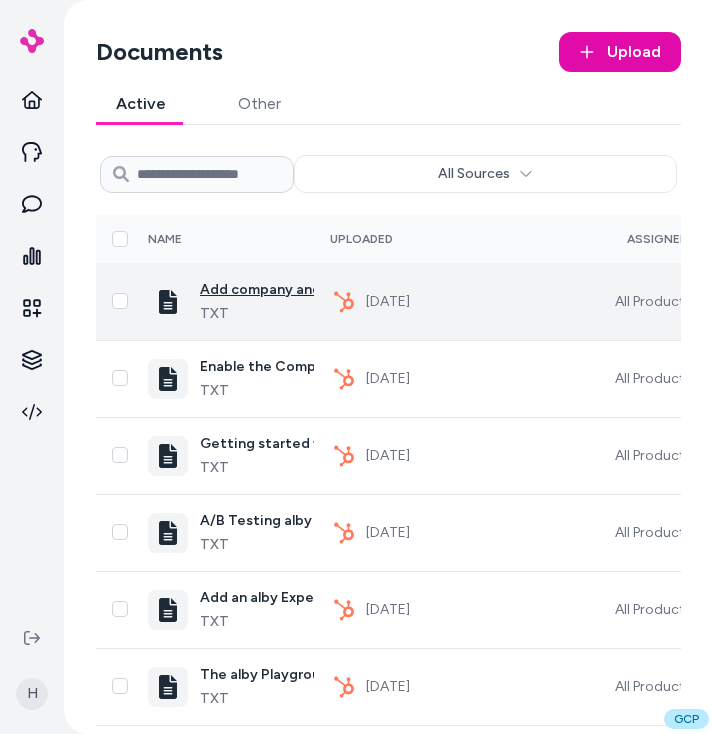 click on "Add company and product documents to alby" at bounding box center (354, 290) 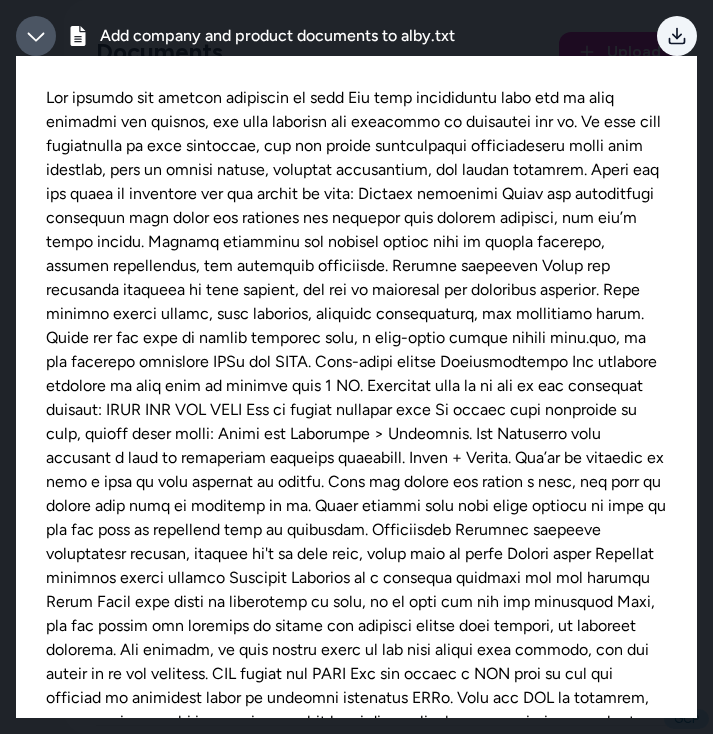 click at bounding box center [677, 36] 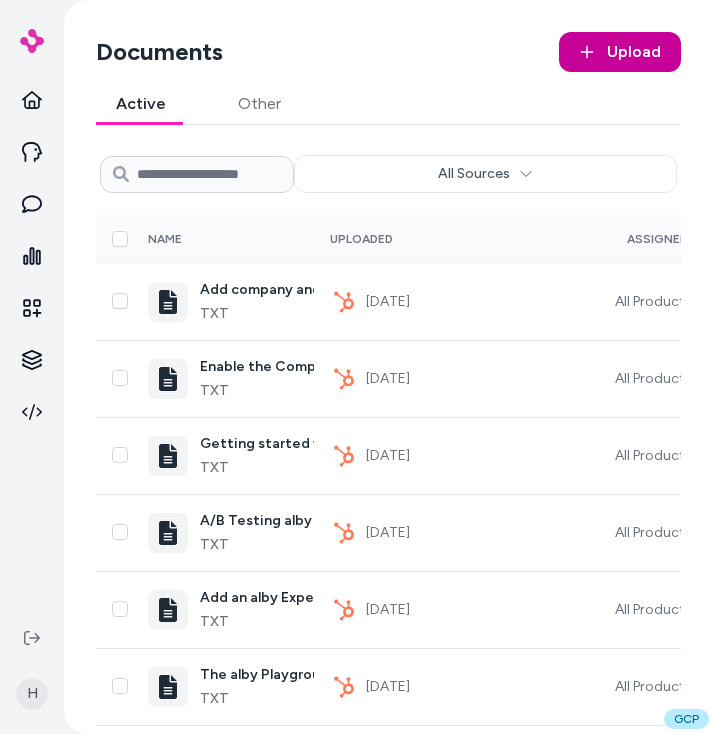 click on "Upload" at bounding box center [634, 52] 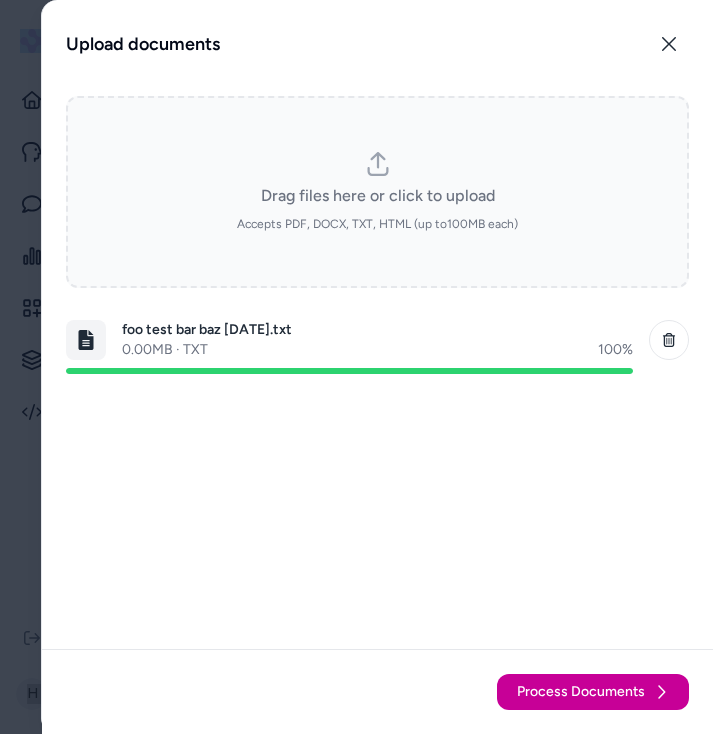 click on "Process Documents" at bounding box center (581, 692) 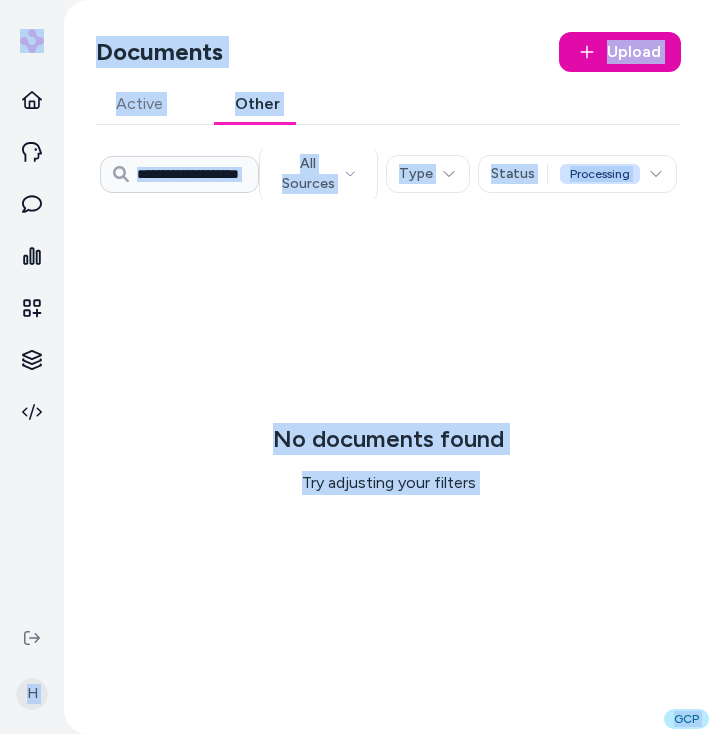 click on "Active" at bounding box center (139, 104) 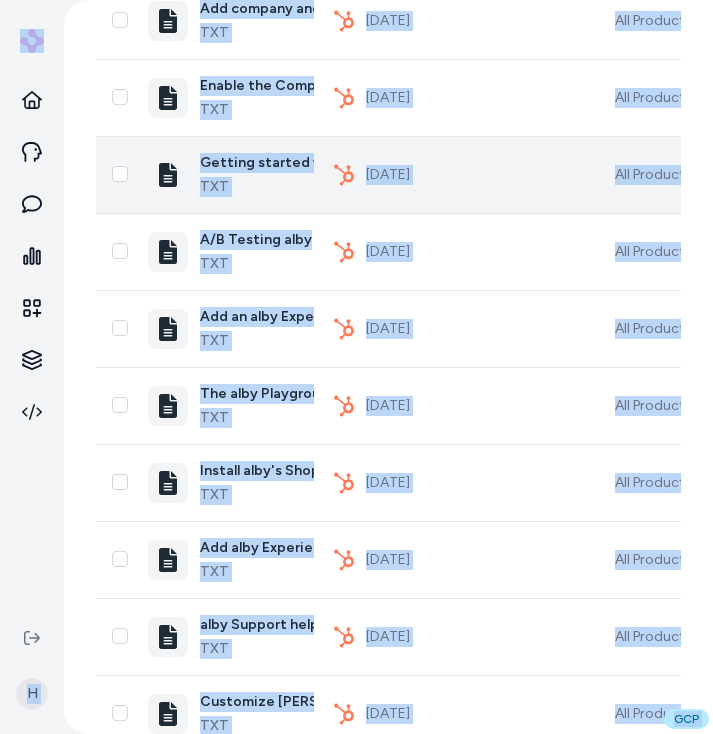 scroll, scrollTop: 0, scrollLeft: 0, axis: both 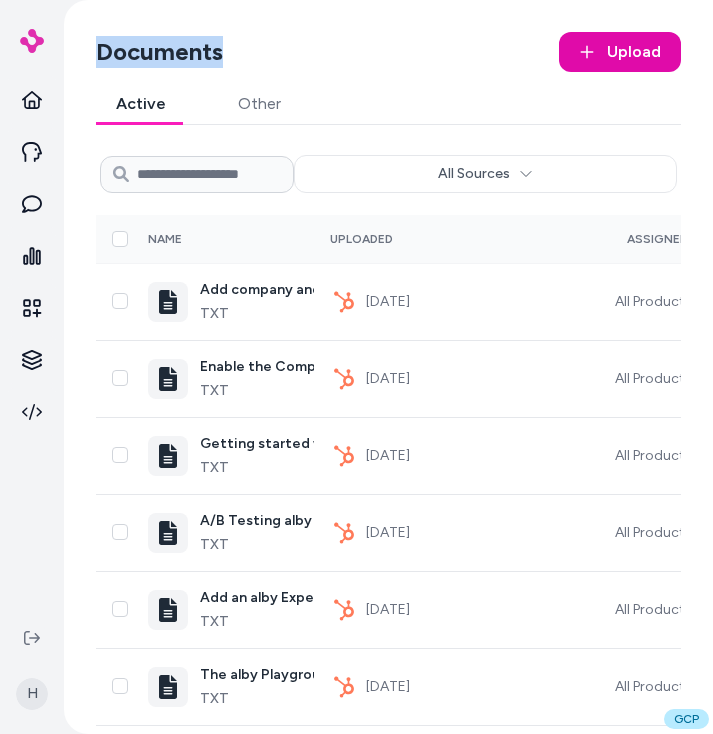 drag, startPoint x: 95, startPoint y: 52, endPoint x: 251, endPoint y: 52, distance: 156 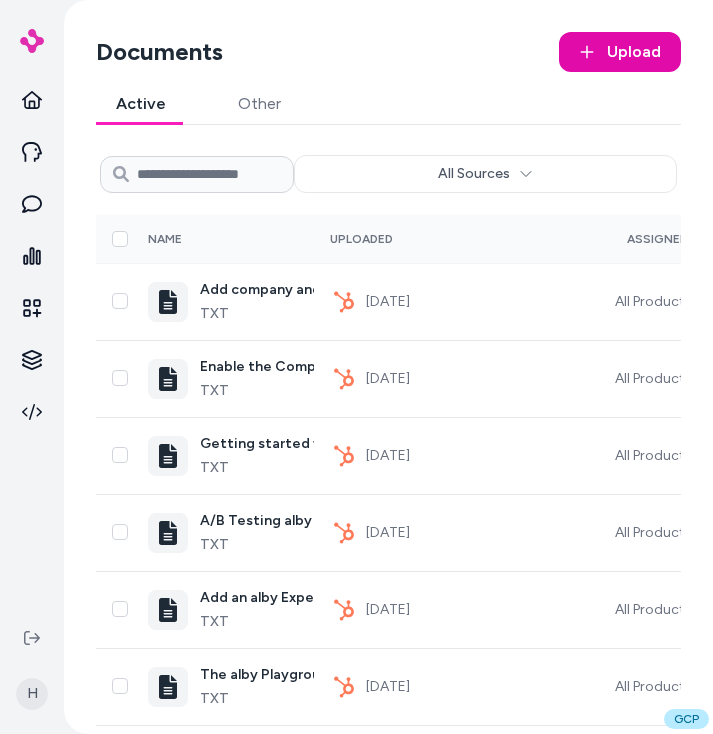 click at bounding box center [197, 174] 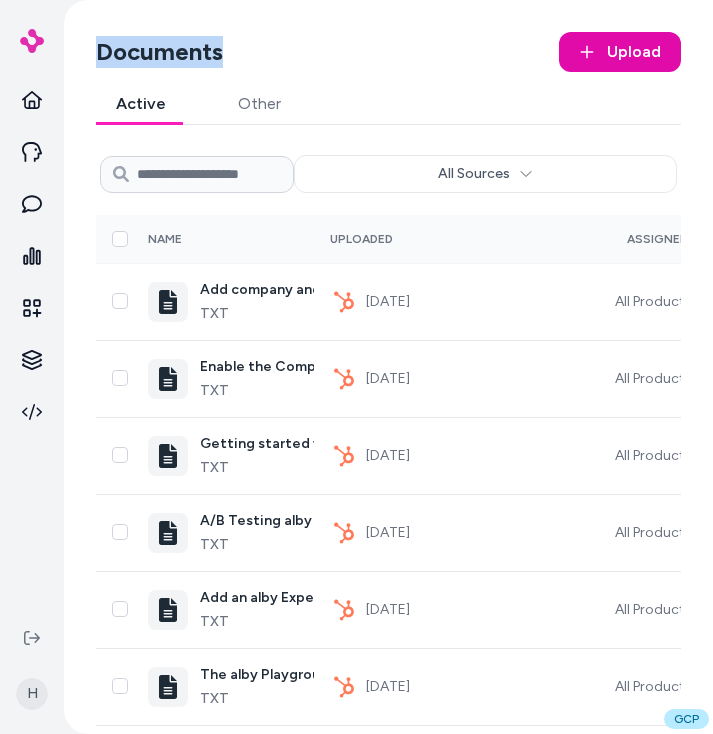 click on "Documents" at bounding box center (159, 52) 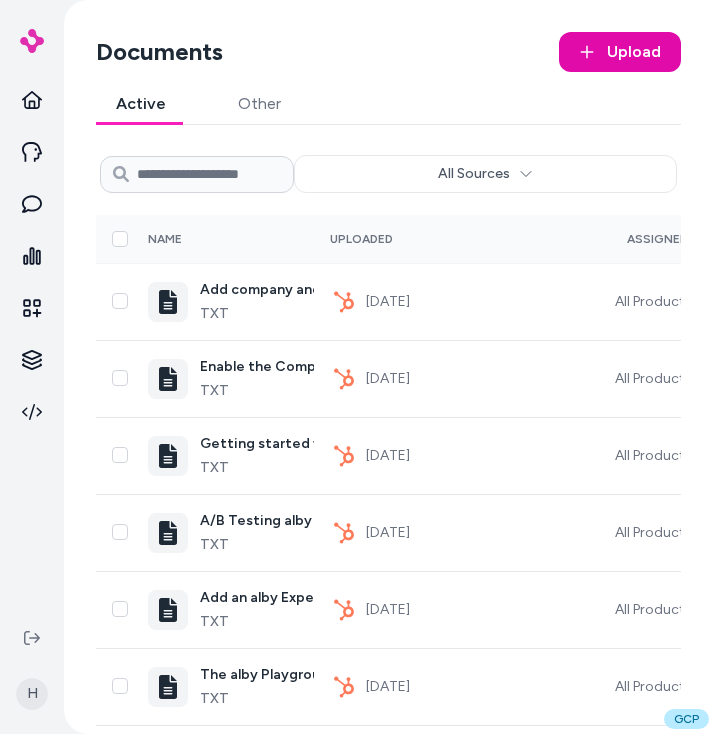 click at bounding box center [197, 174] 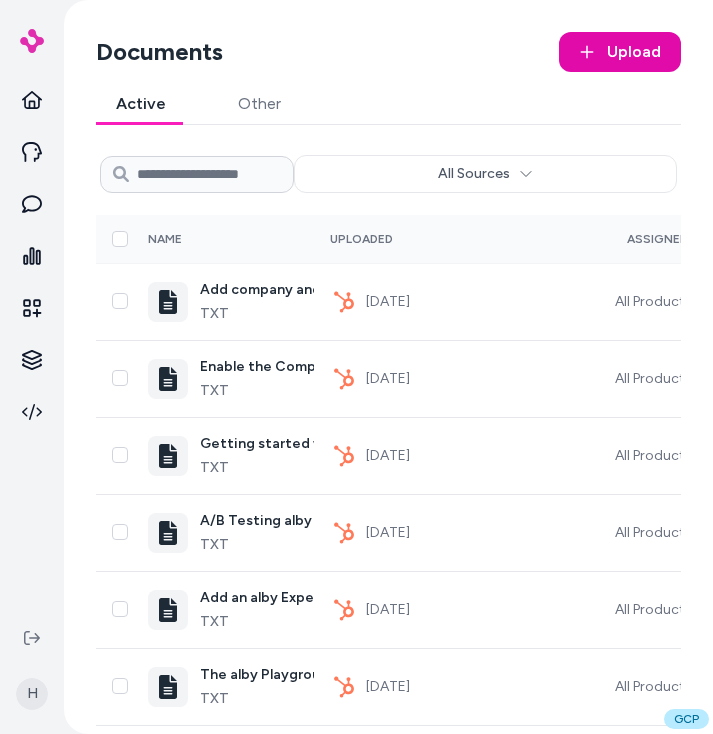 click on "Documents" at bounding box center [159, 52] 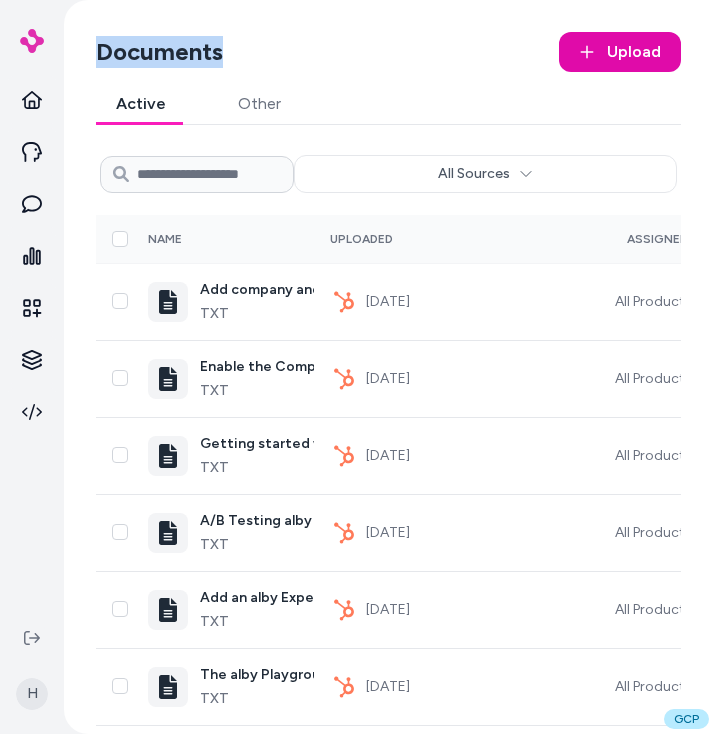 click on "Documents" at bounding box center (159, 52) 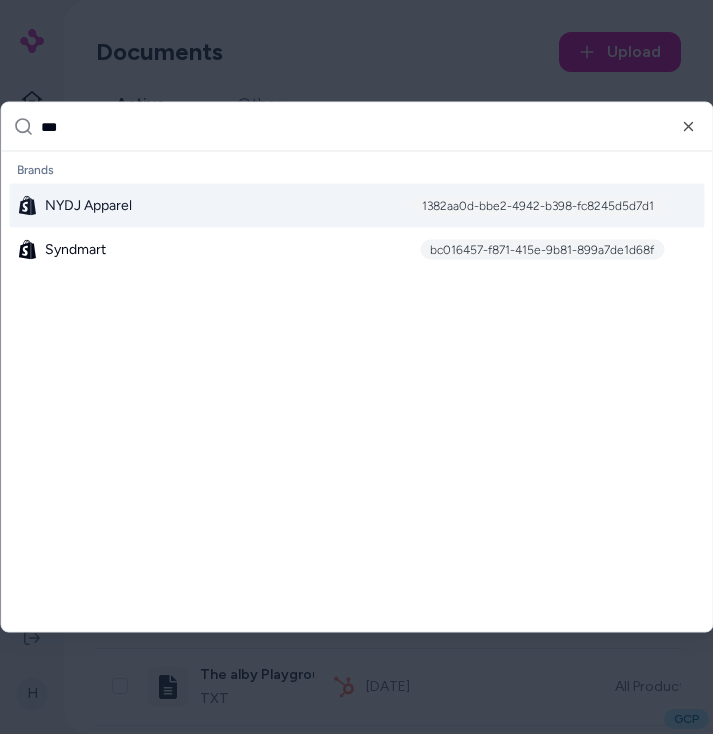 type on "***" 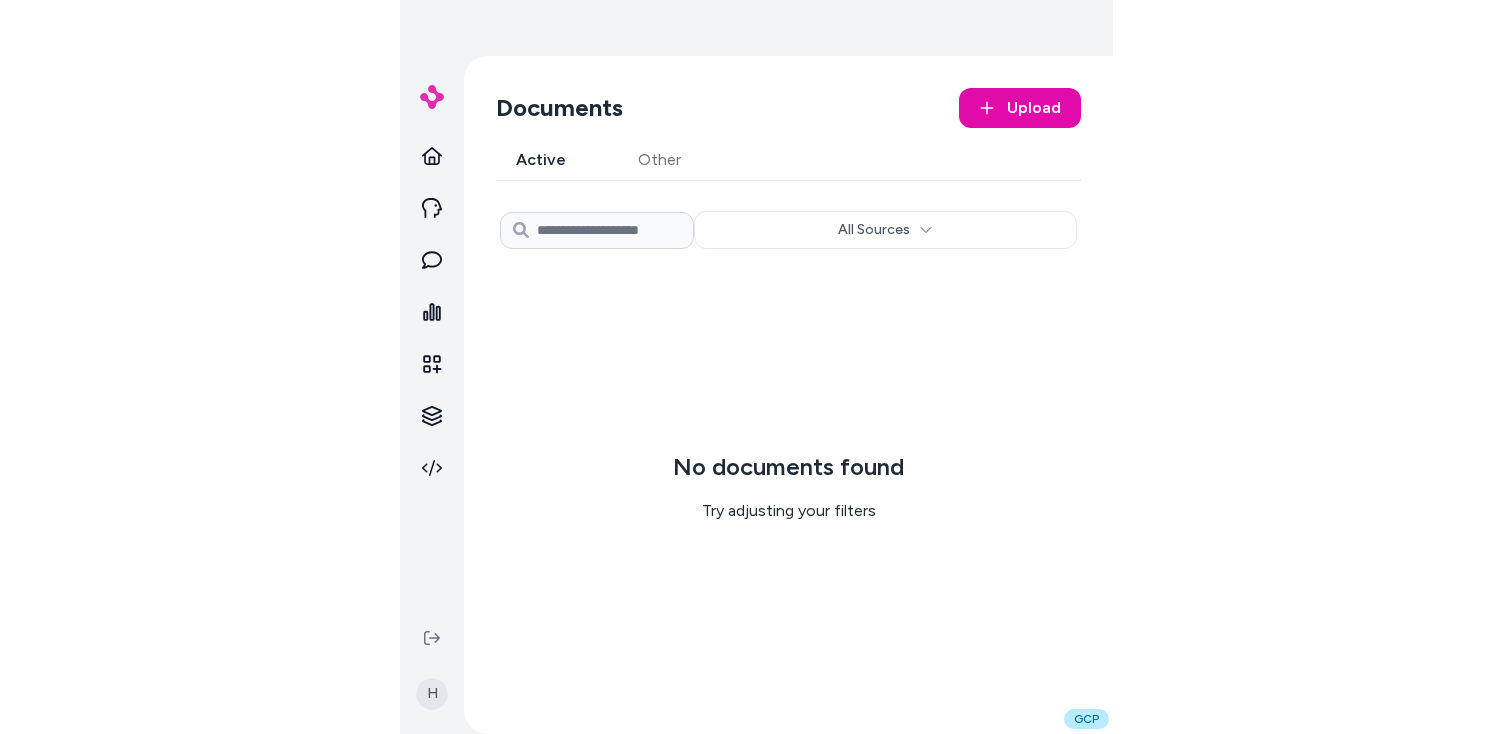 scroll, scrollTop: 0, scrollLeft: 0, axis: both 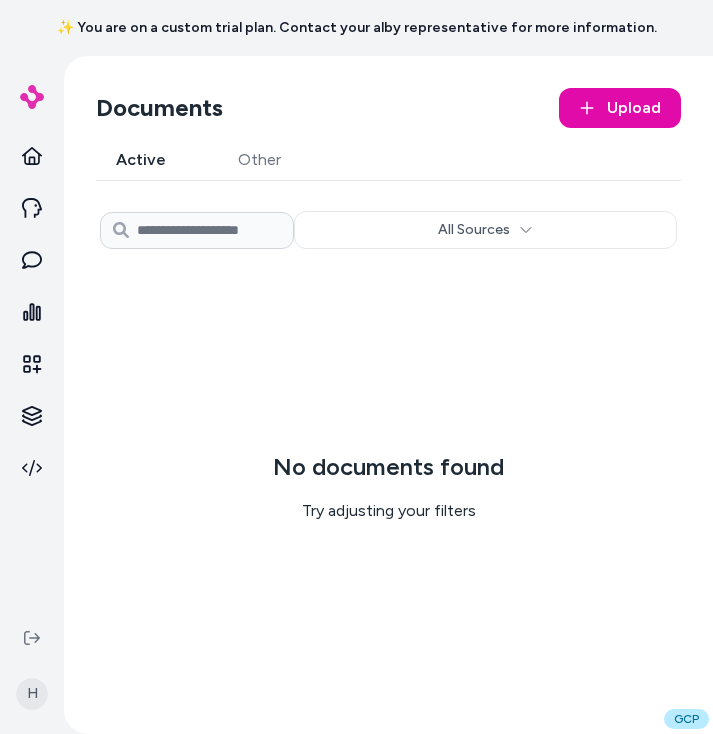 type 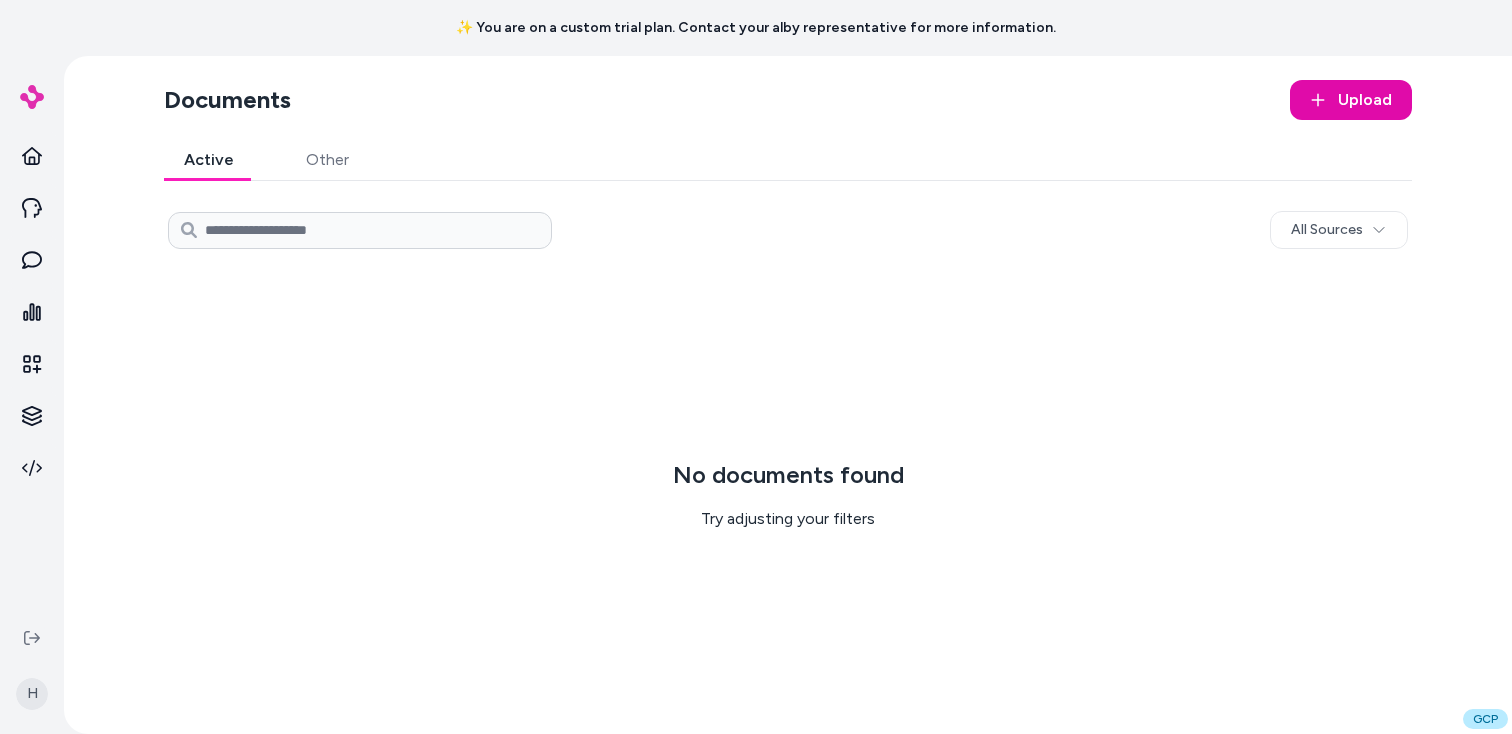 click on "Active" at bounding box center [209, 160] 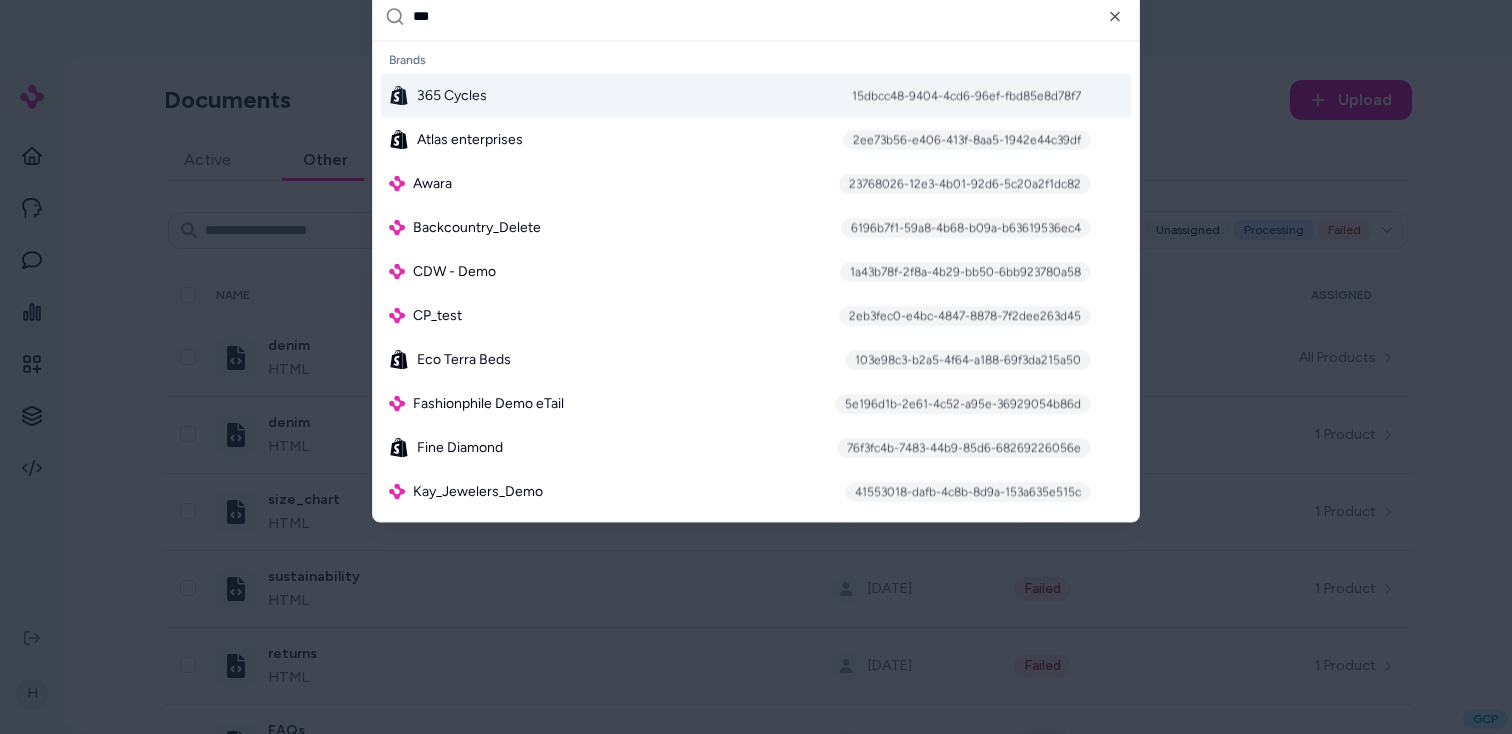 type on "***" 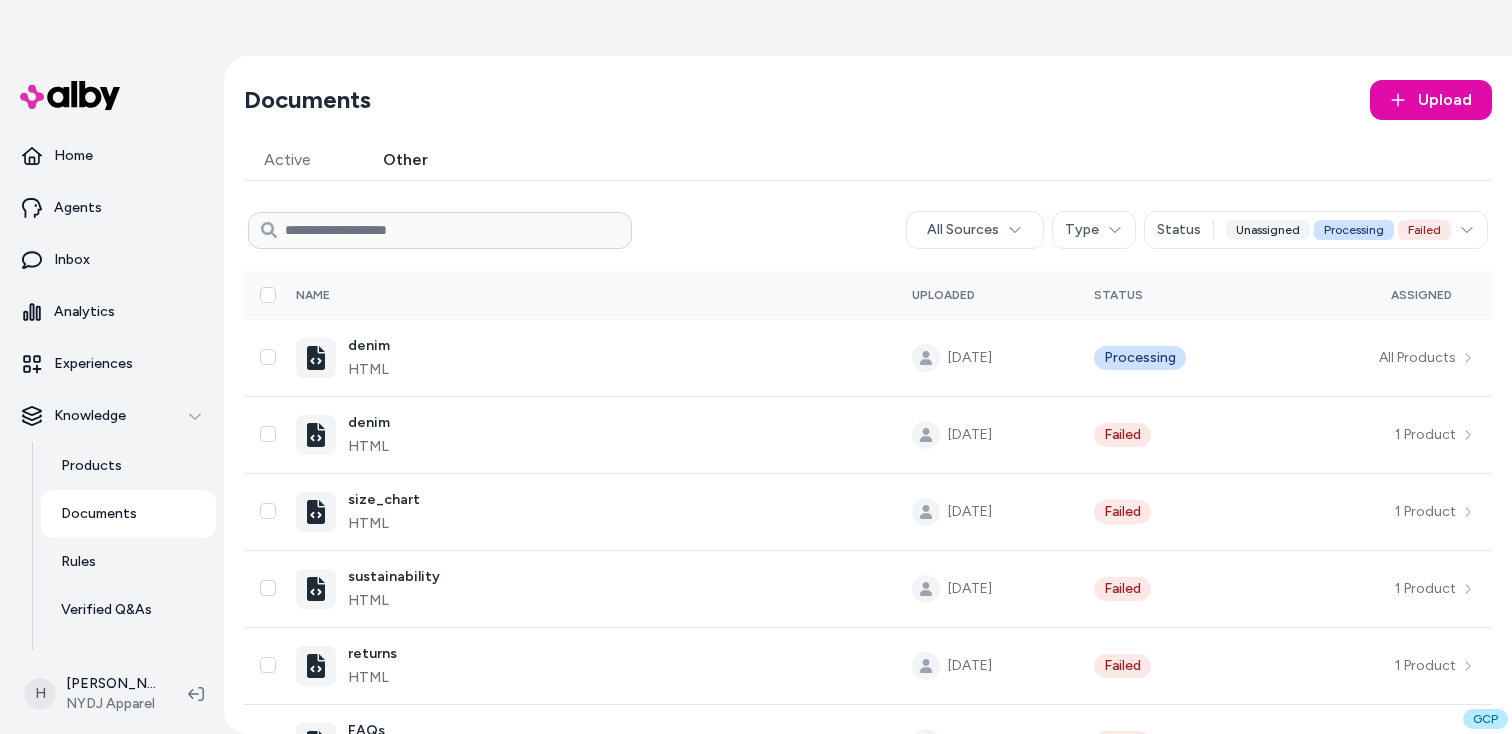 scroll, scrollTop: 0, scrollLeft: 0, axis: both 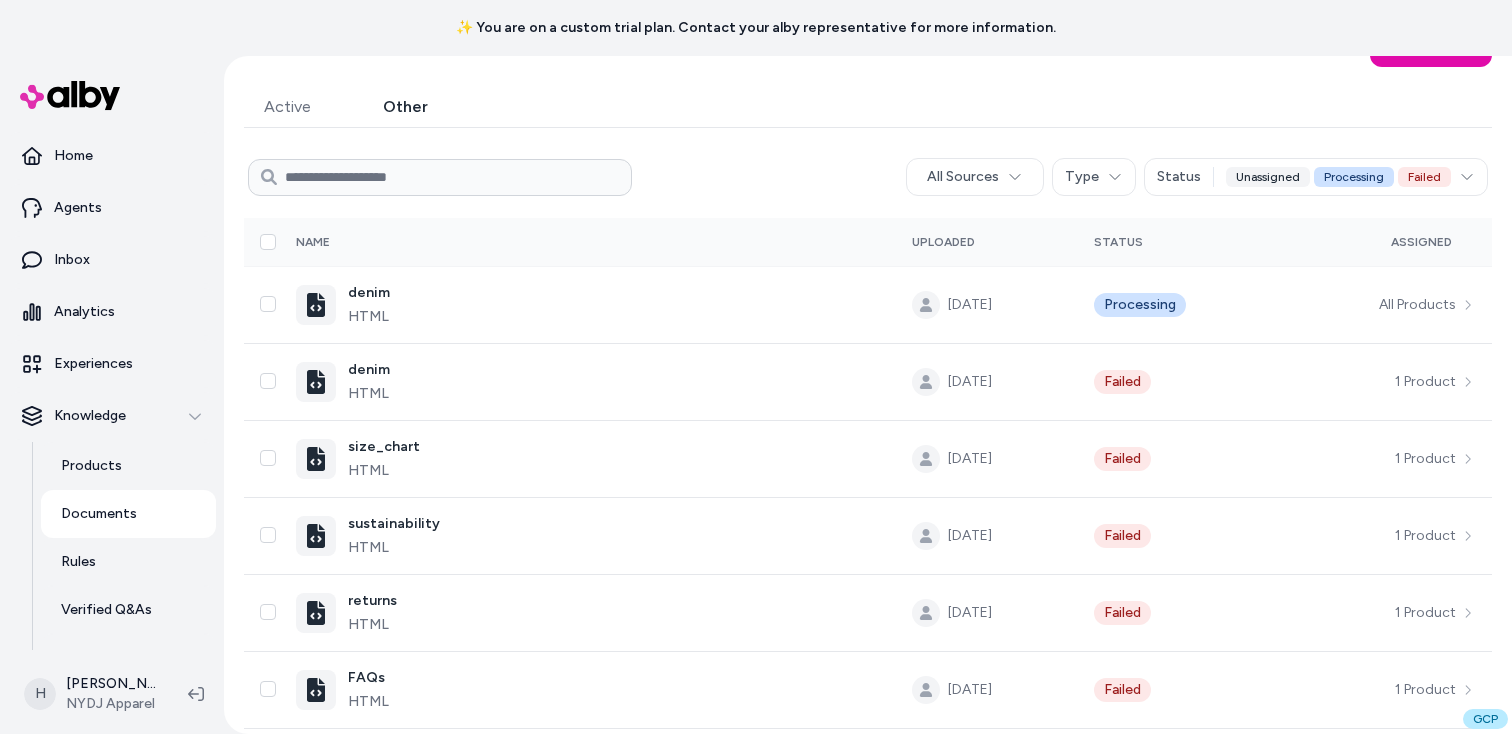 type 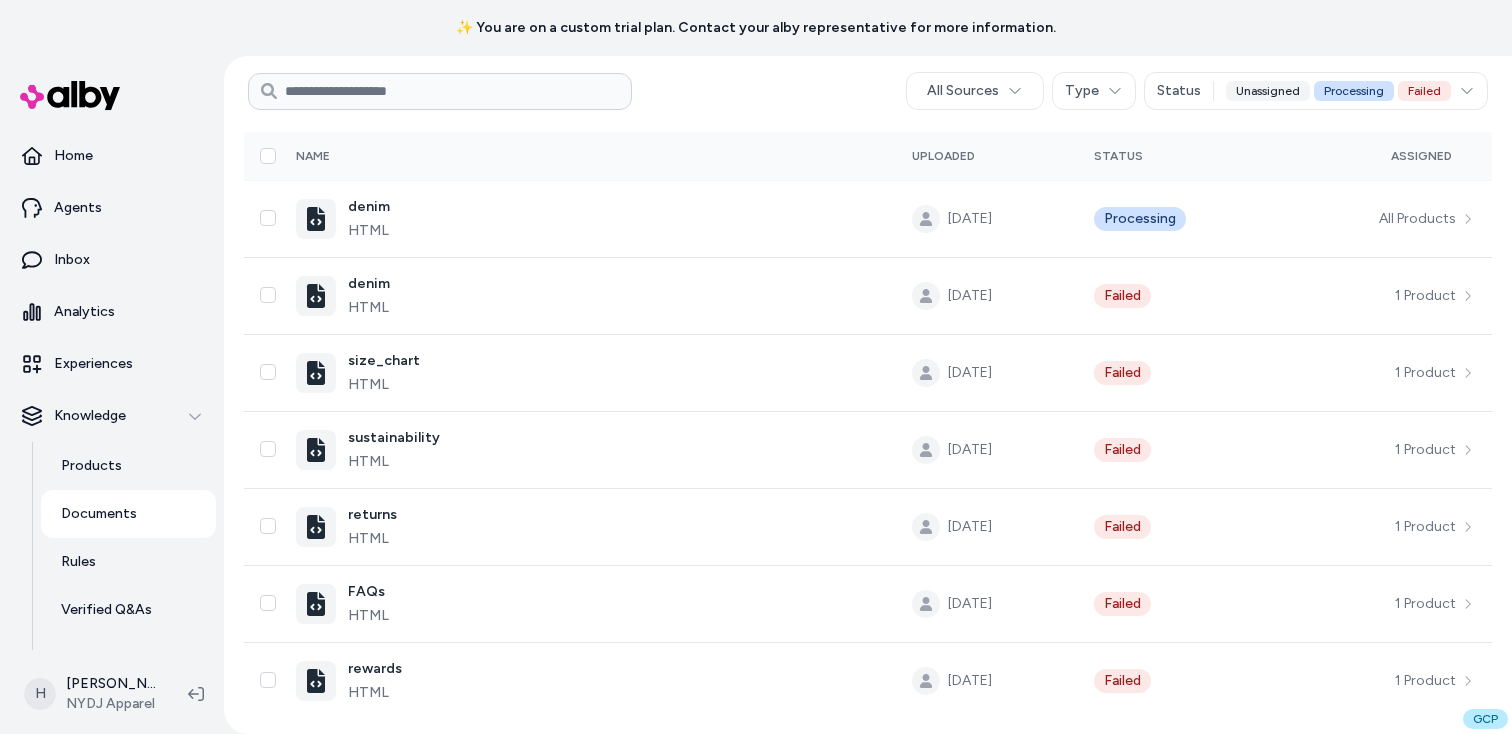 scroll, scrollTop: 1, scrollLeft: 0, axis: vertical 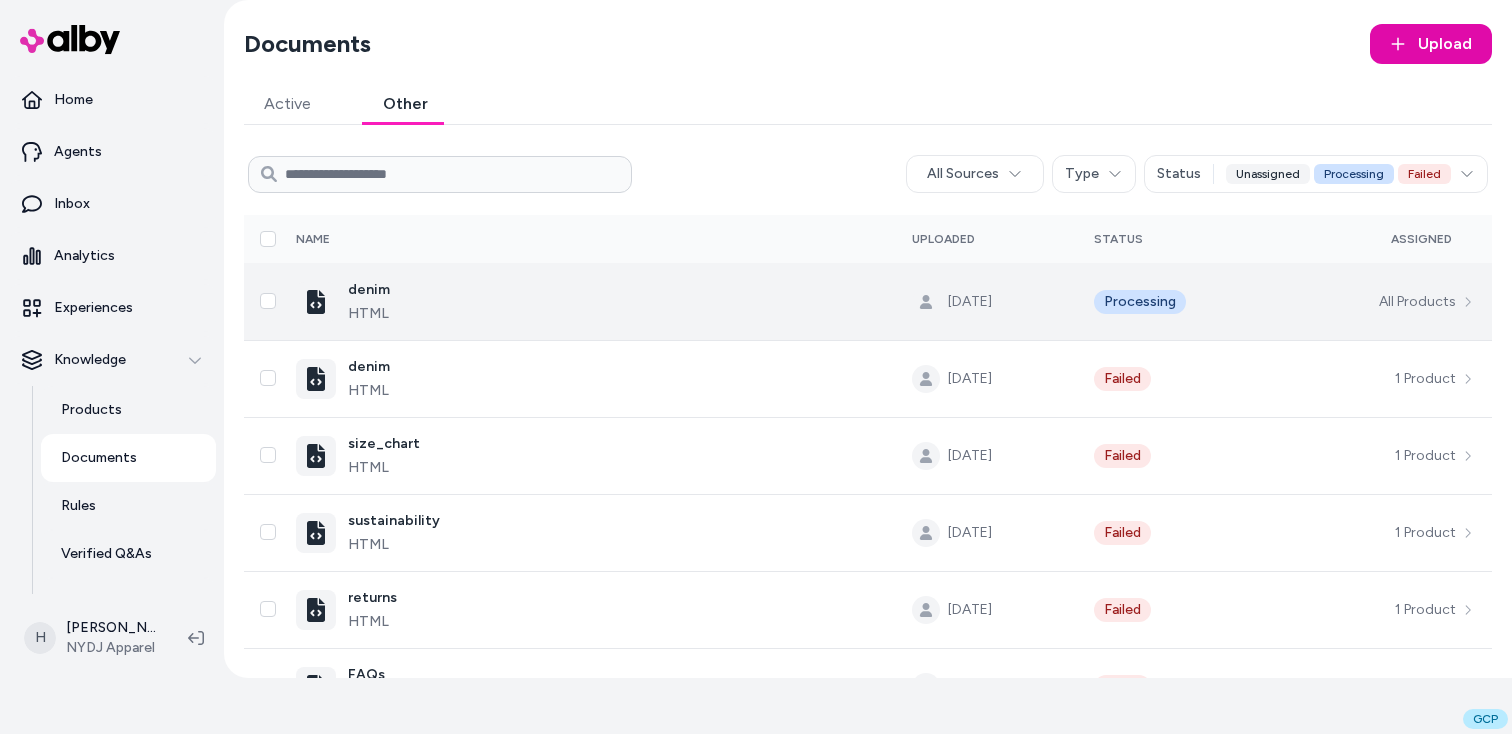 click on "denim html" at bounding box center (588, 302) 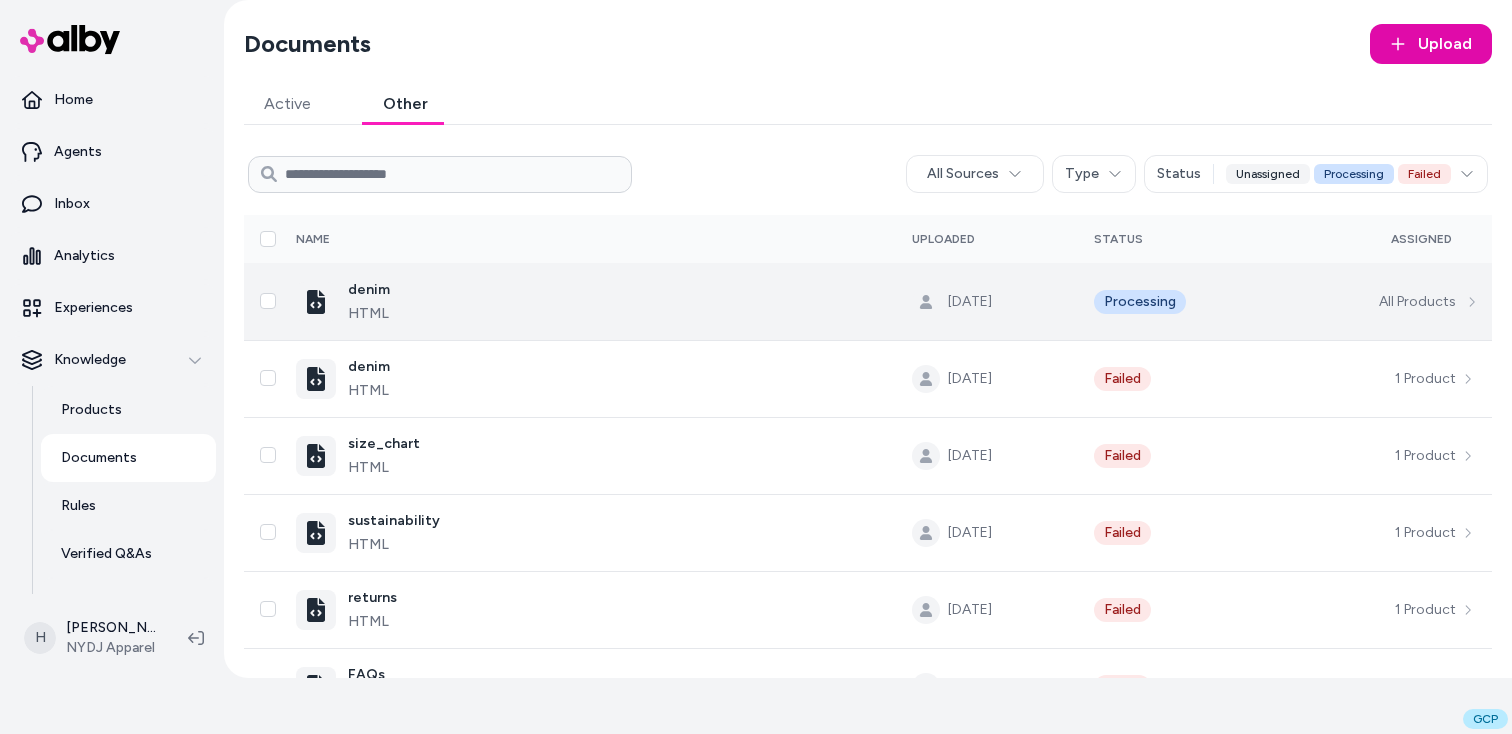 click on "All Products" at bounding box center [1376, 302] 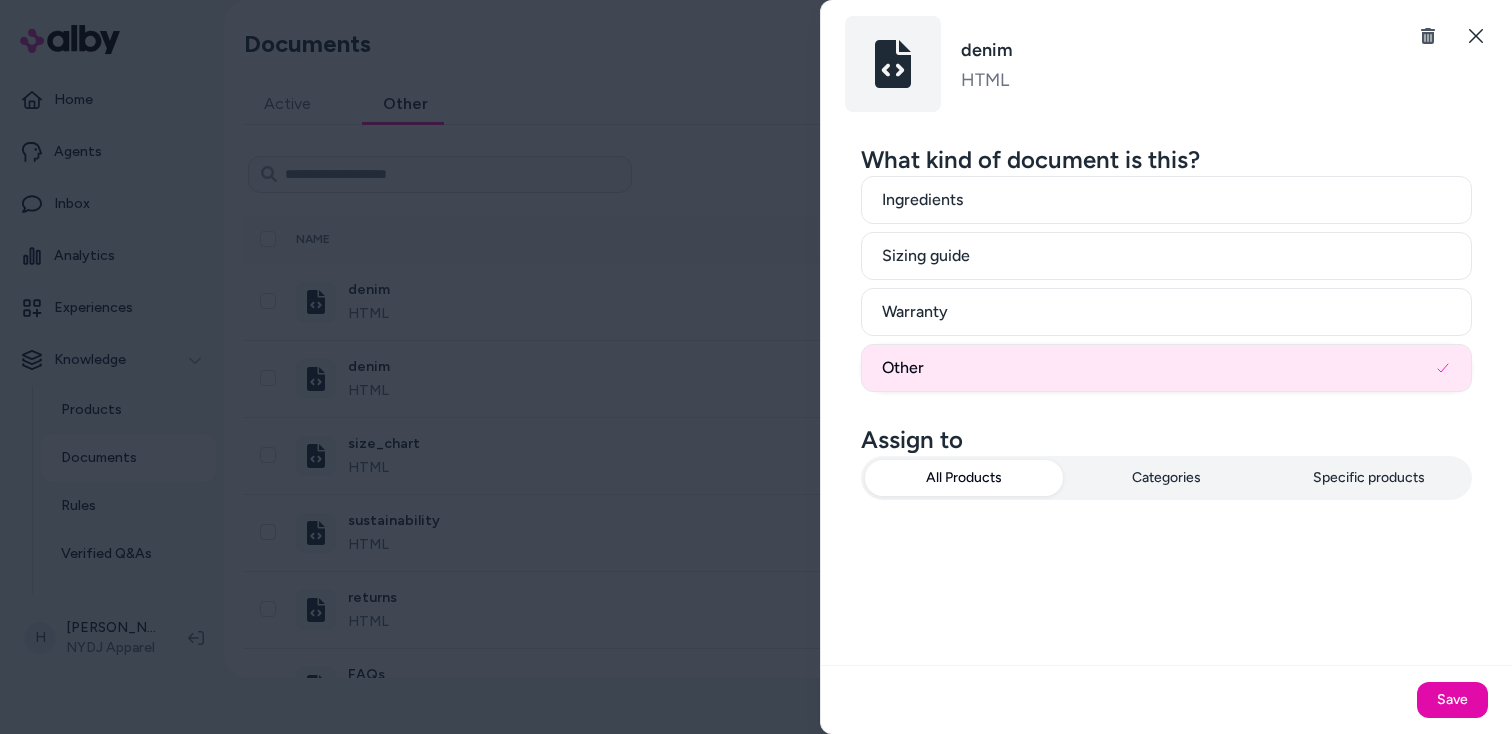 click at bounding box center [756, 367] 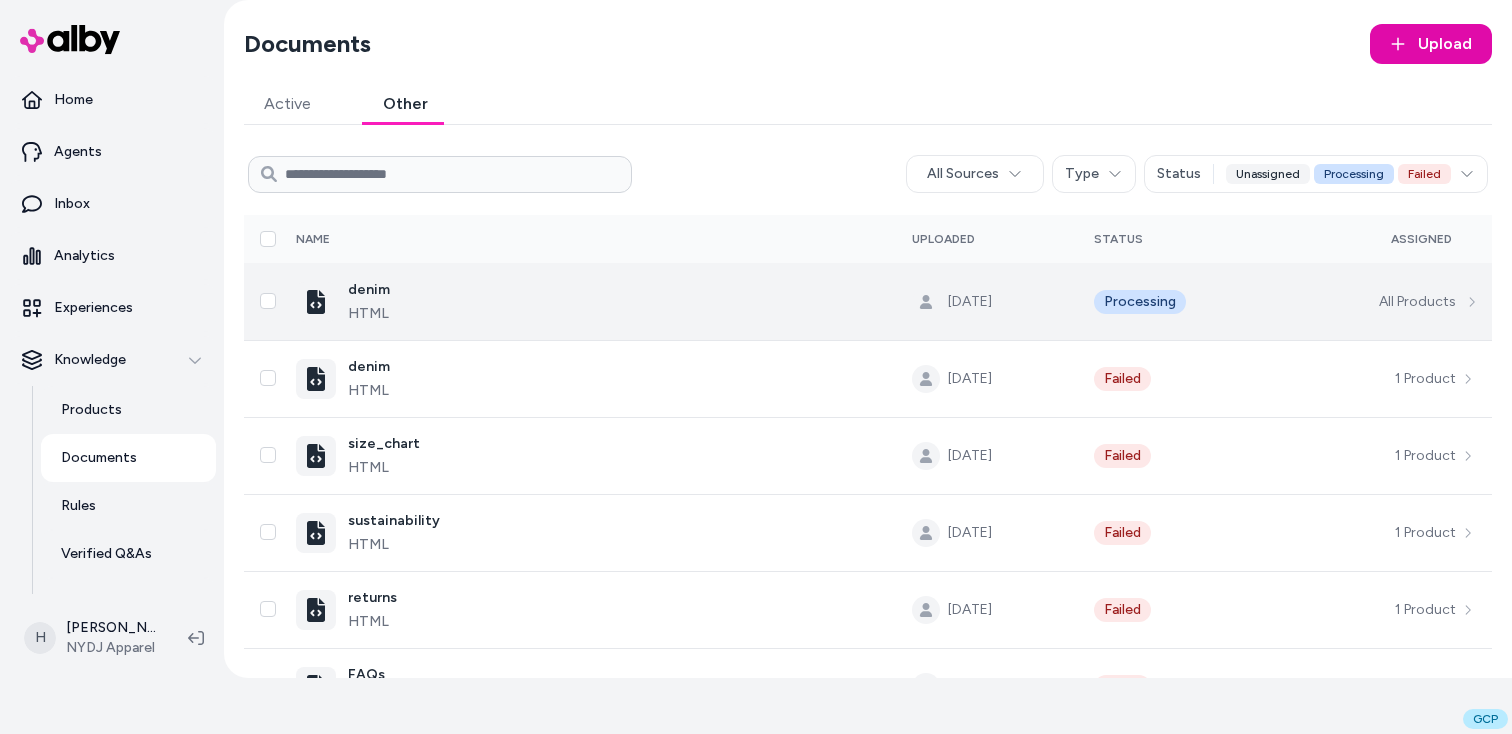 click on "All Products" at bounding box center (1376, 302) 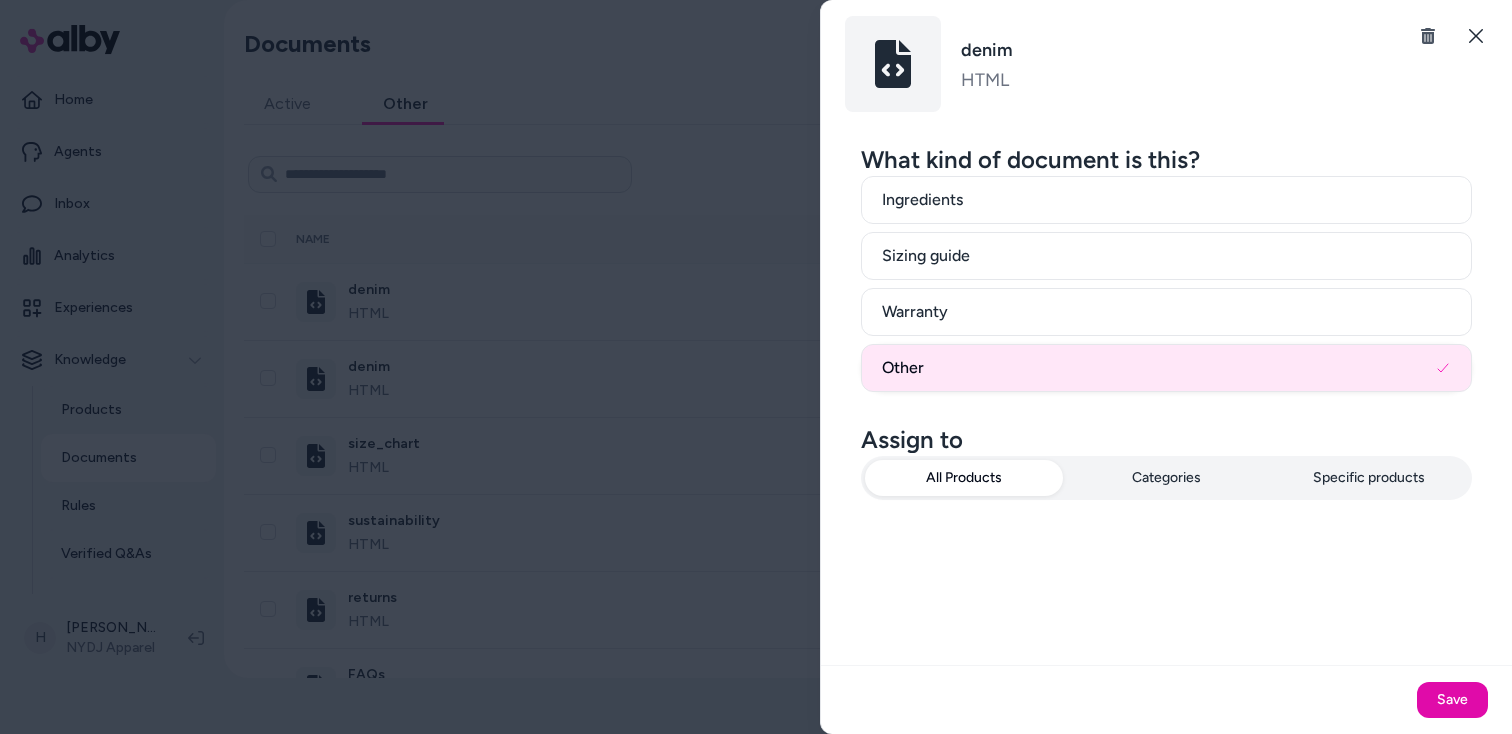 click at bounding box center (893, 64) 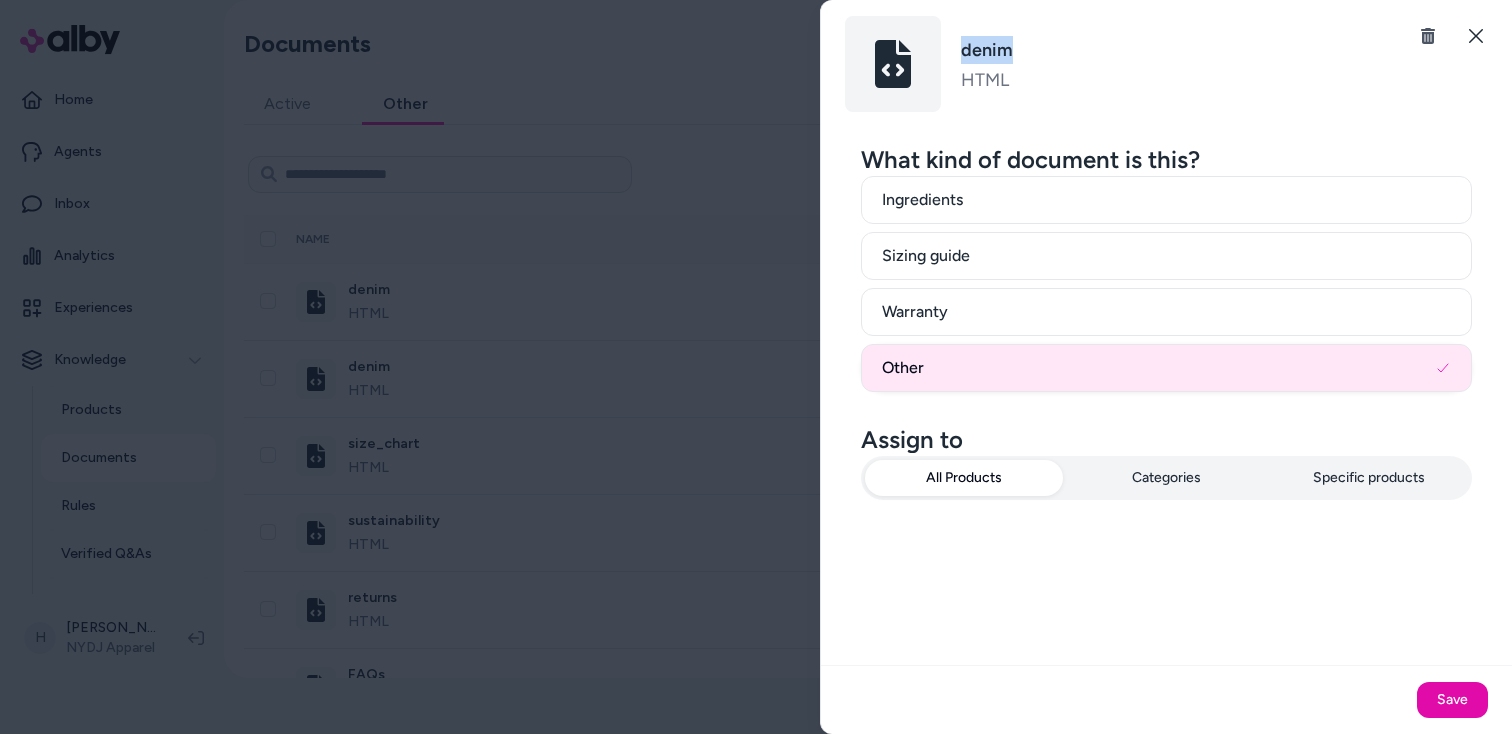click at bounding box center [893, 64] 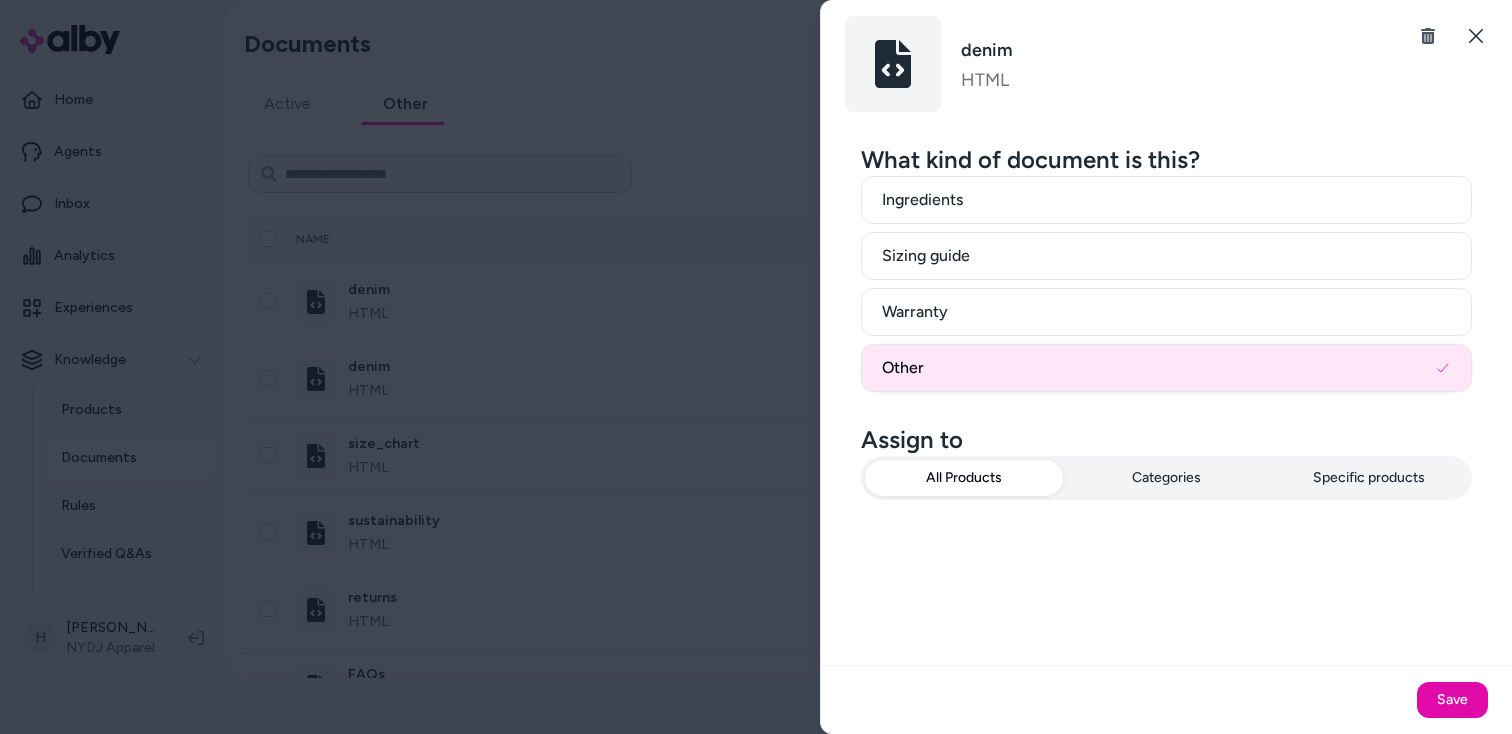 click at bounding box center [756, 367] 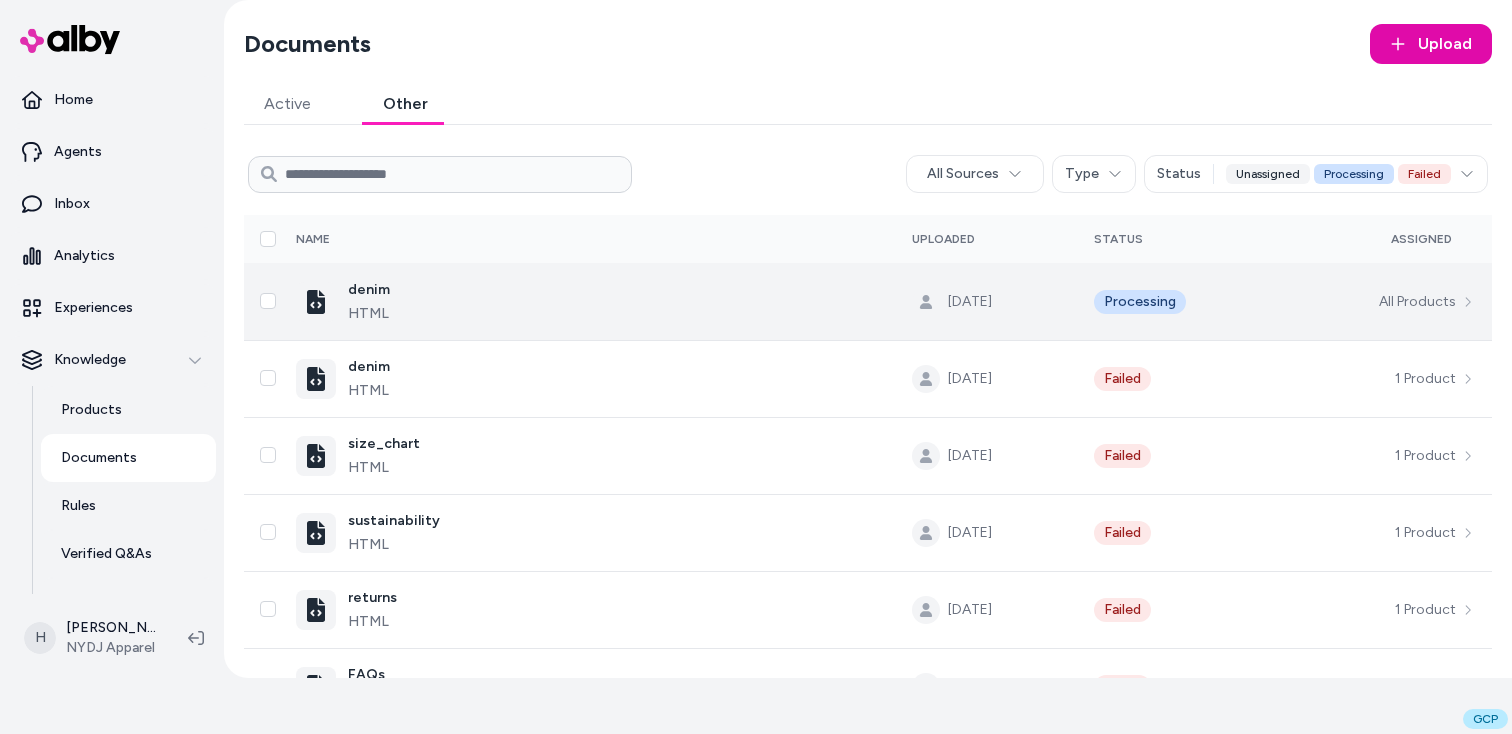 click on "denim html" at bounding box center (588, 302) 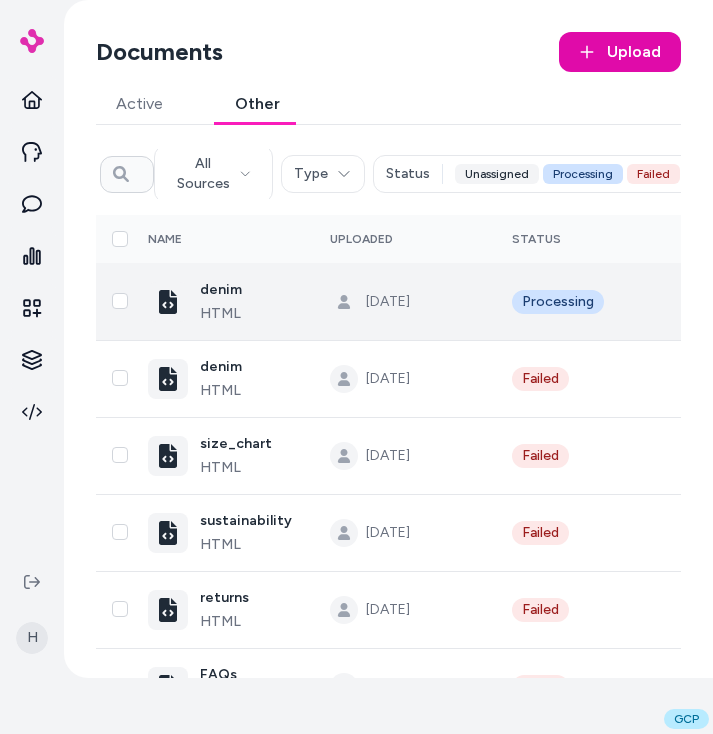 click on "[DATE]" at bounding box center (405, 302) 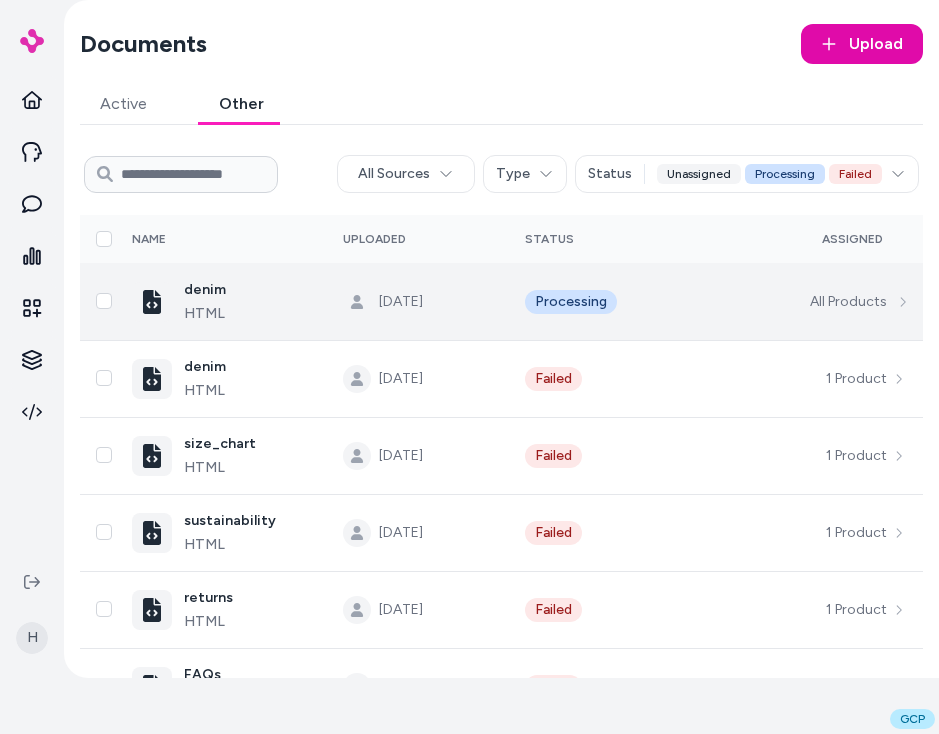 click on "All Products" at bounding box center (807, 302) 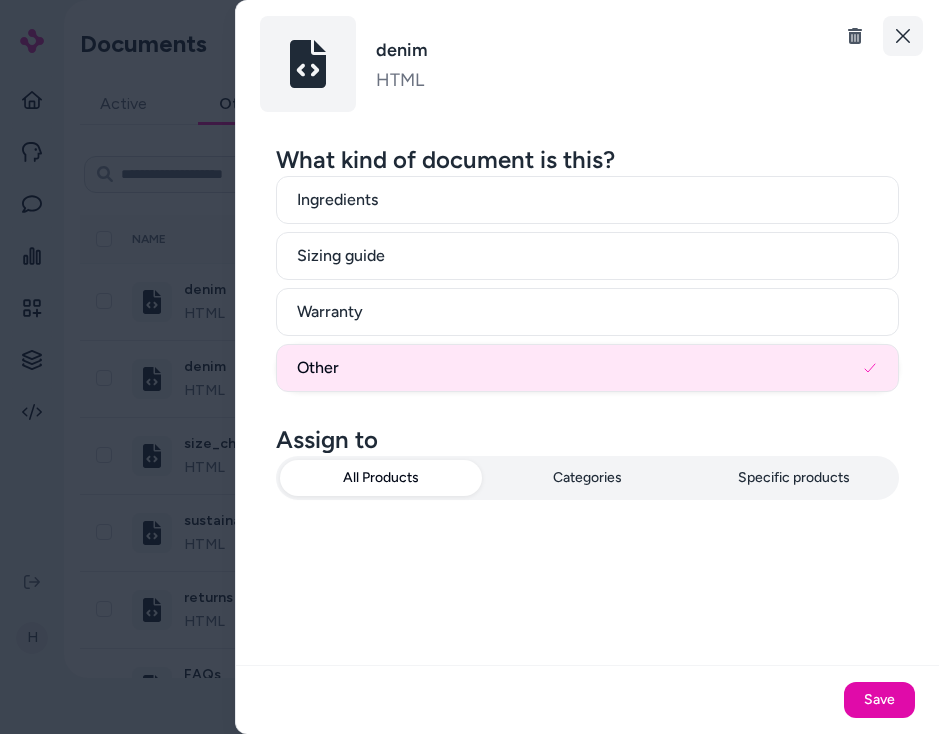 click on "Close" at bounding box center (903, 36) 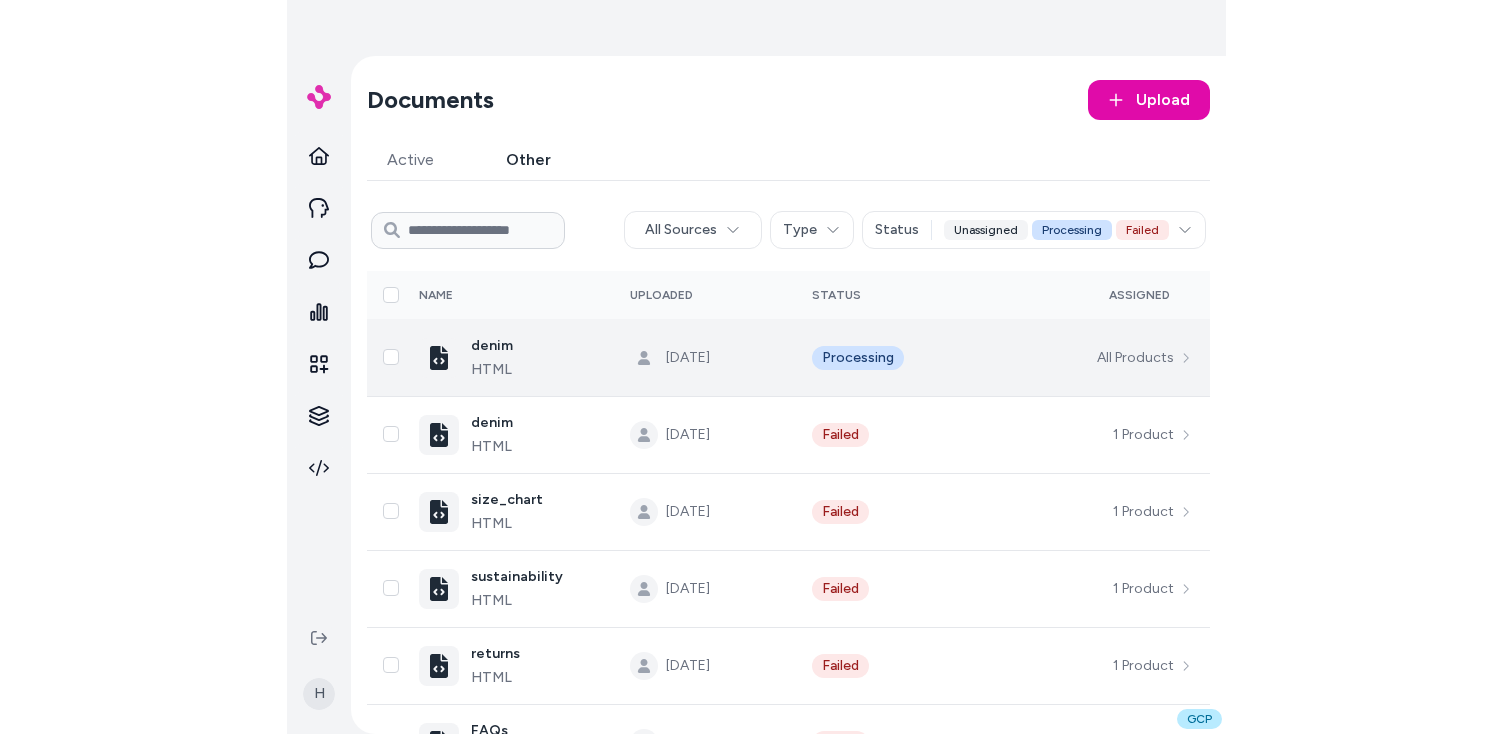 scroll, scrollTop: 56, scrollLeft: 0, axis: vertical 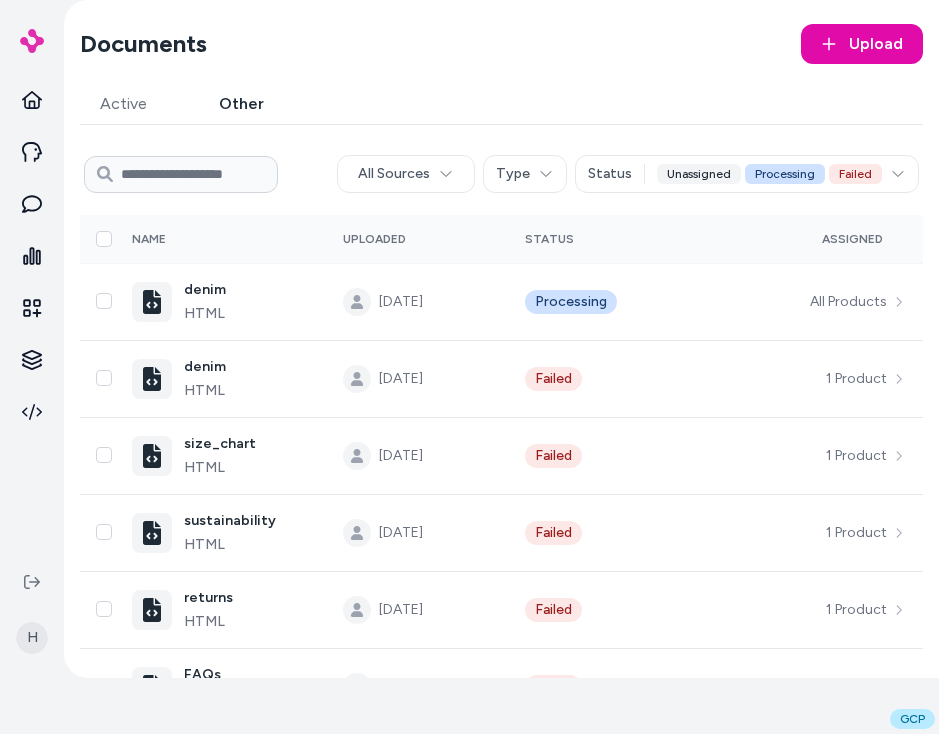 type 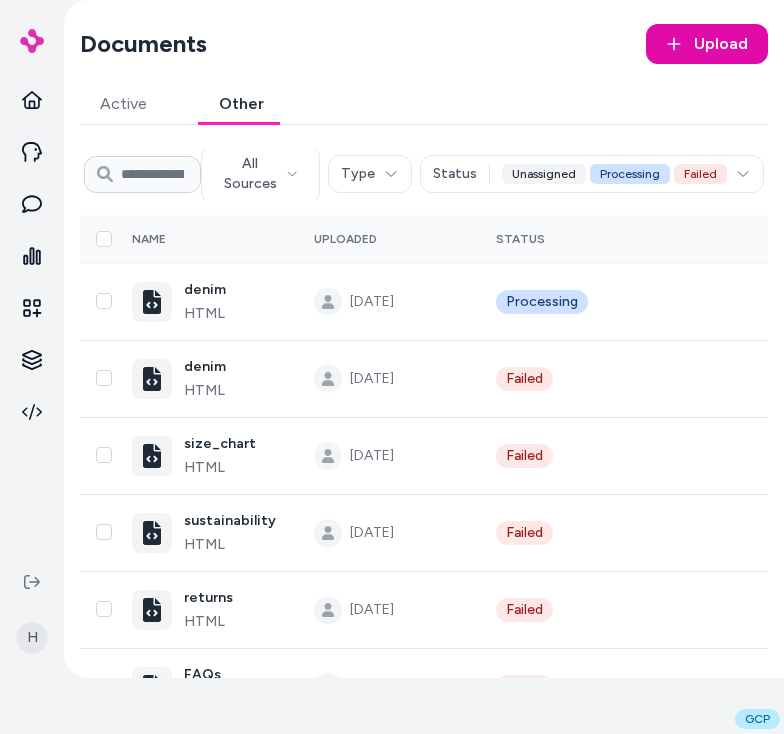 click on "Documents   Upload Active Other All Sources Type     Status Unassigned Processing Failed 0  Selected Assign Name Uploaded Status Assigned denim html [DATE] Processing All Products denim html [DATE] Failed 1 Product size_chart html [DATE] Failed 1 Product sustainability html [DATE] Failed 1 Product returns html [DATE] Failed 1 Product FAQs html [DATE] Failed 1 Product rewards html [DATE] Failed 1 Product" at bounding box center (424, 409) 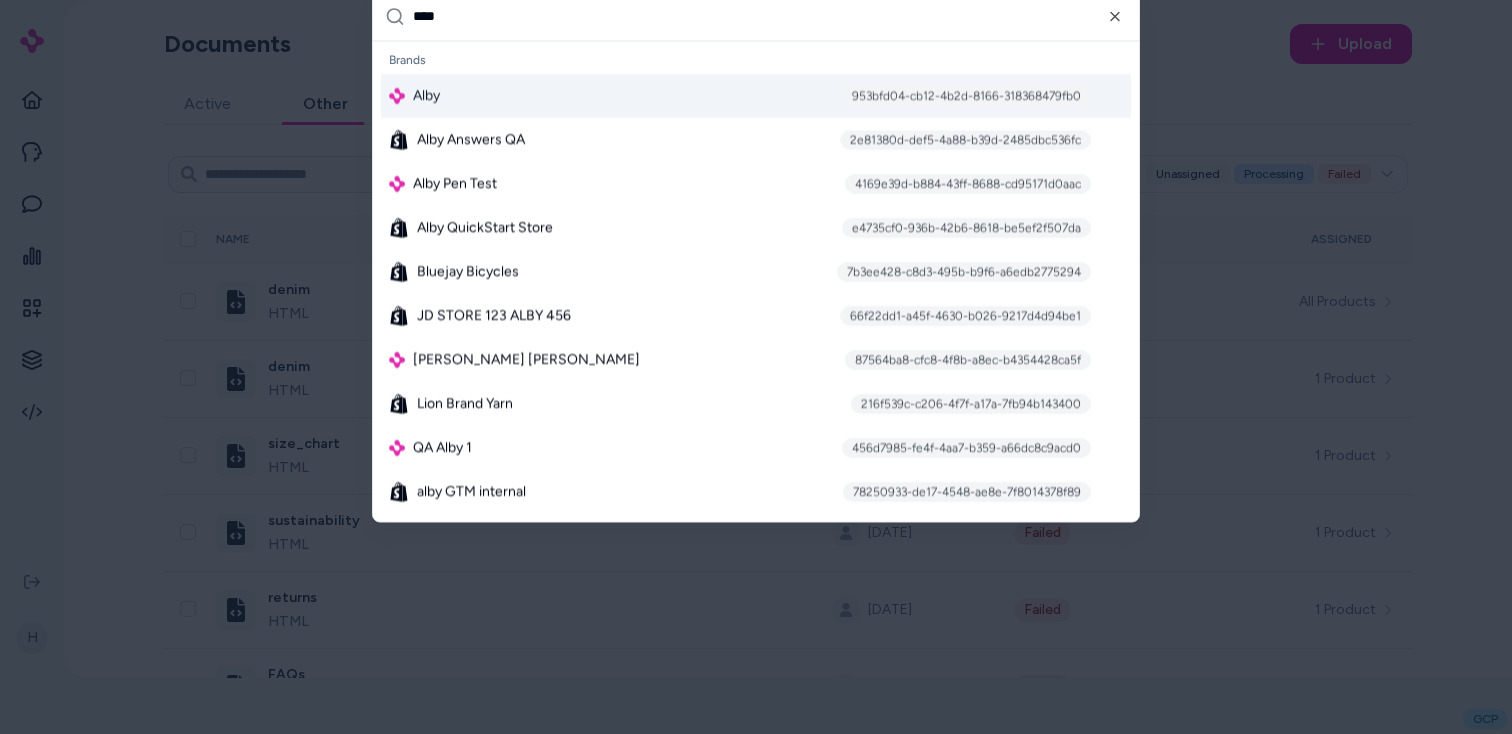 type on "****" 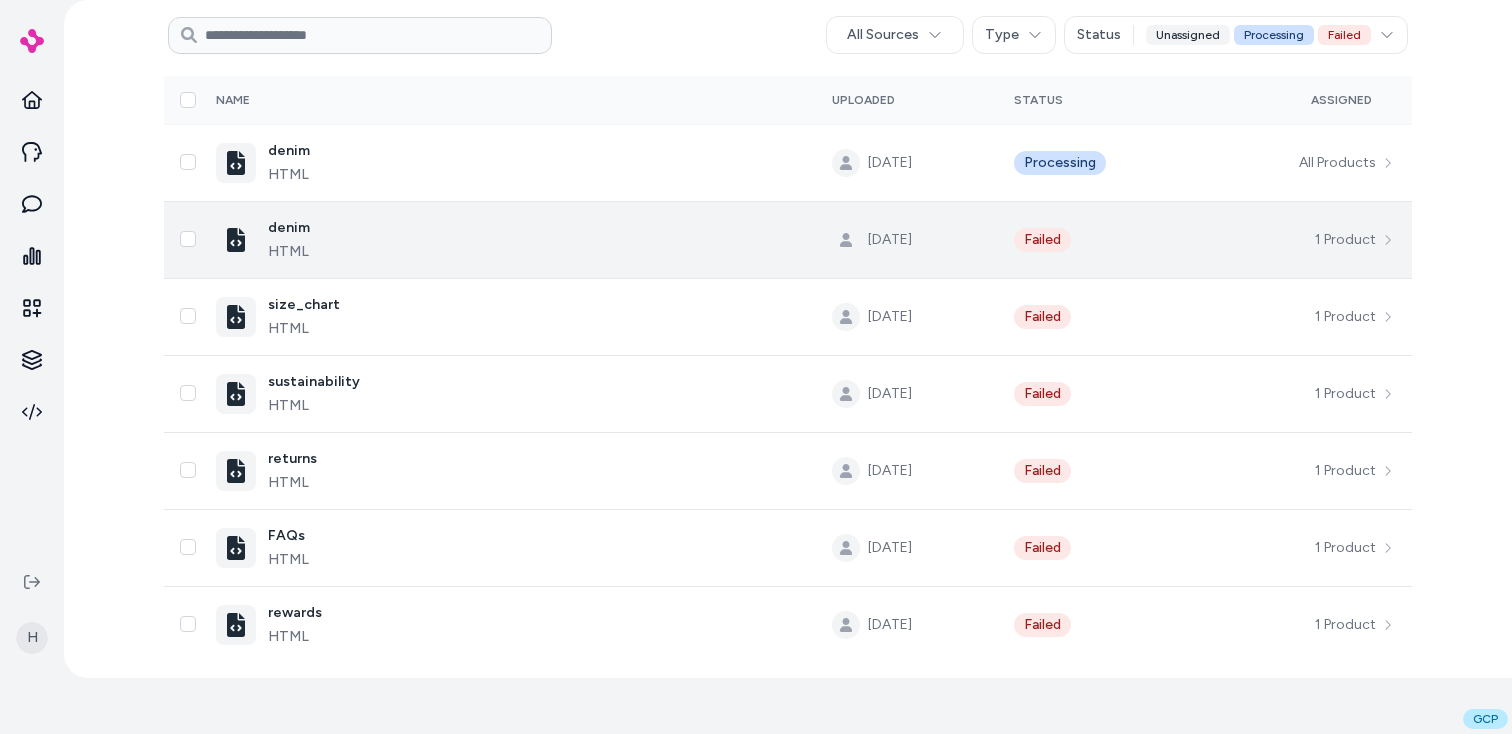 scroll, scrollTop: 0, scrollLeft: 0, axis: both 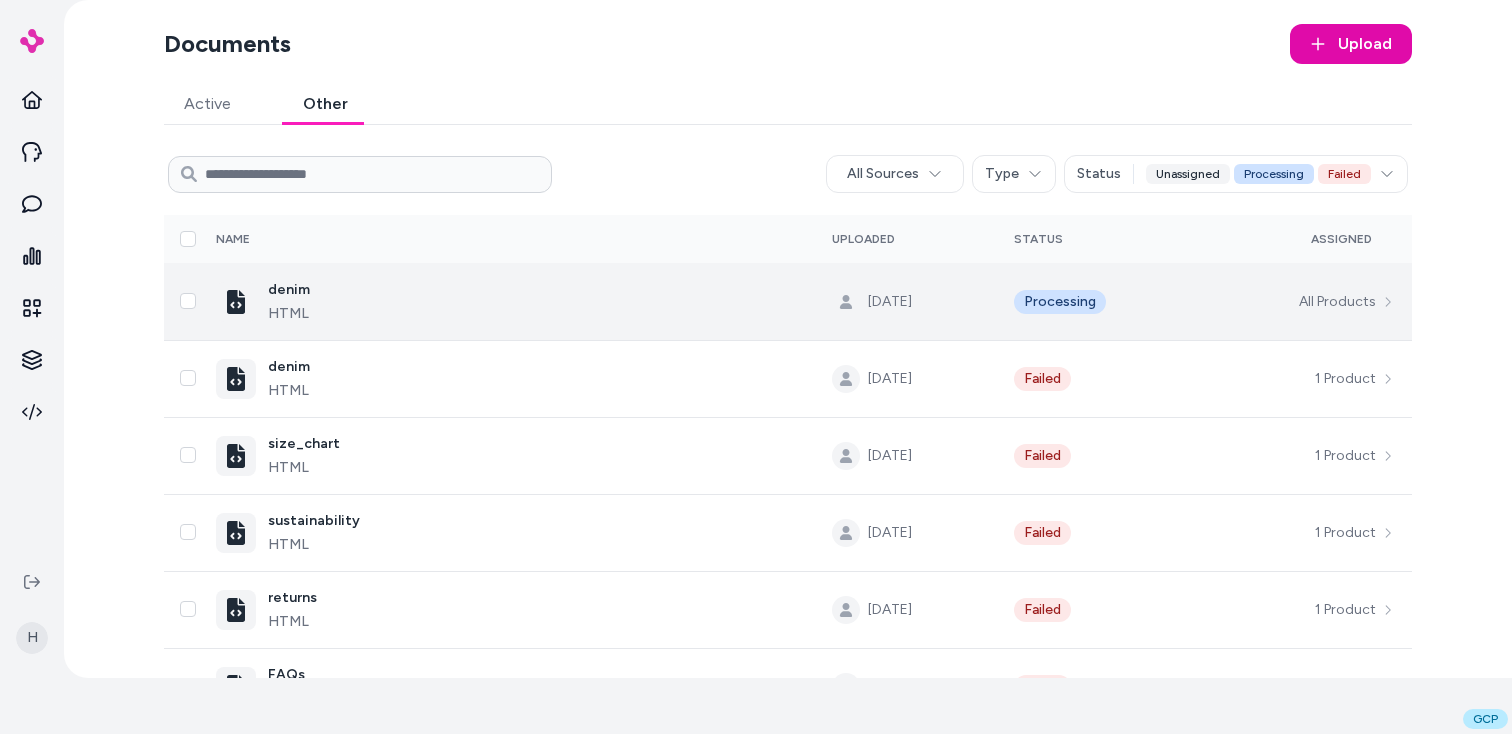click on "denim html" at bounding box center [508, 302] 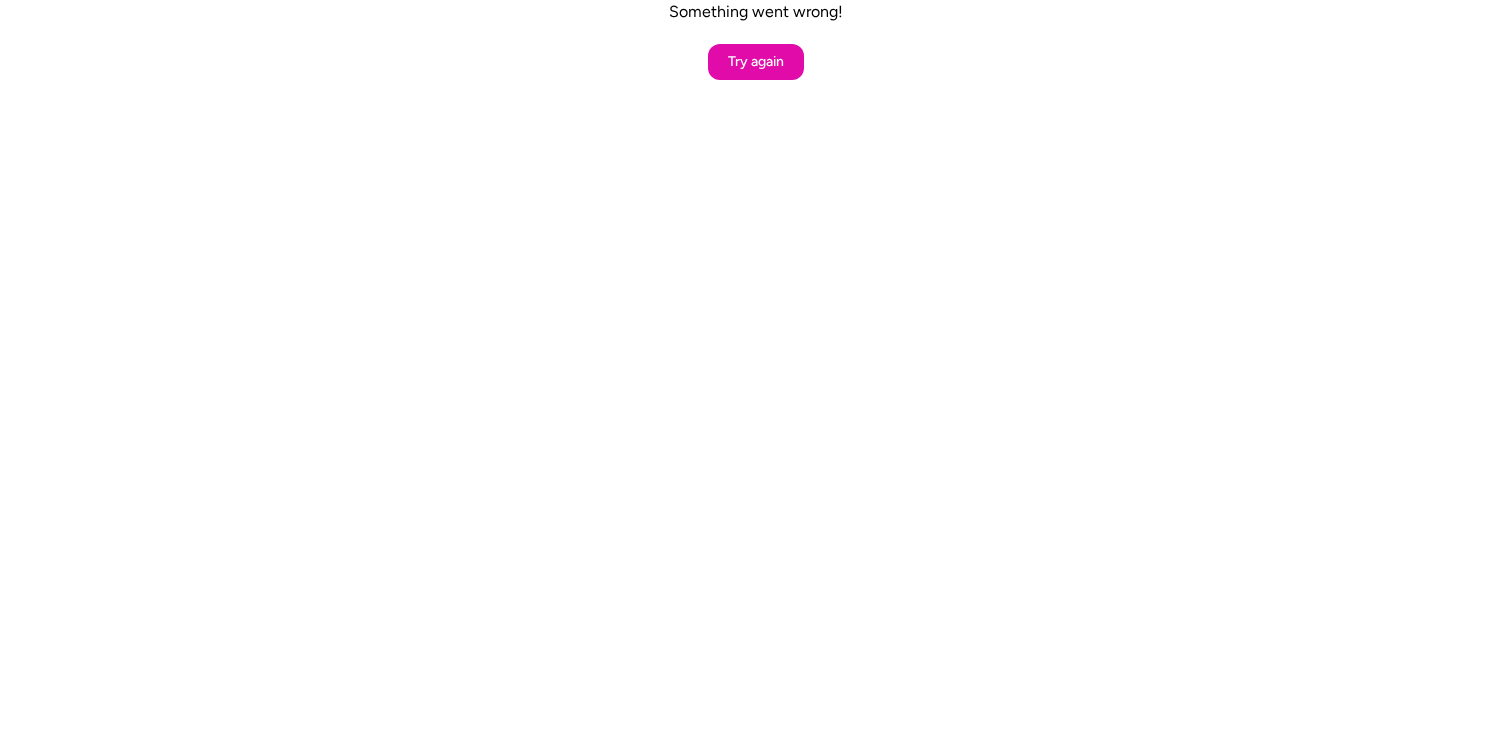 scroll, scrollTop: 0, scrollLeft: 0, axis: both 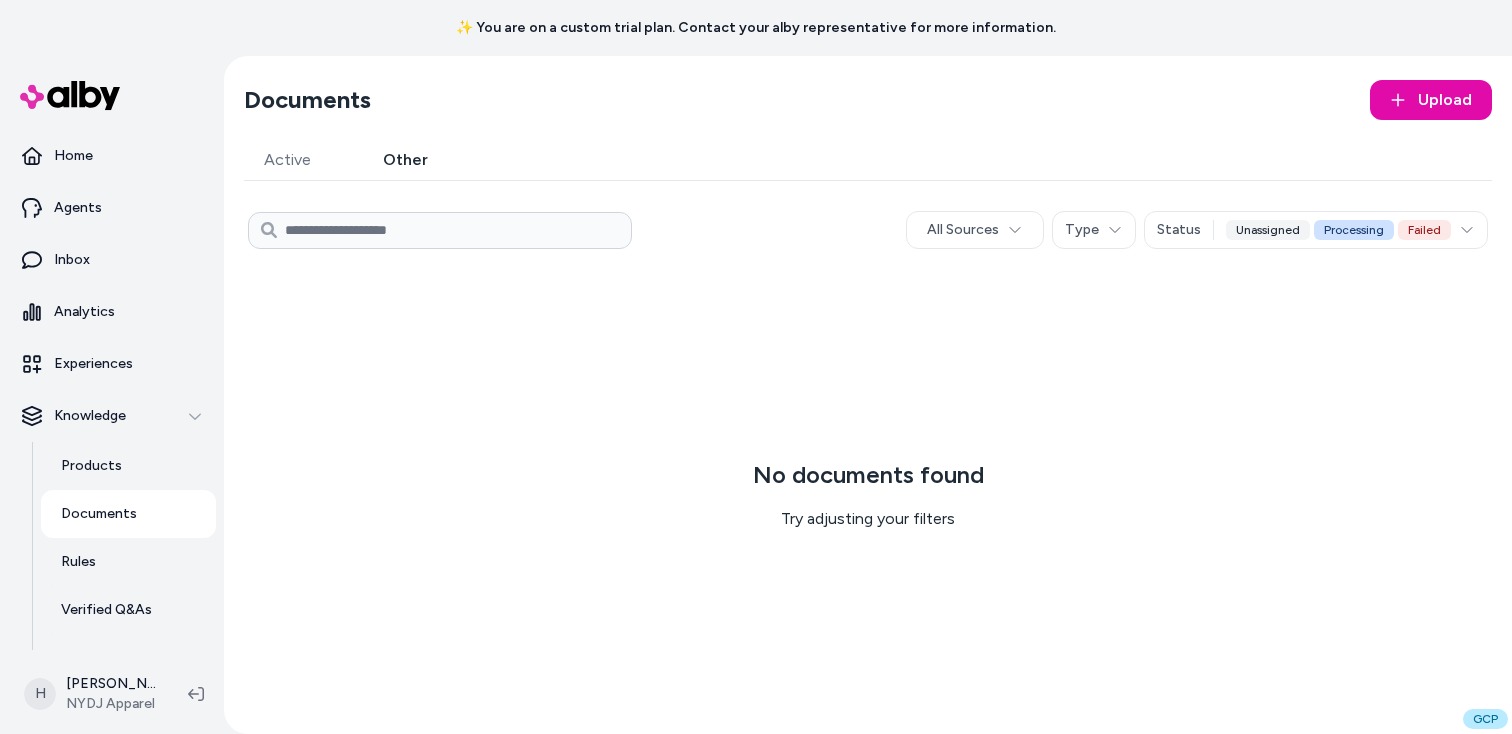type 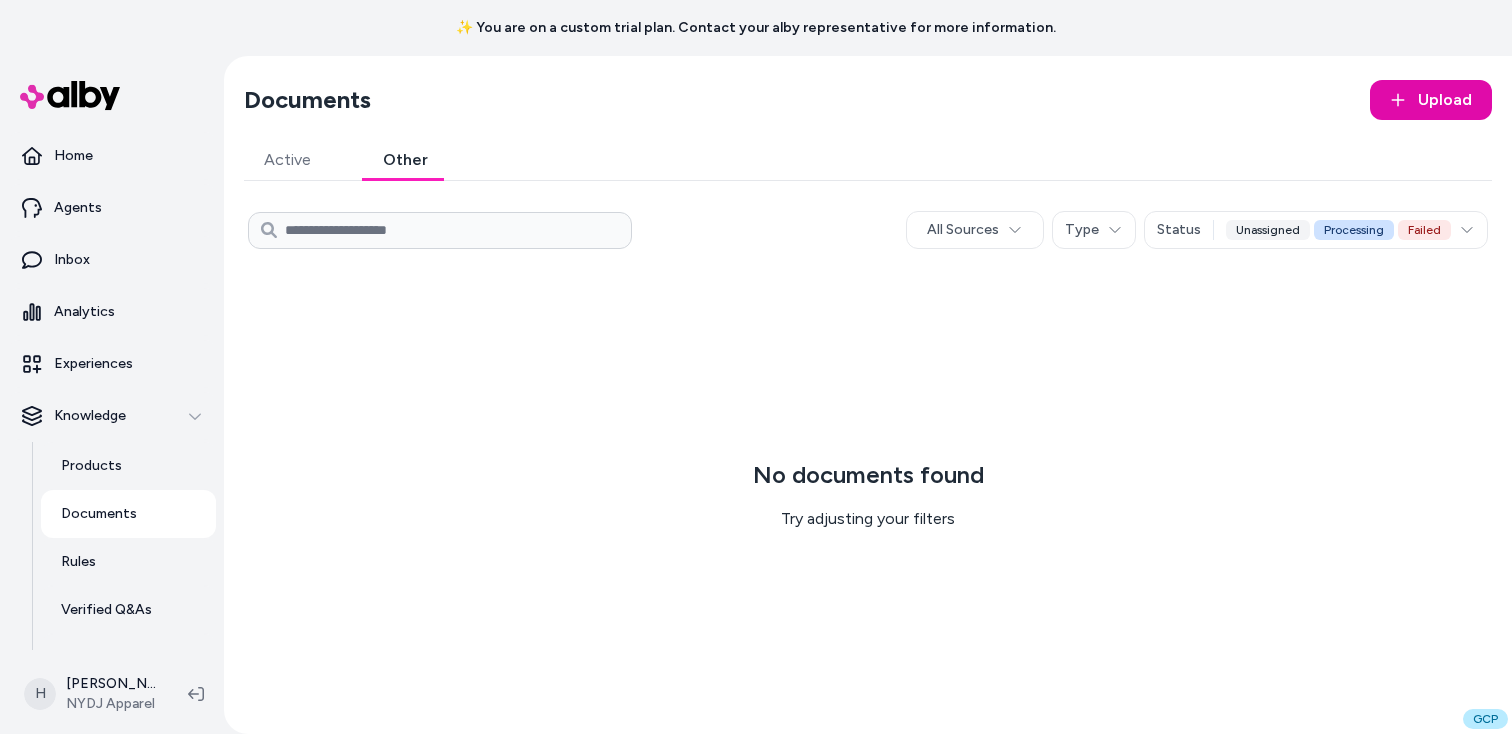 click on "Active" at bounding box center (287, 160) 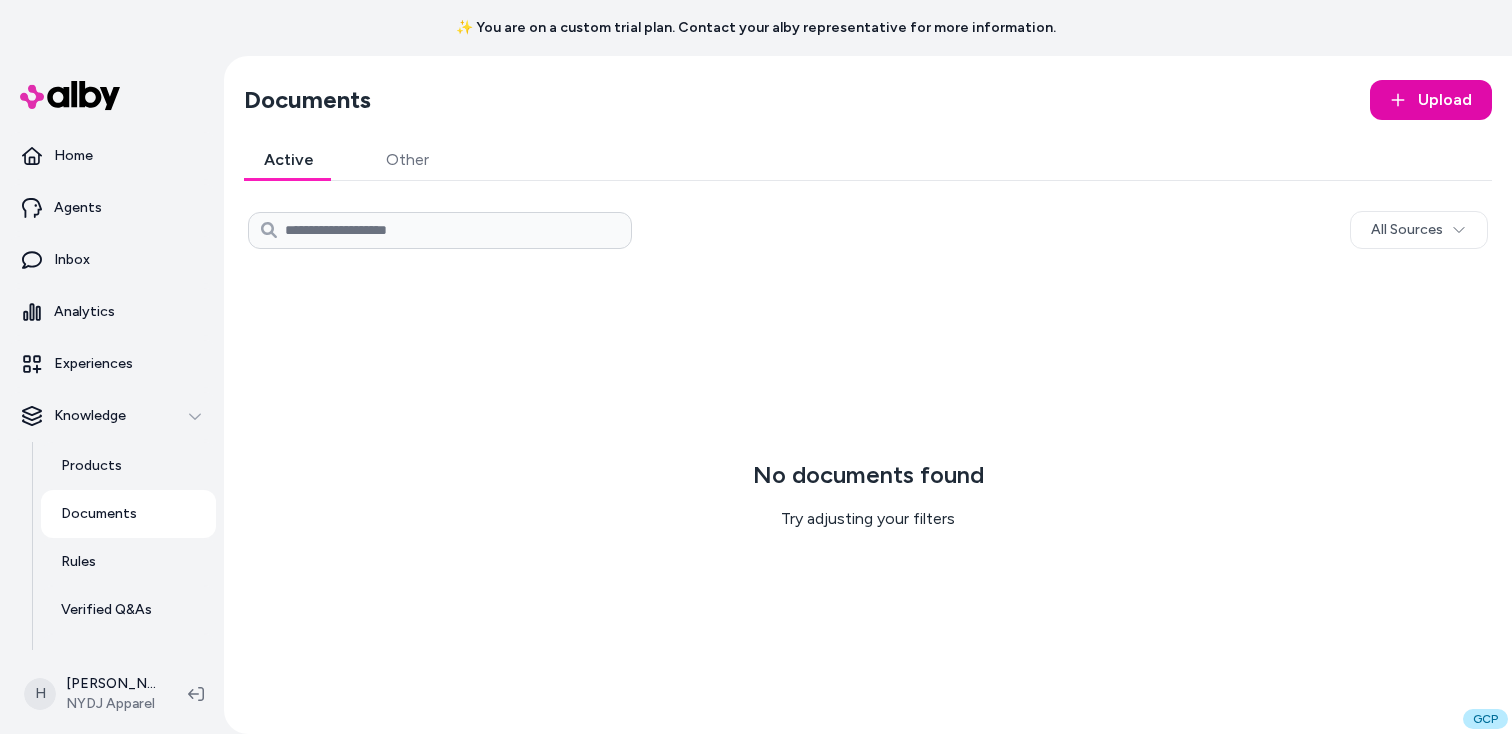 click on "Other" at bounding box center [407, 160] 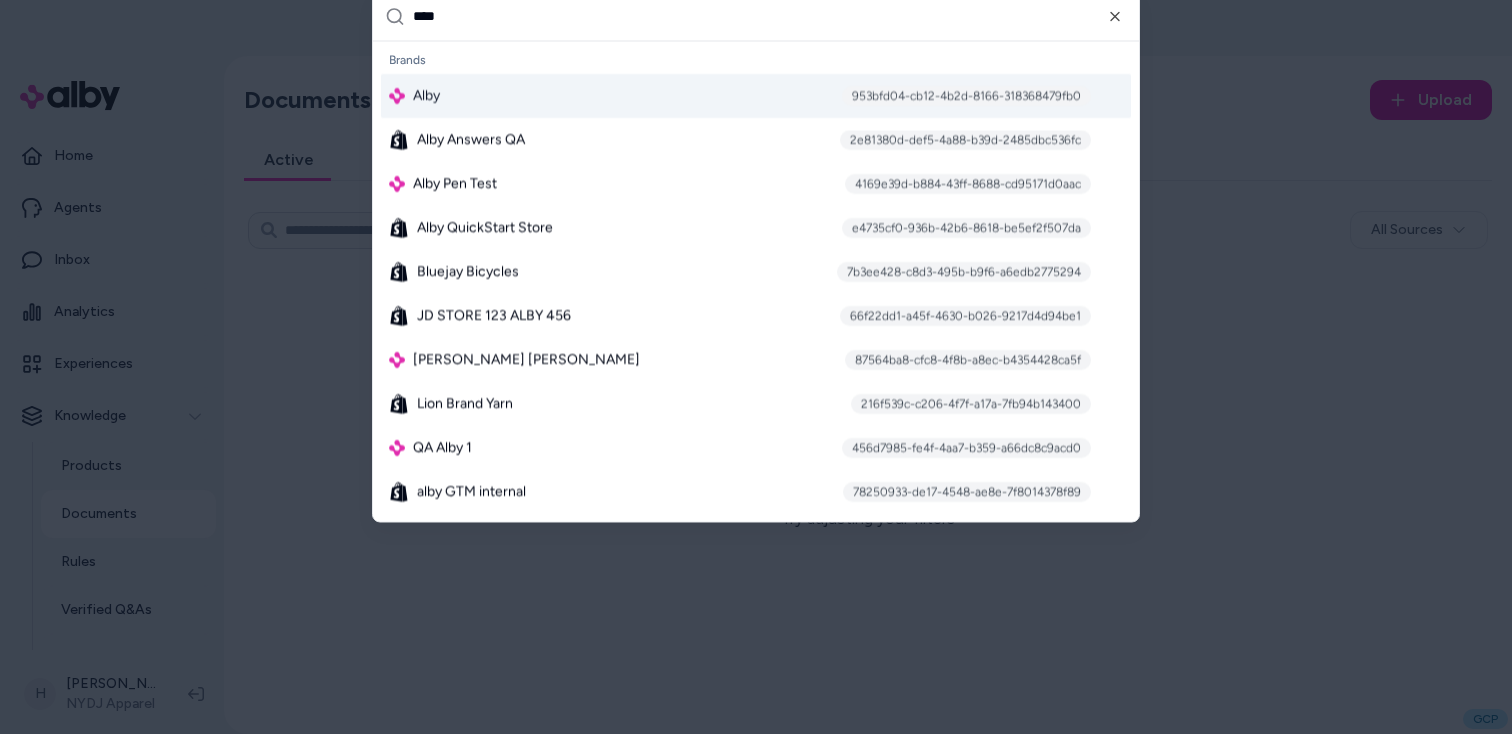 type on "****" 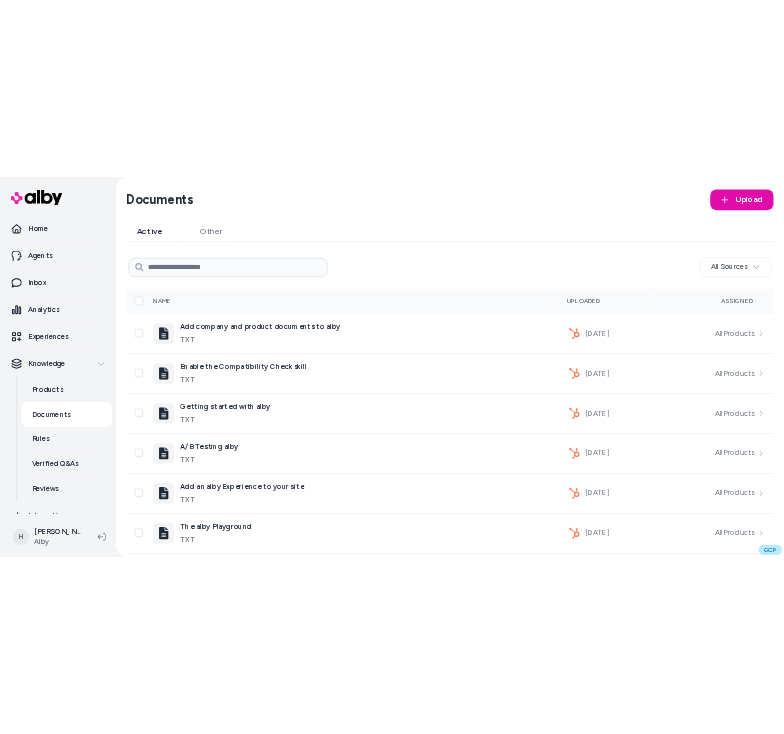 scroll, scrollTop: 0, scrollLeft: 0, axis: both 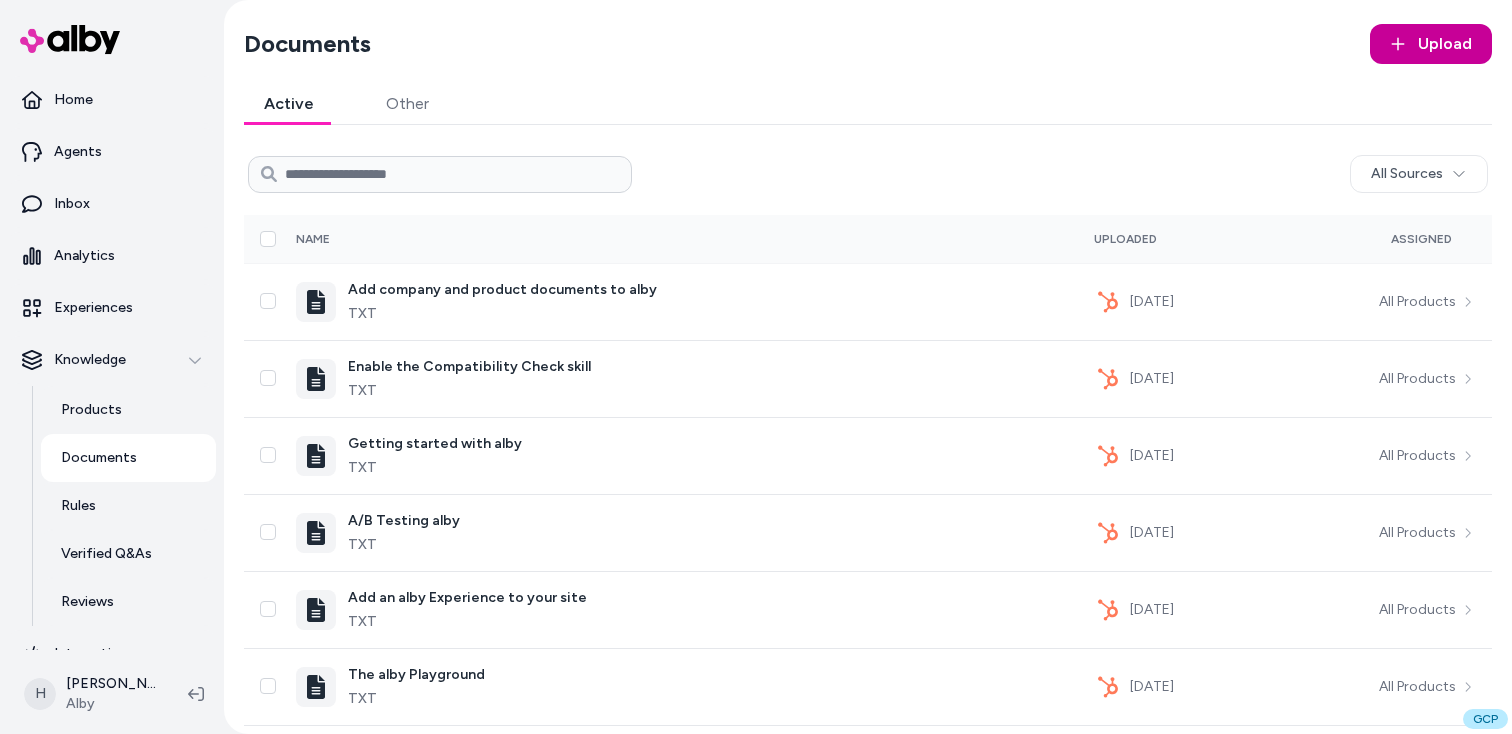 click on "Upload" at bounding box center (1445, 44) 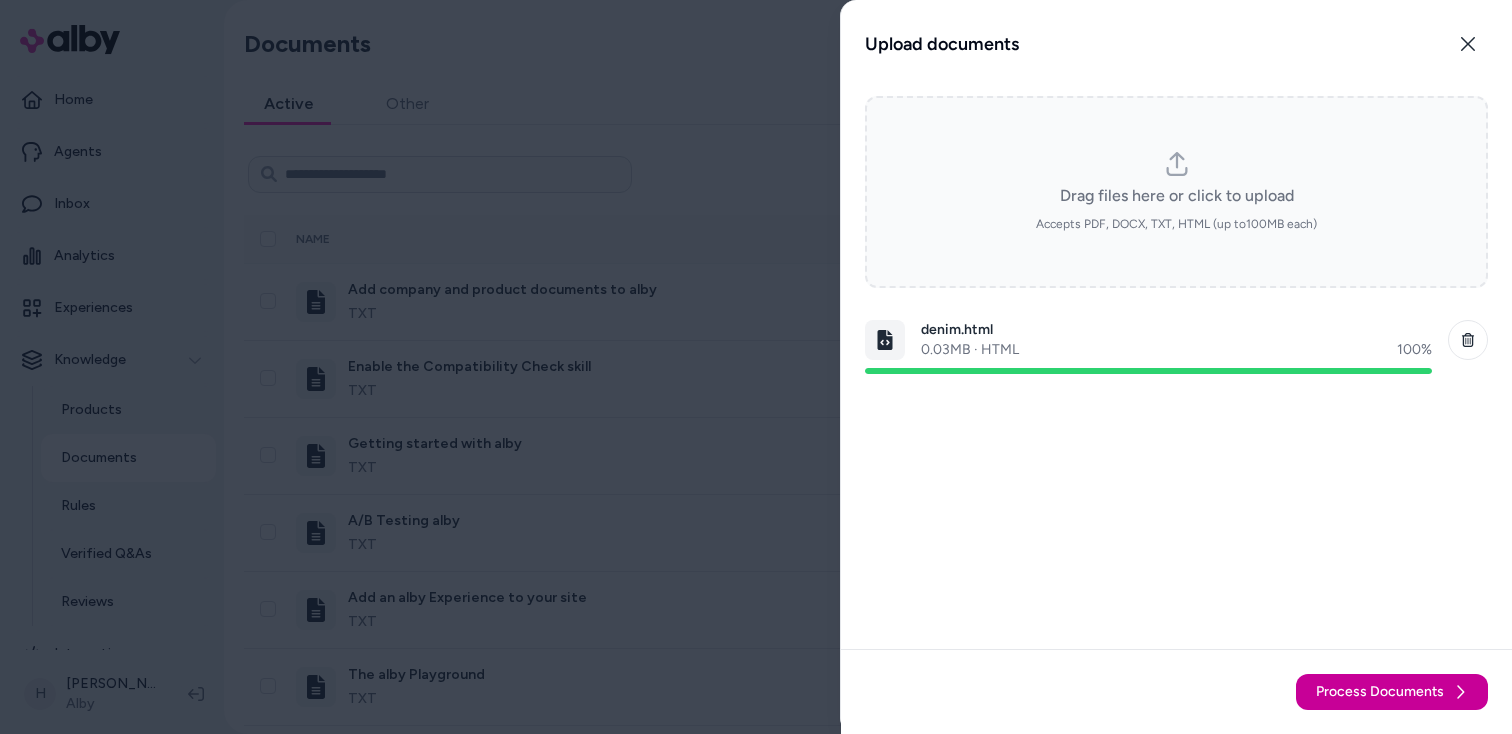 type 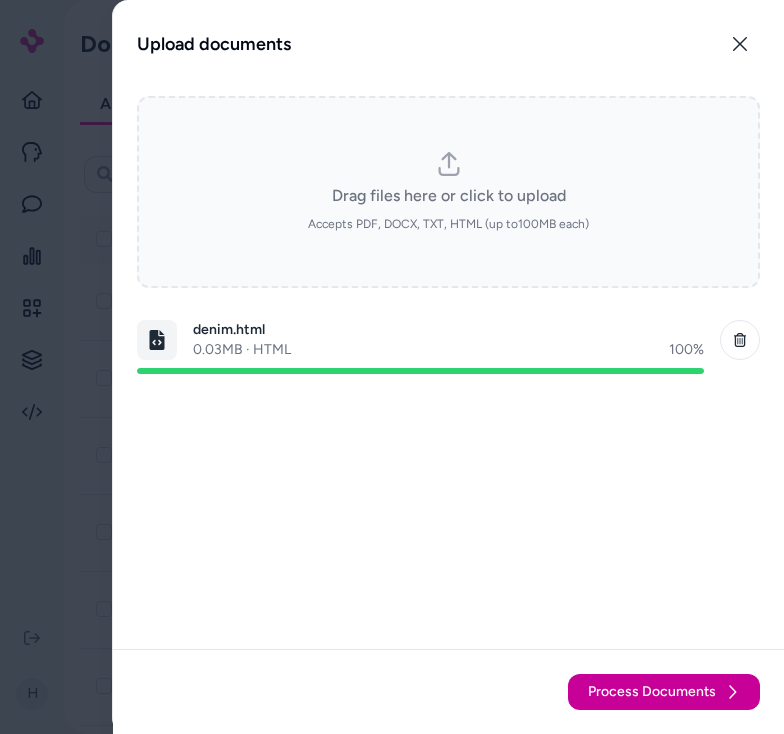 click on "Process Documents" at bounding box center (652, 692) 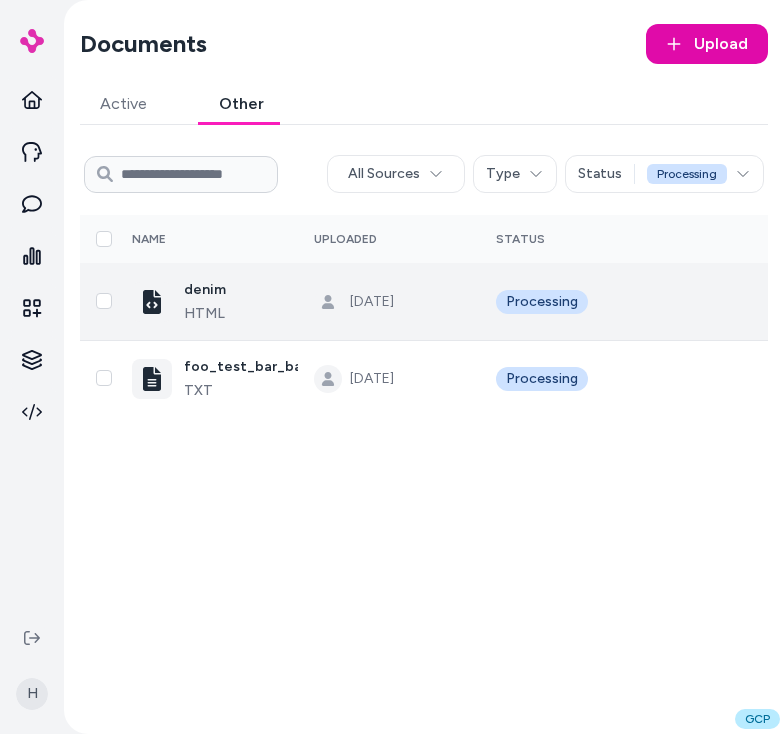 click on "Jul 01, 2025" at bounding box center [389, 301] 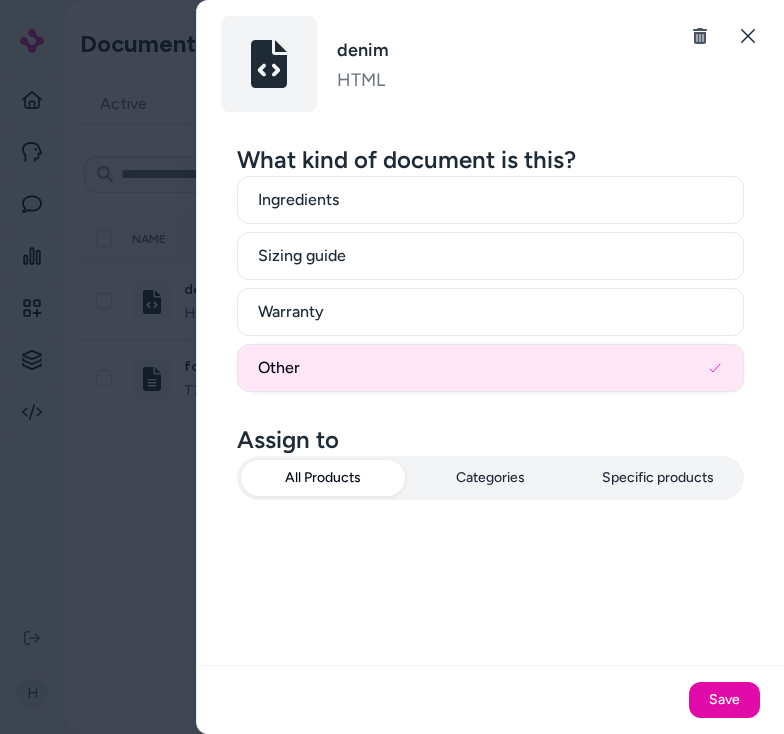 click at bounding box center (392, 367) 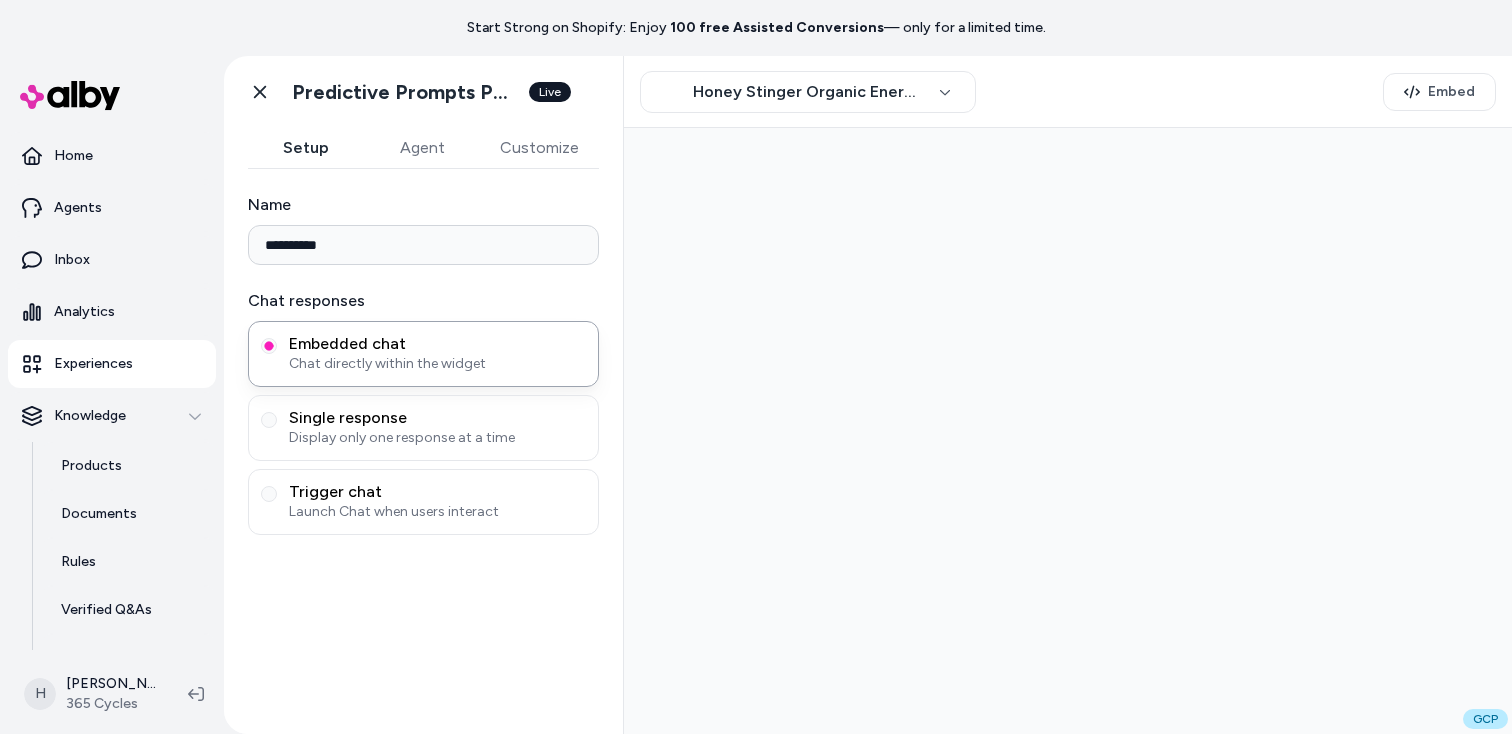 scroll, scrollTop: 0, scrollLeft: 0, axis: both 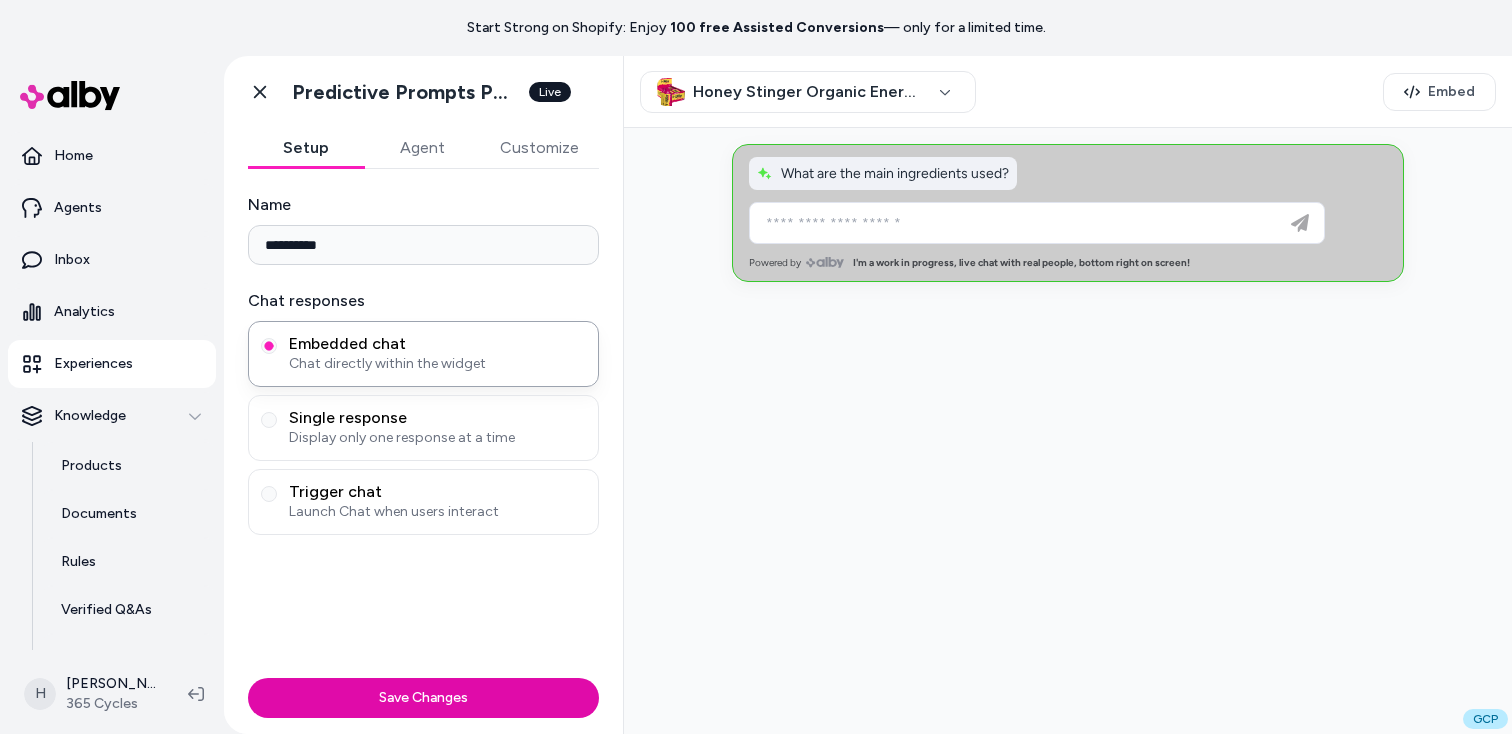 click at bounding box center (1068, 431) 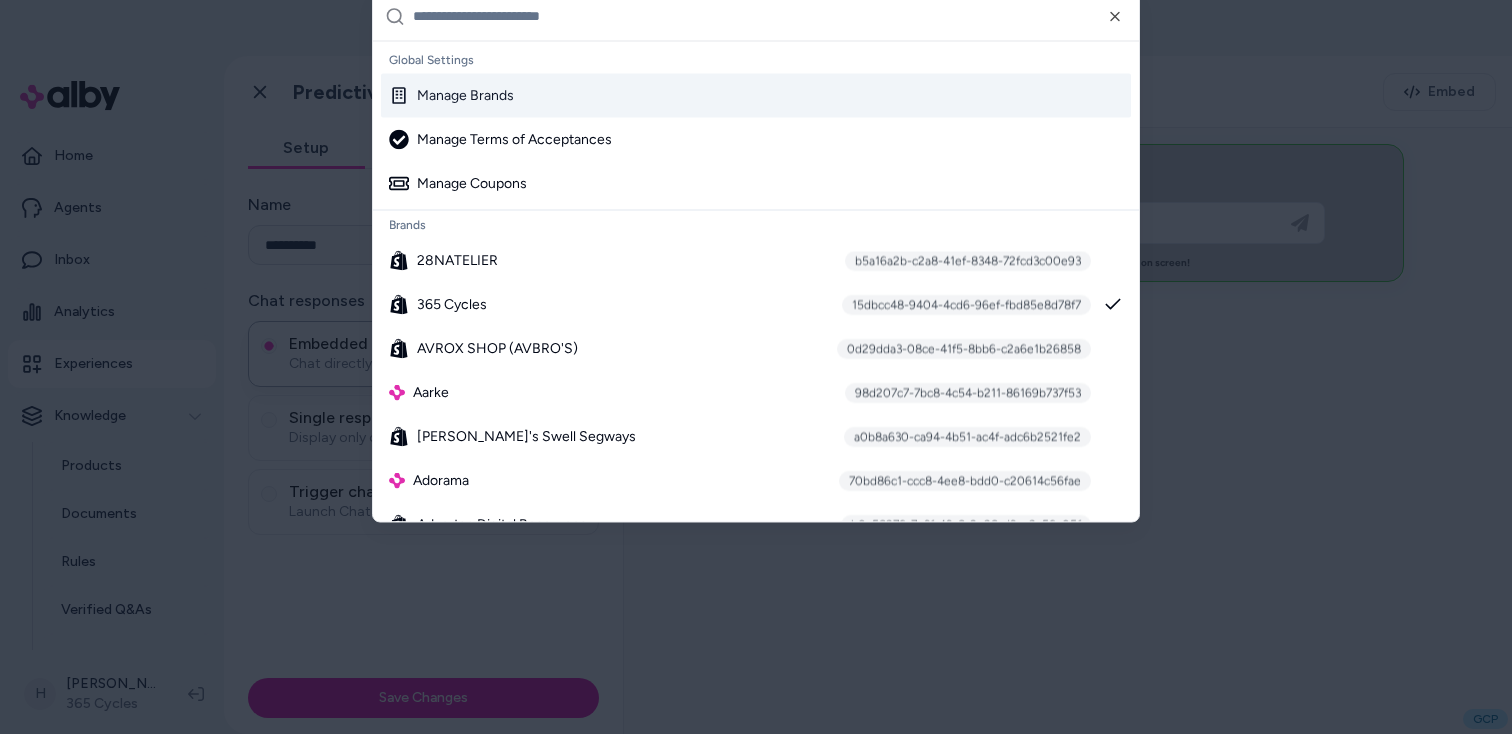 type on "**********" 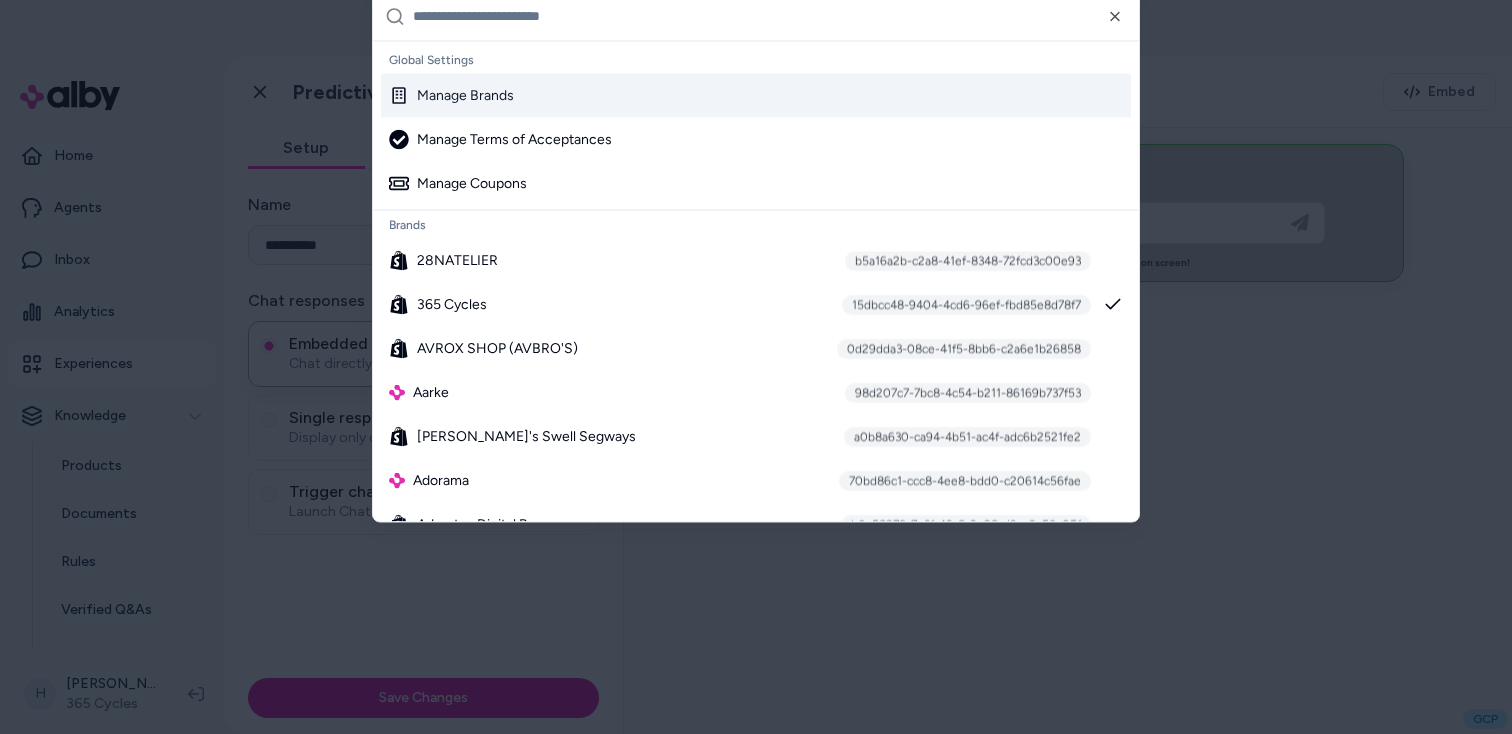 type on "**********" 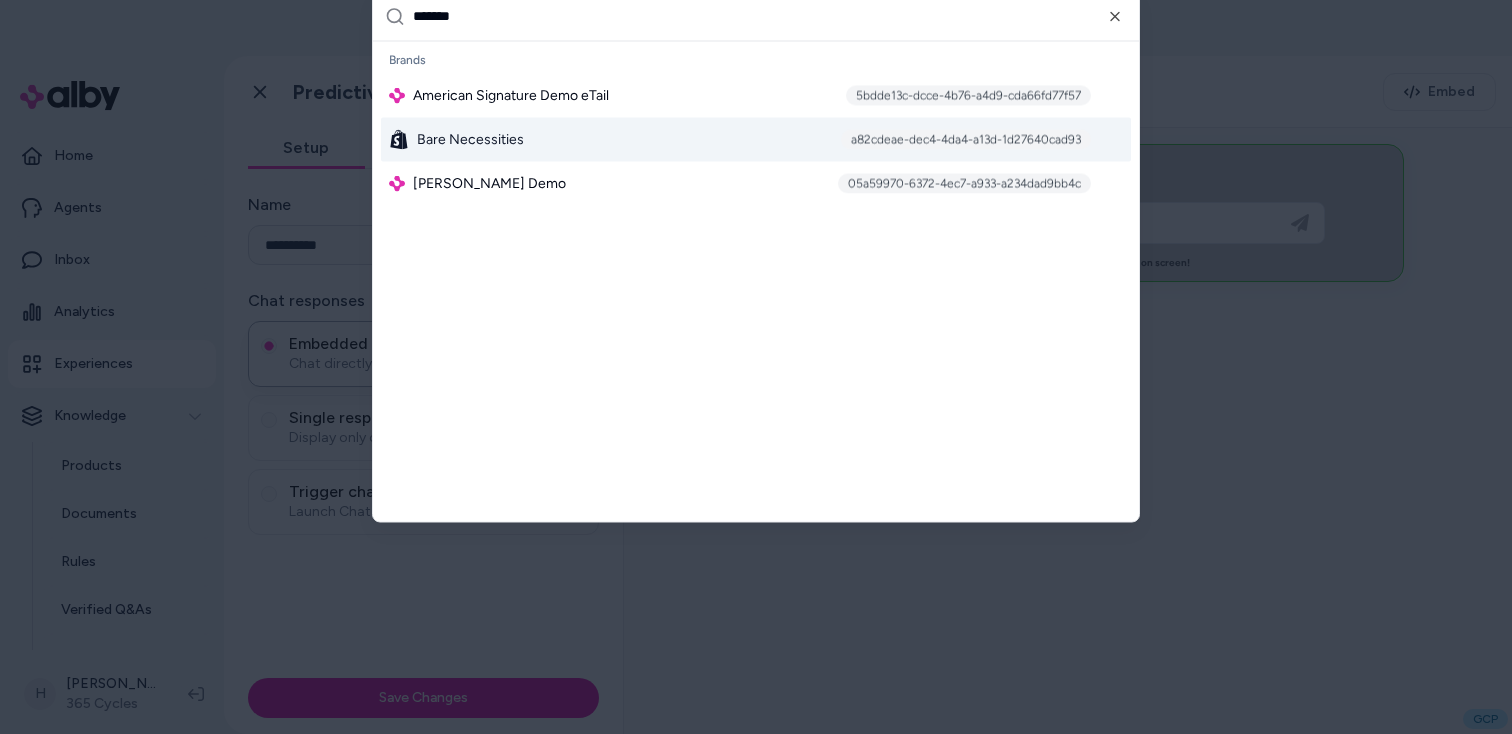 type on "*******" 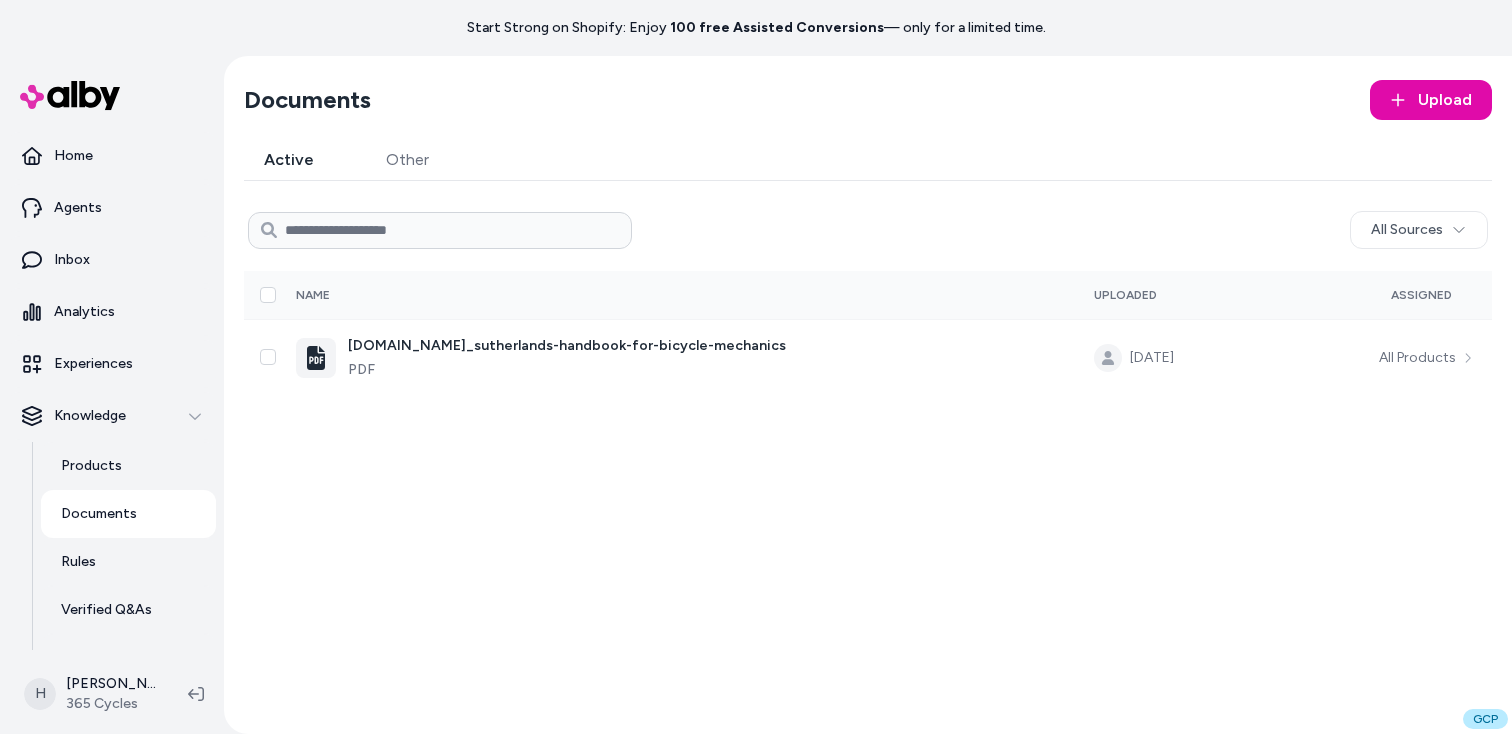 scroll, scrollTop: 0, scrollLeft: 0, axis: both 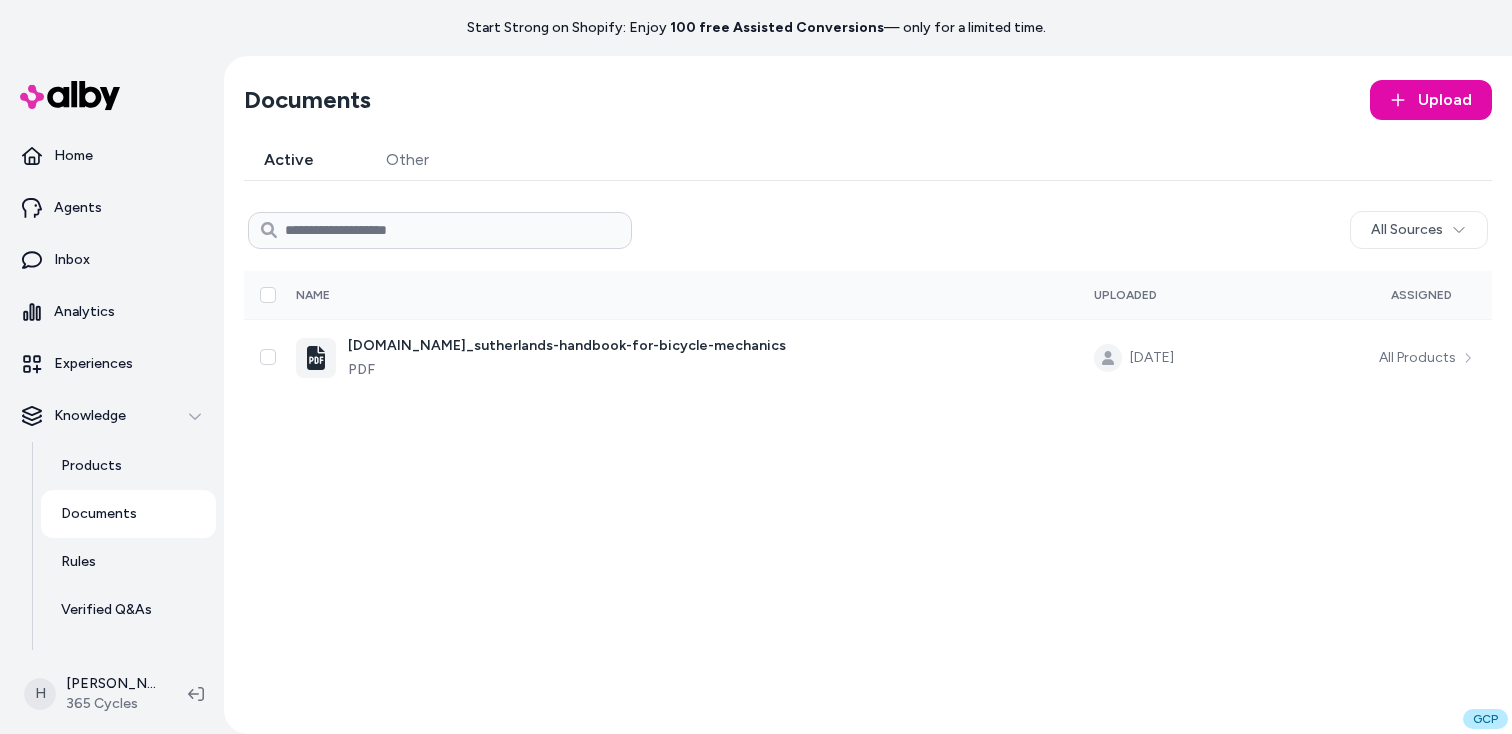 type 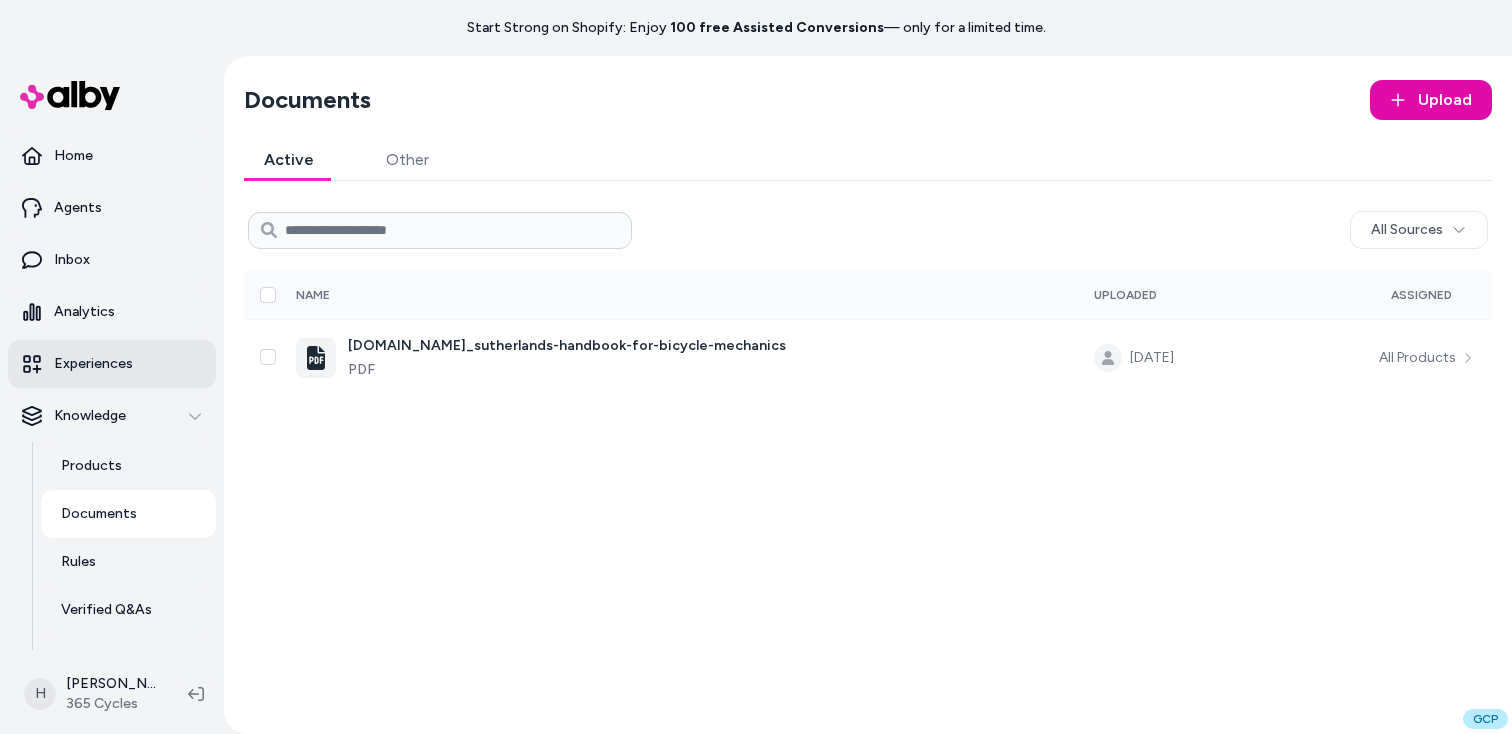 click on "Experiences" at bounding box center (93, 364) 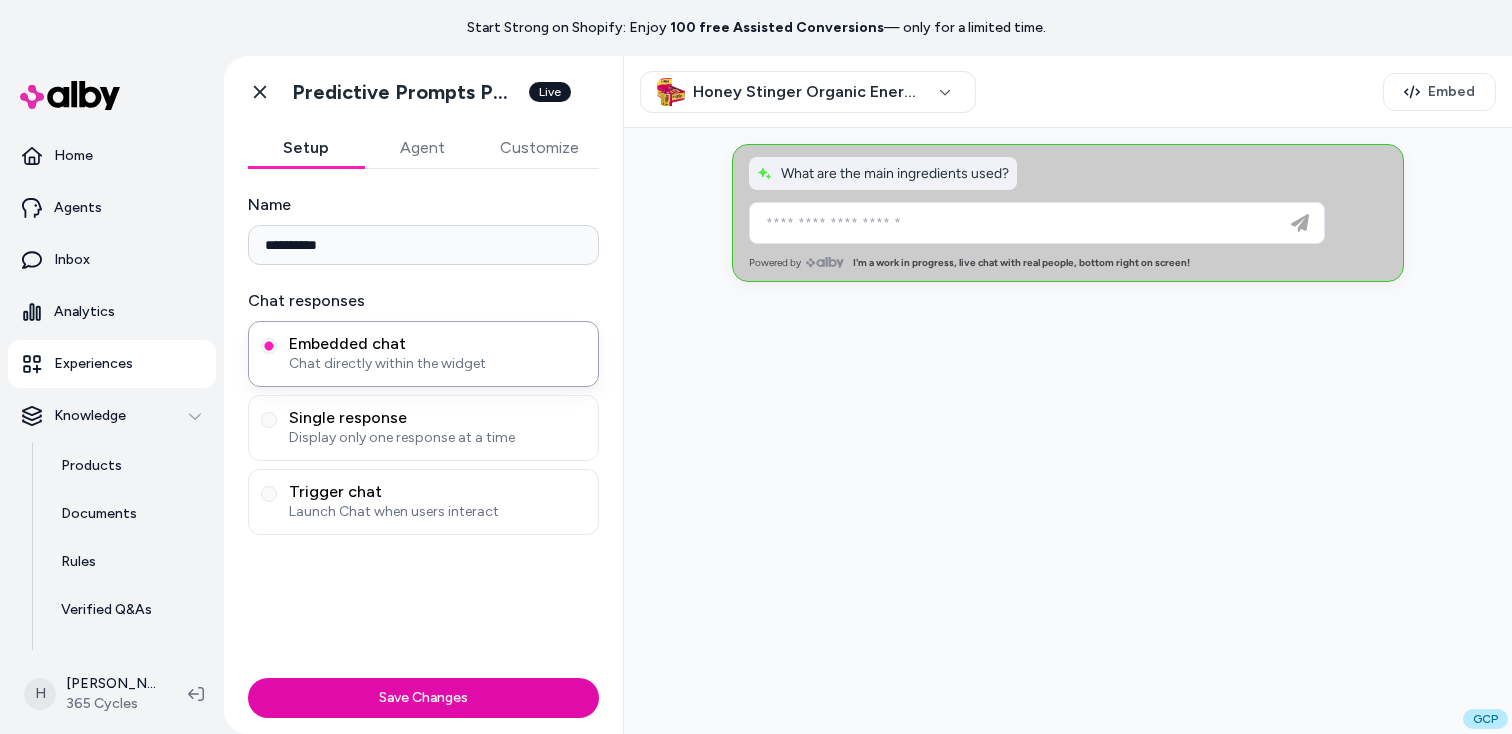 click on "Agent" at bounding box center (422, 148) 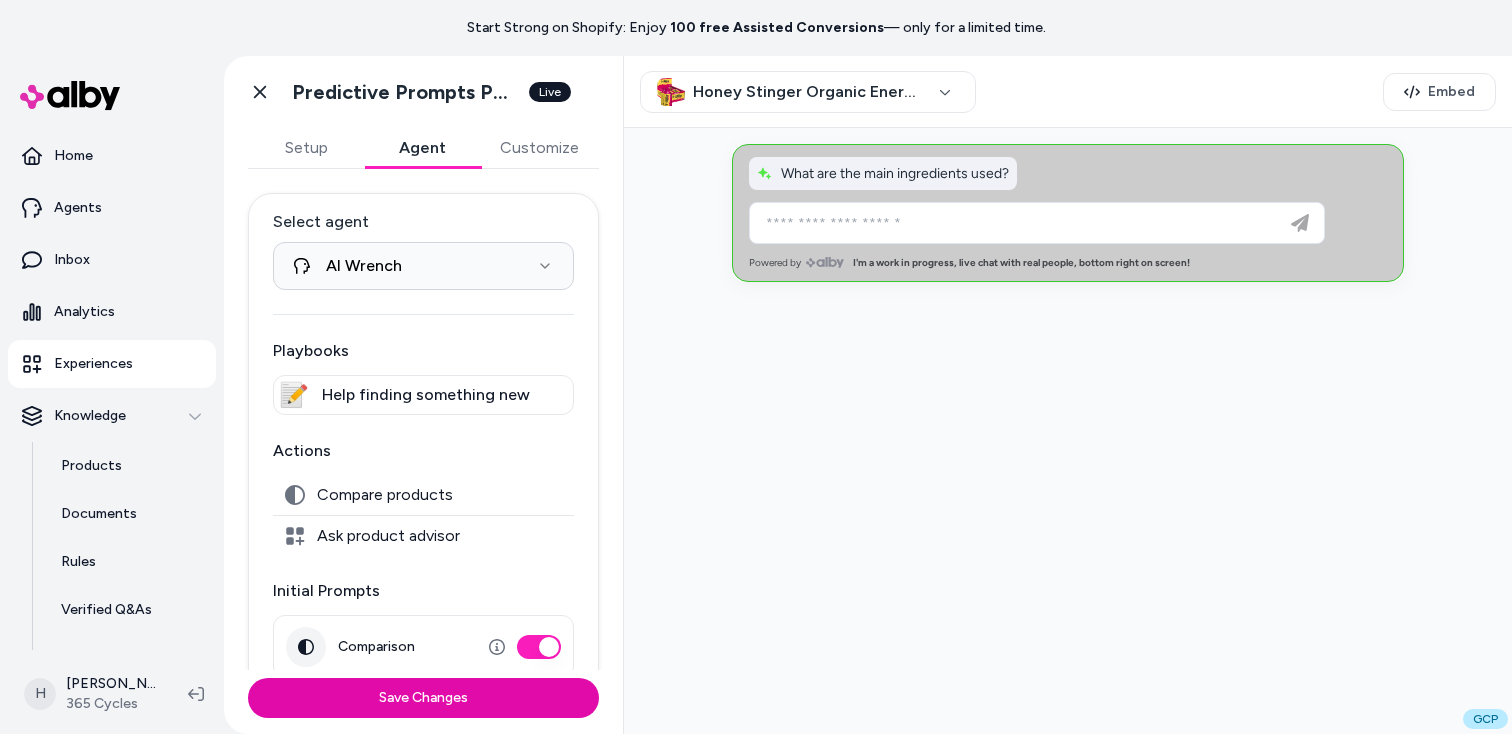 scroll, scrollTop: 106, scrollLeft: 0, axis: vertical 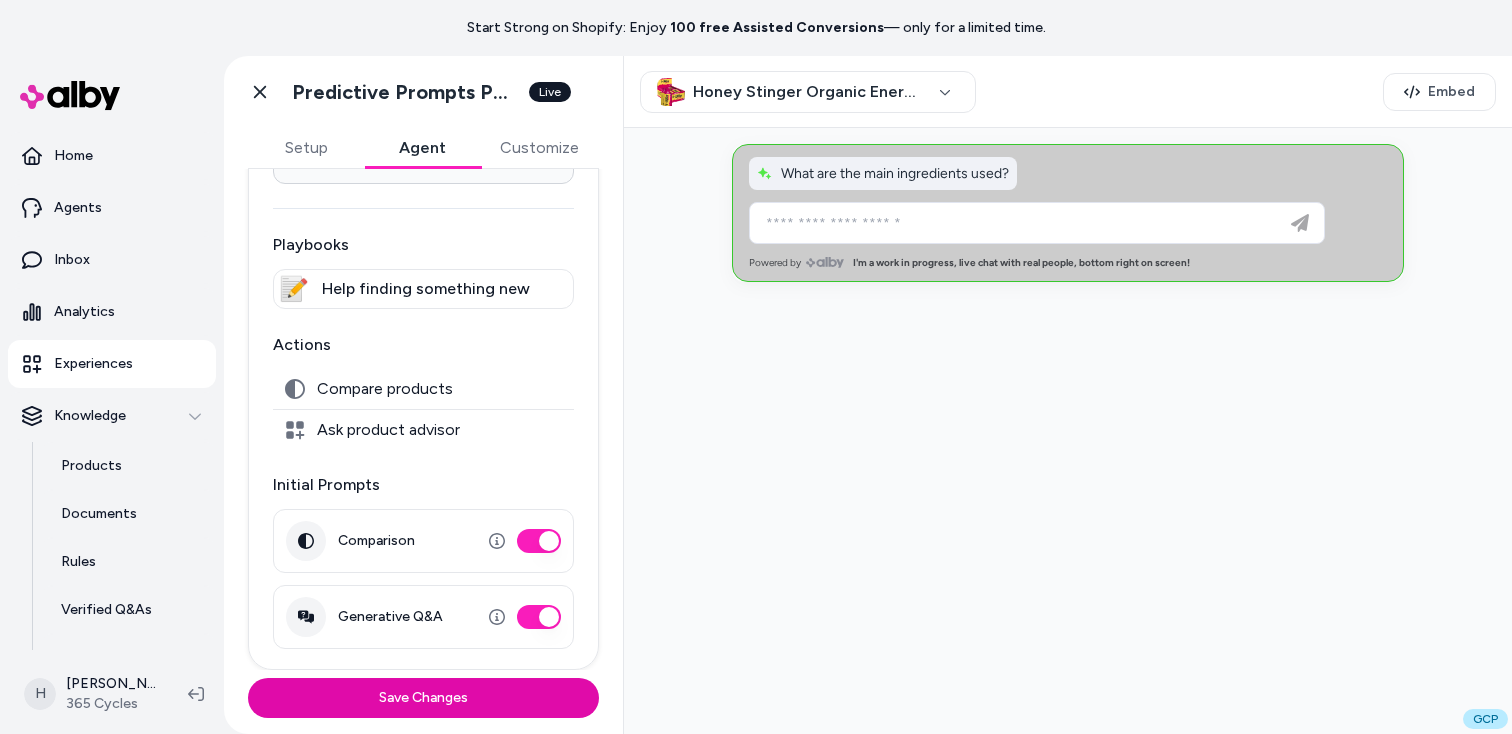 click on "Compare products" at bounding box center (385, 389) 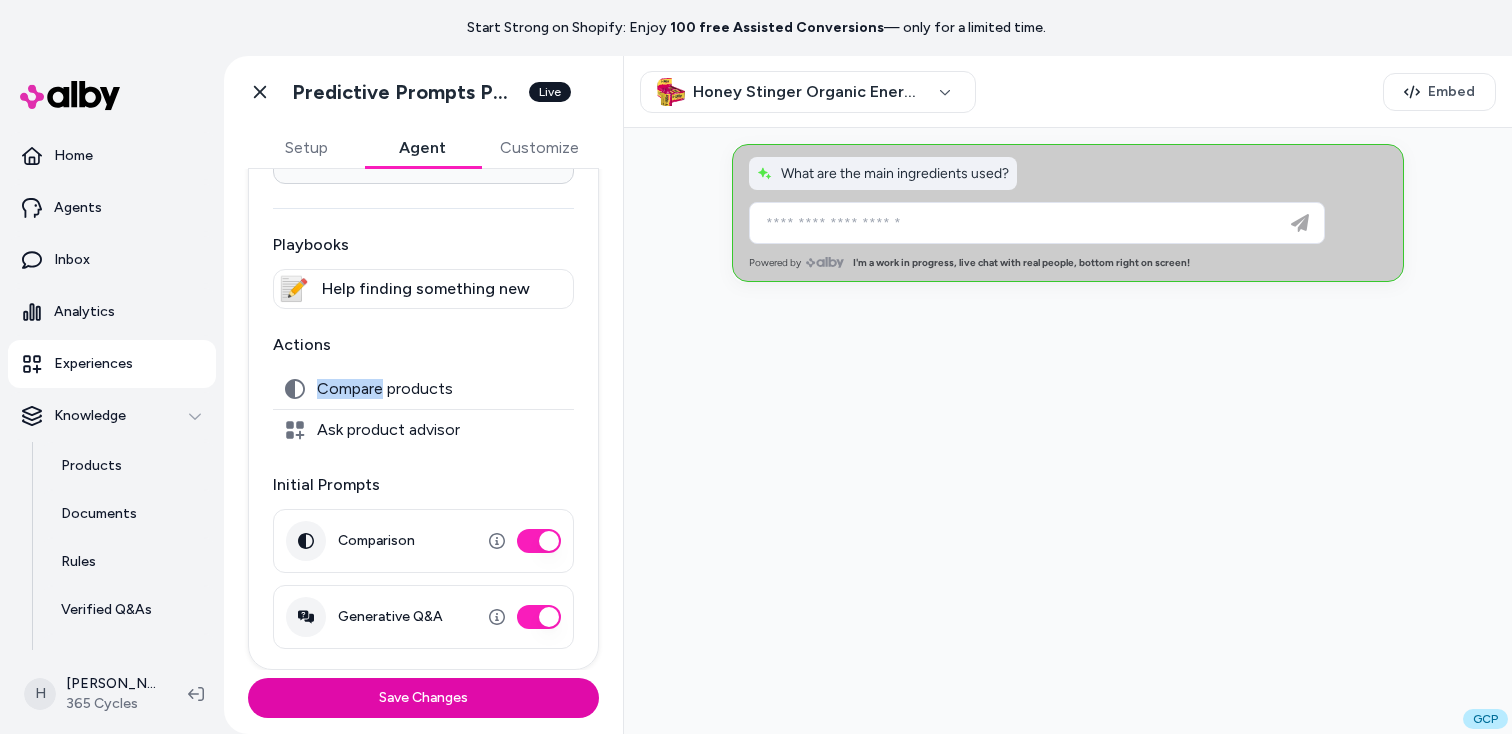click on "Compare products" at bounding box center (385, 389) 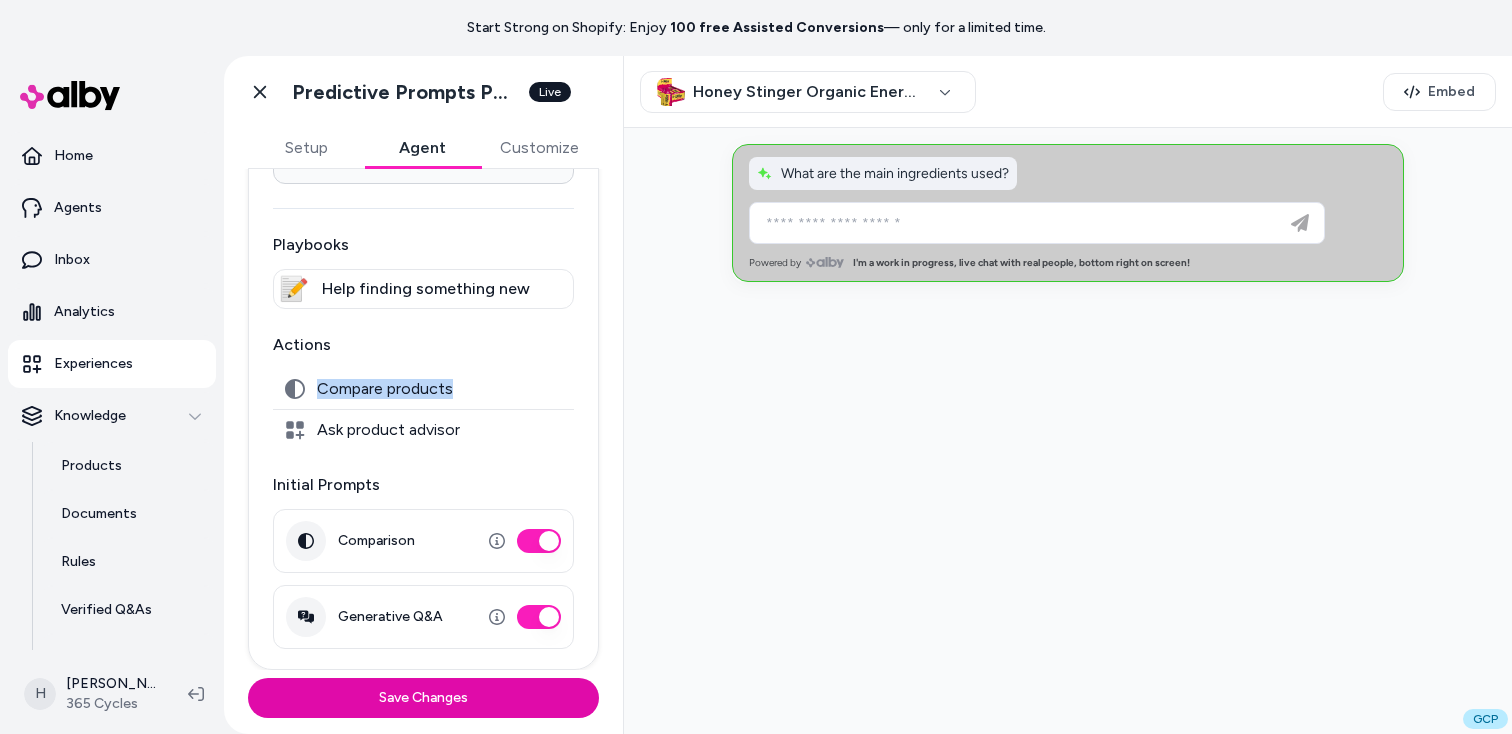 click on "Compare products" at bounding box center (385, 389) 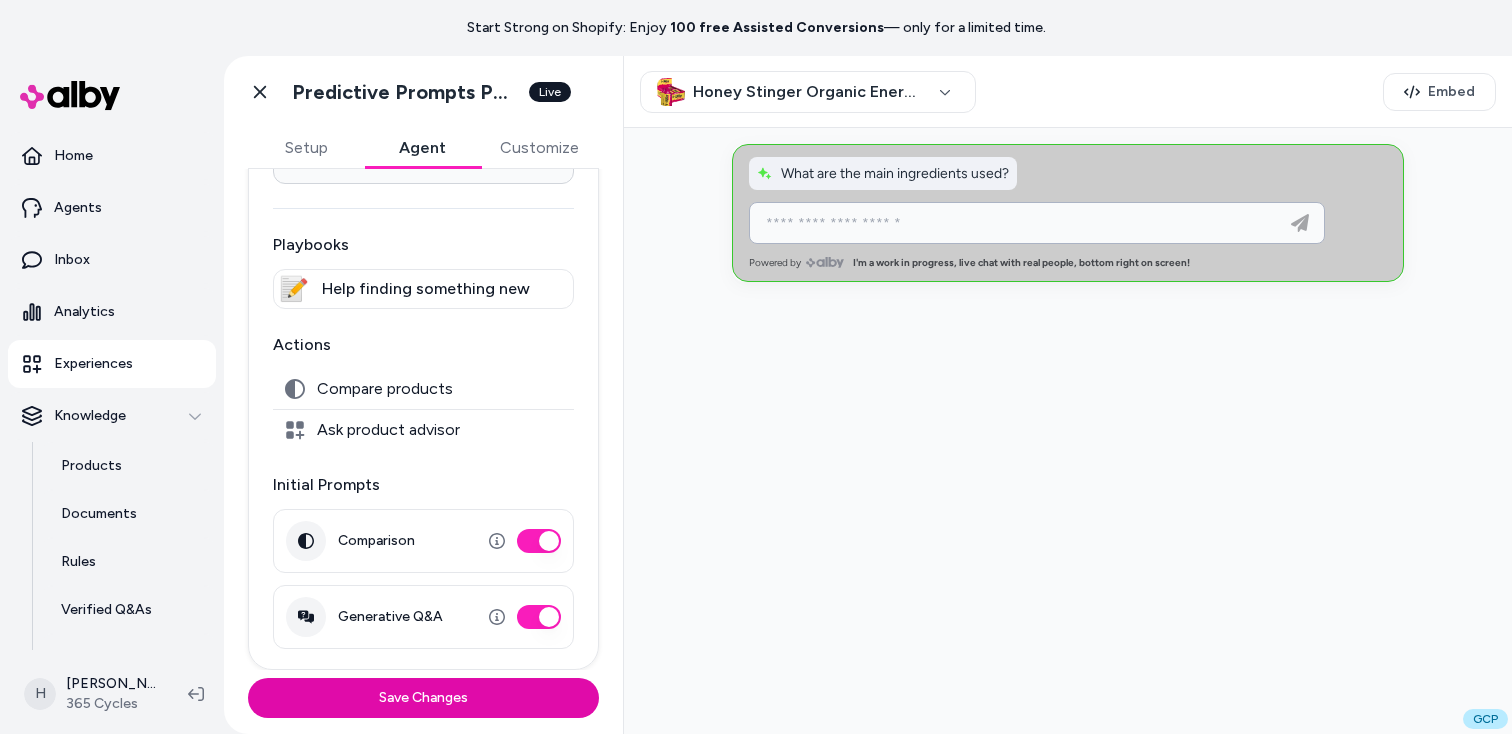 click at bounding box center [1017, 223] 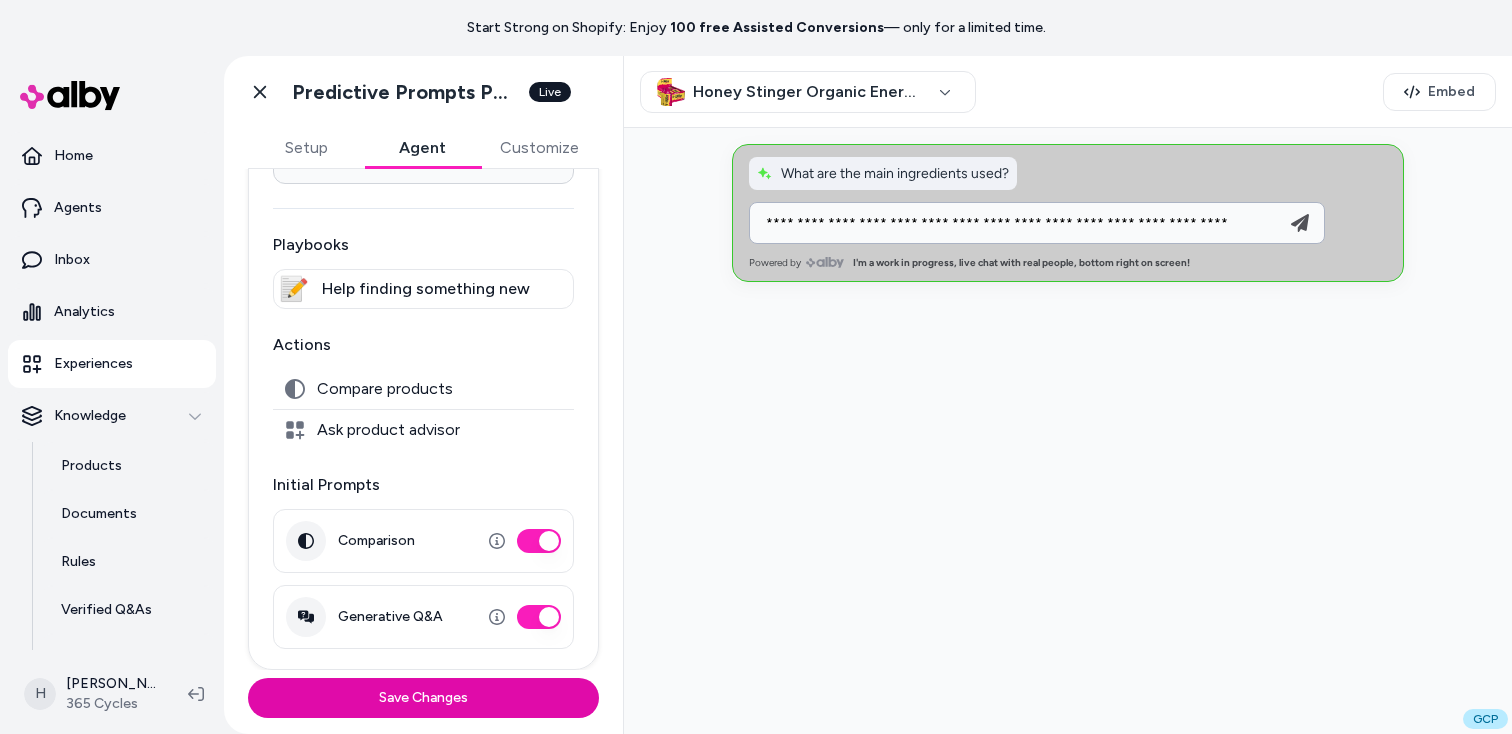 type on "**********" 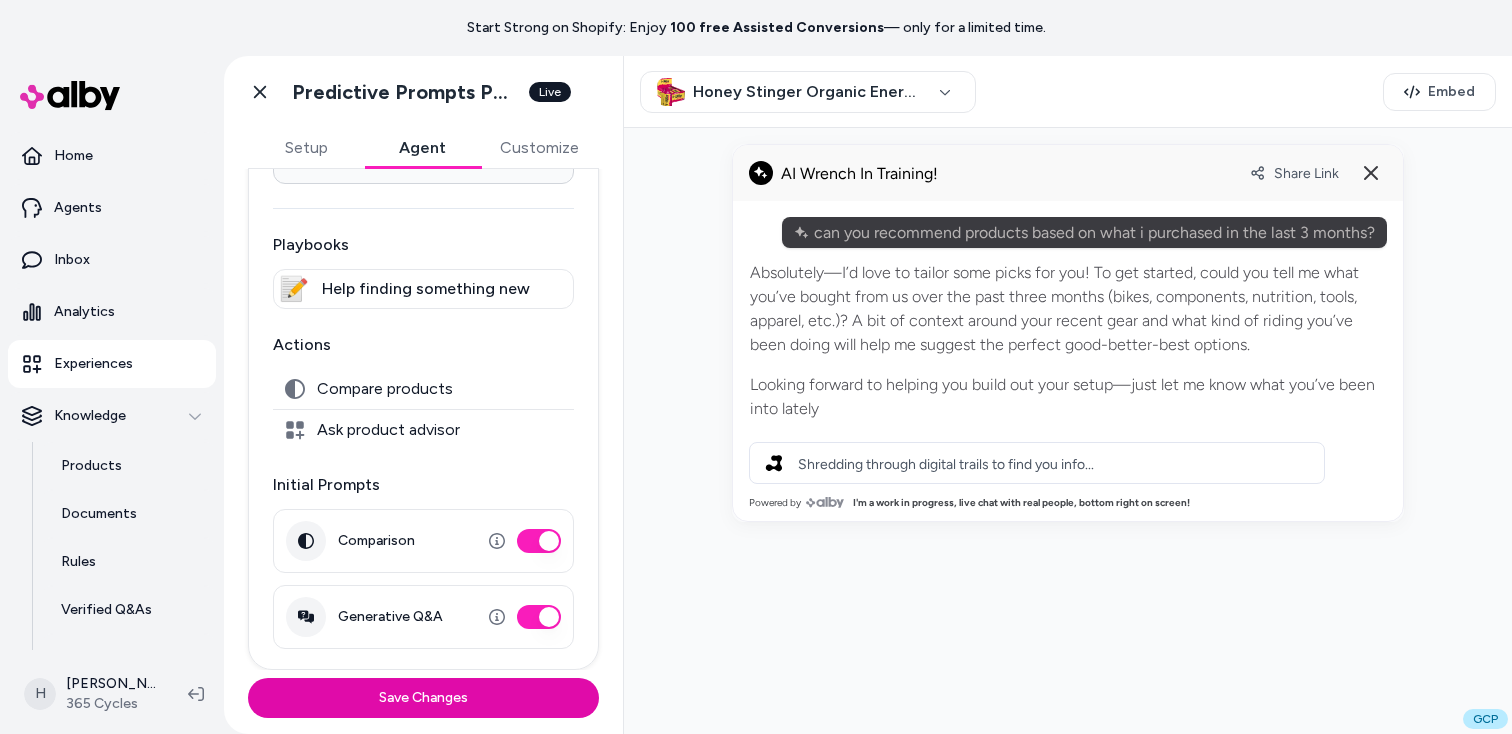type 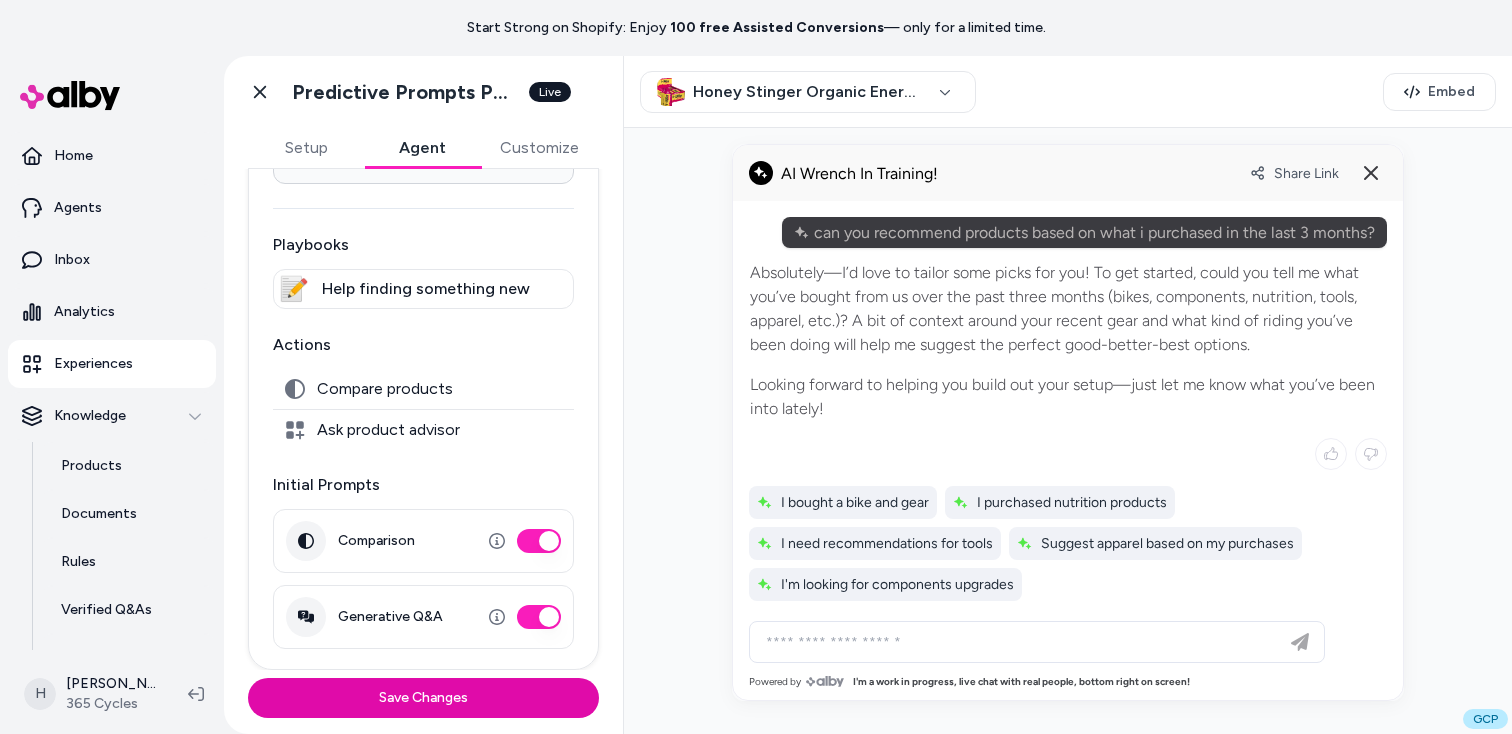 scroll, scrollTop: 1, scrollLeft: 0, axis: vertical 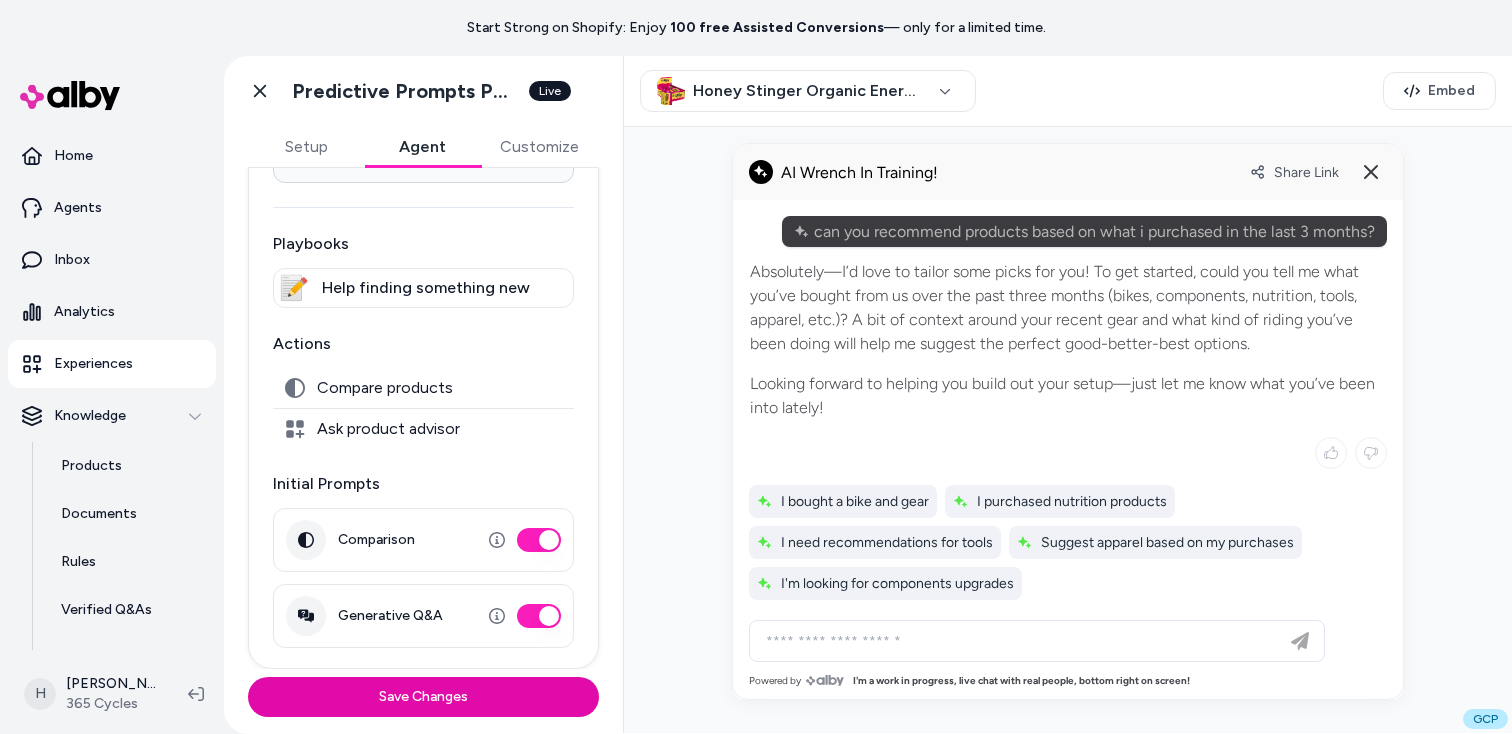 drag, startPoint x: 811, startPoint y: 227, endPoint x: 1376, endPoint y: 230, distance: 565.00793 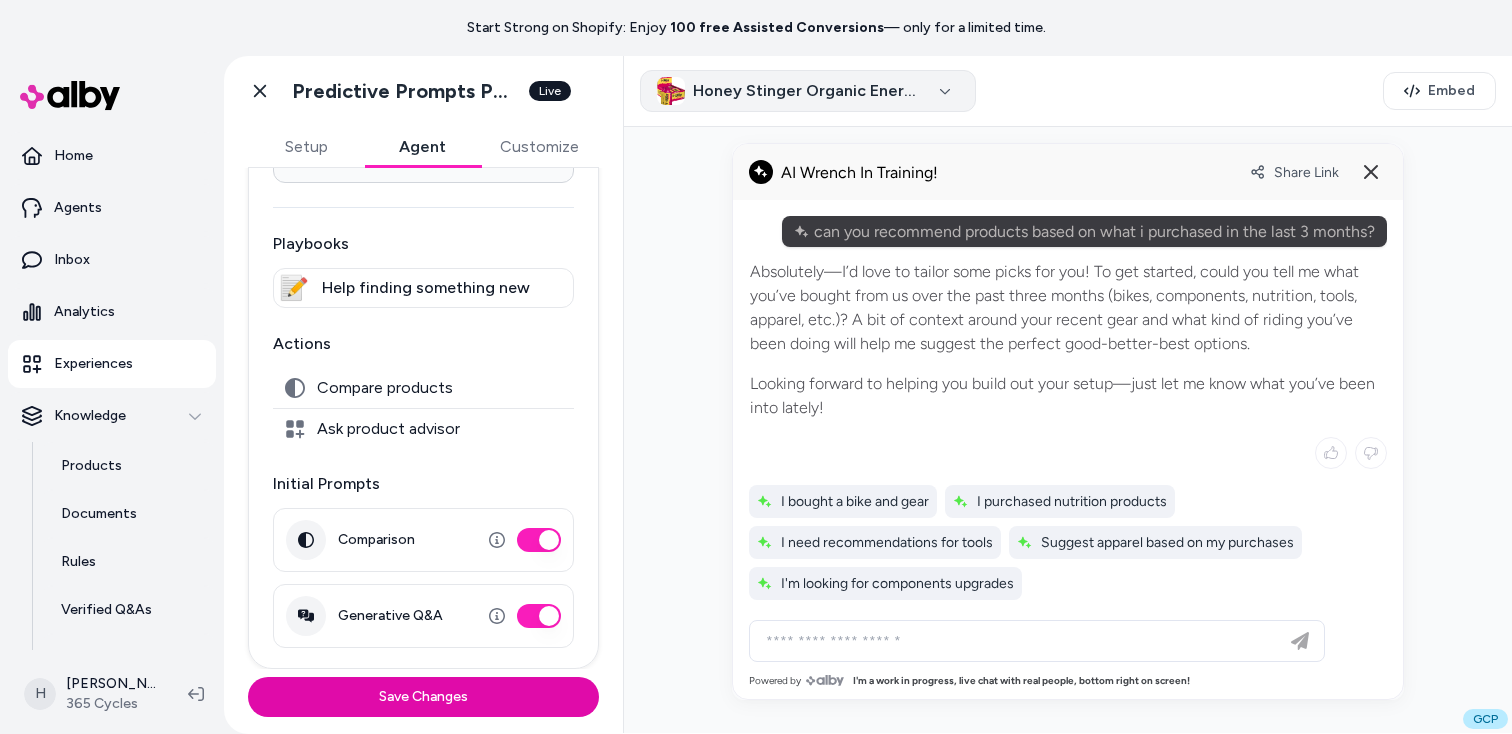 click on "Honey Stinger Organic Energy Gel - Fruit Smoothie, Box of 24 - Default Title" at bounding box center [808, 91] 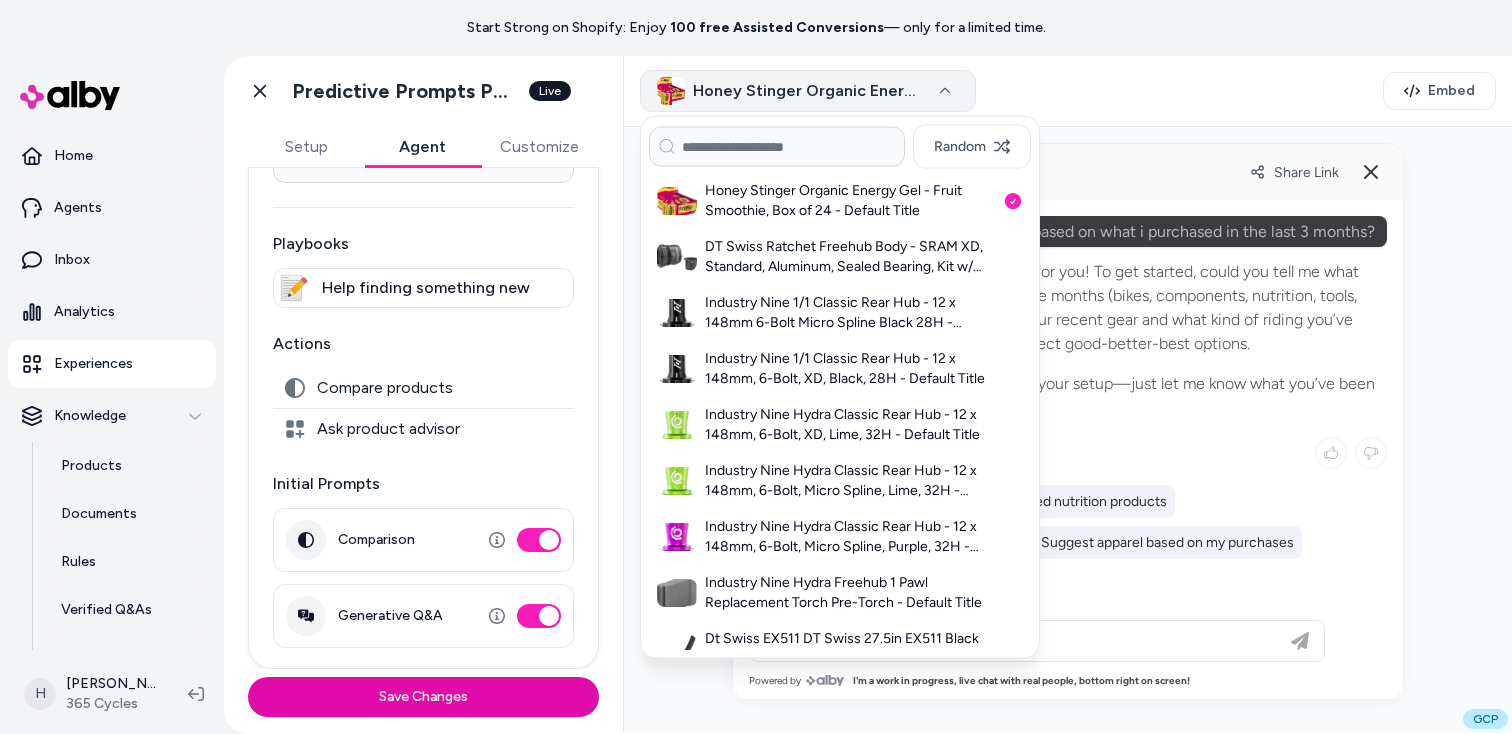 click on "Start Strong on Shopify: Enjoy   100 free Assisted Conversions  — only for a limited time." at bounding box center (756, 28) 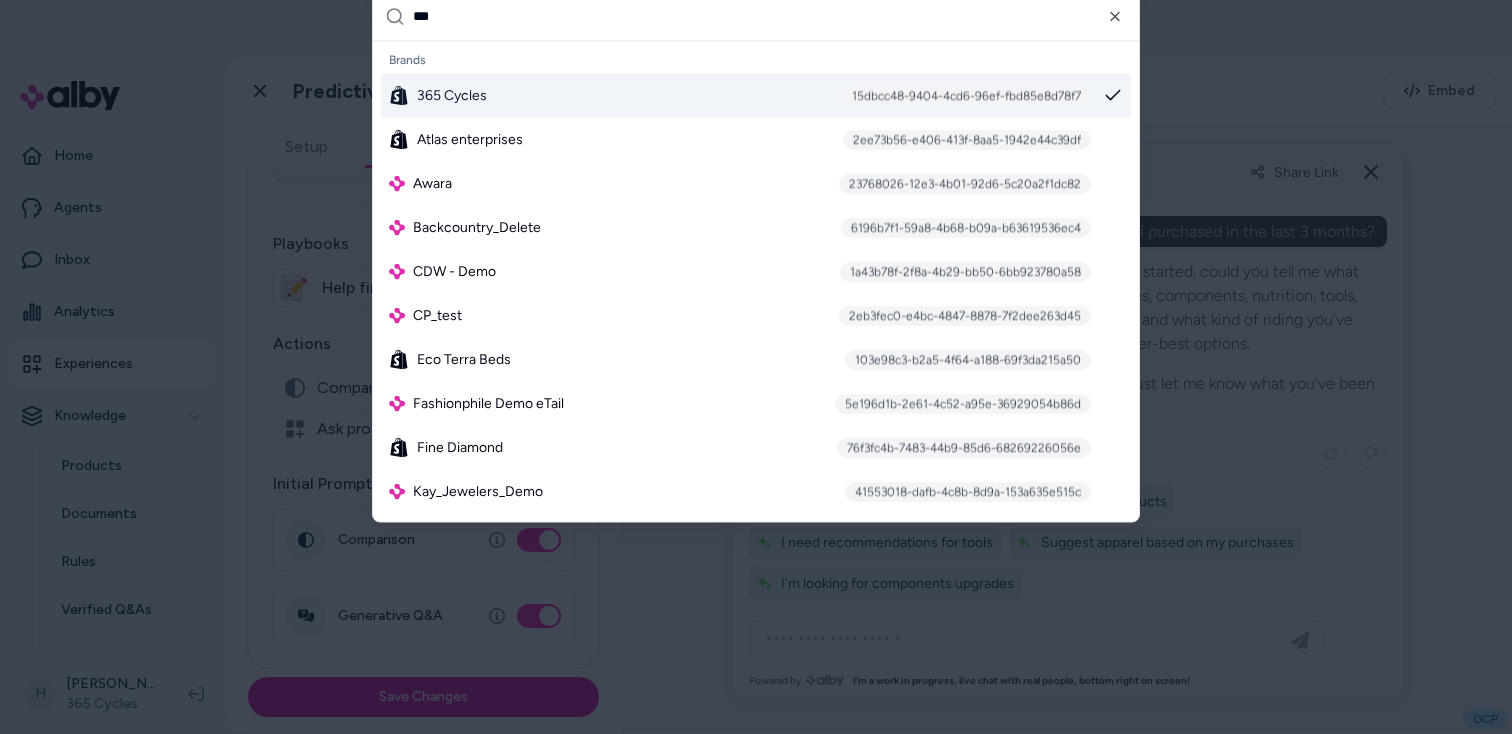 type on "***" 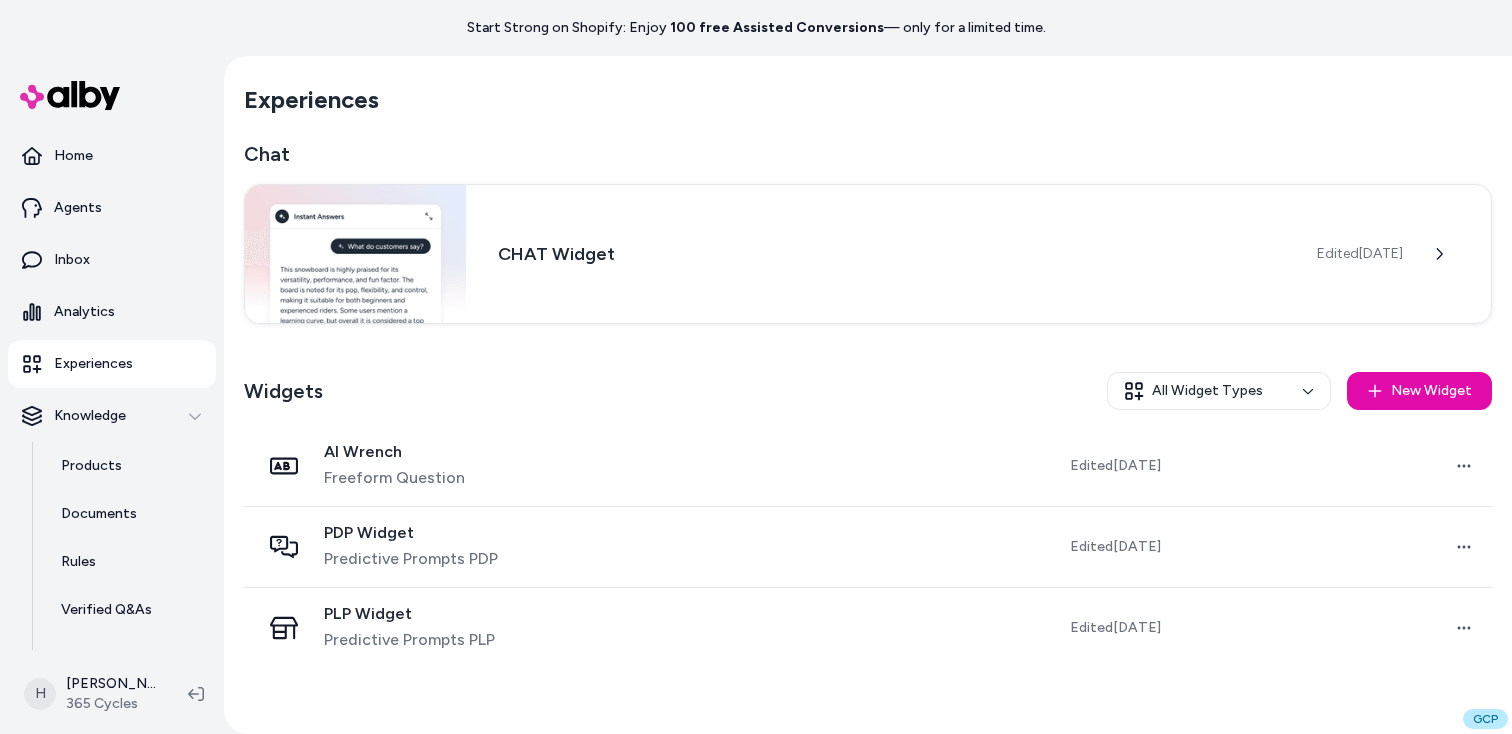 scroll, scrollTop: 0, scrollLeft: 0, axis: both 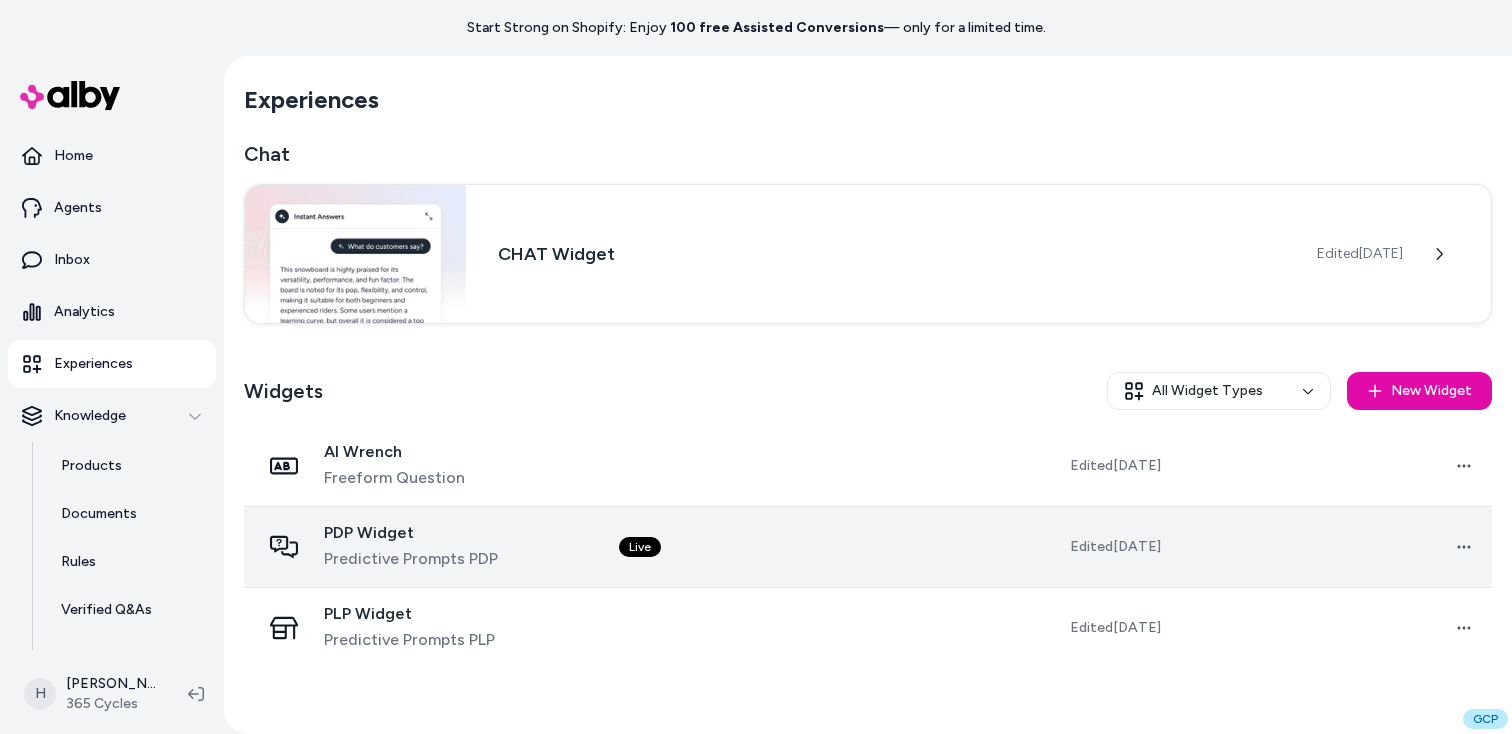 click on "Predictive Prompts PDP" at bounding box center (411, 559) 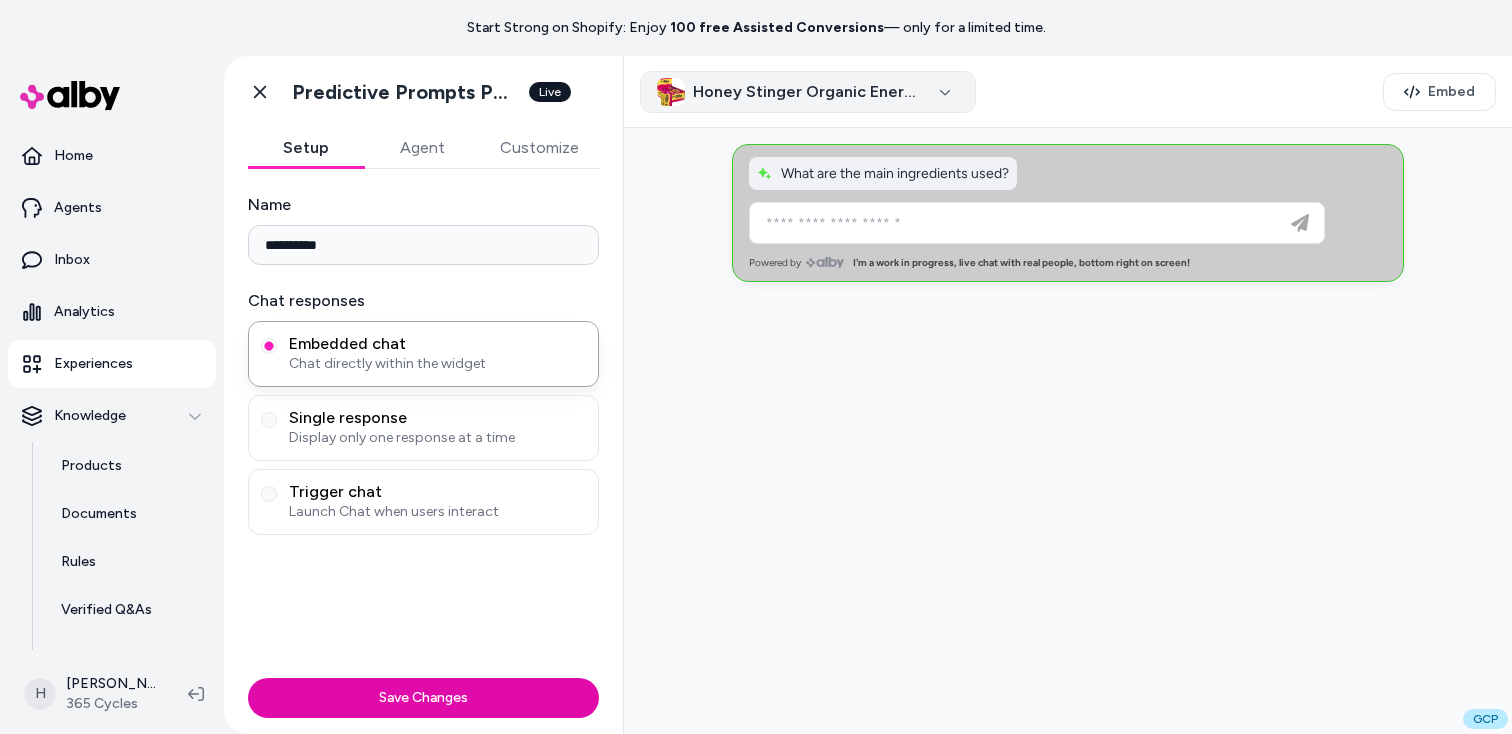 click on "Honey Stinger Organic Energy Gel - Fruit Smoothie, Box of 24 - Default Title" at bounding box center [808, 92] 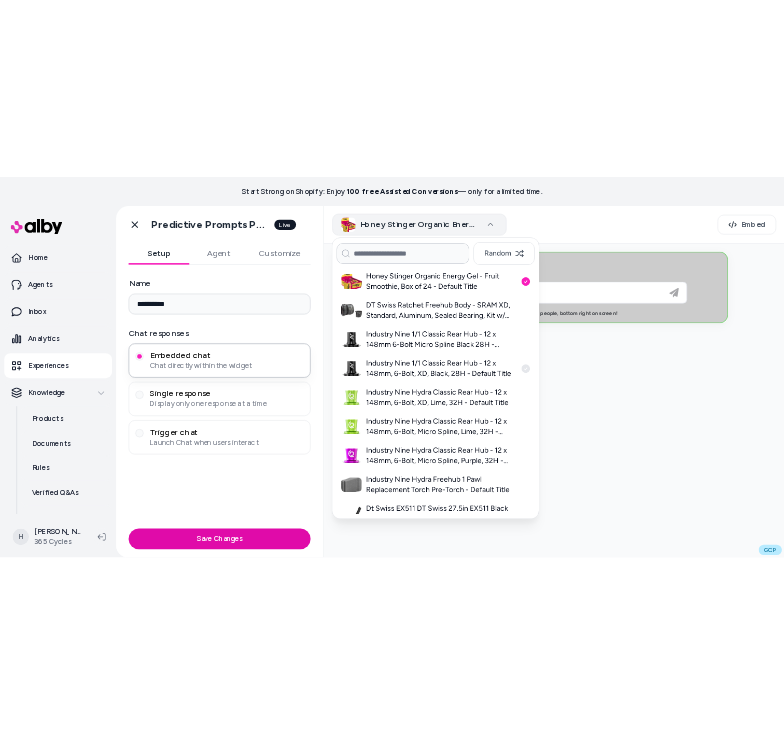 scroll, scrollTop: 631, scrollLeft: 0, axis: vertical 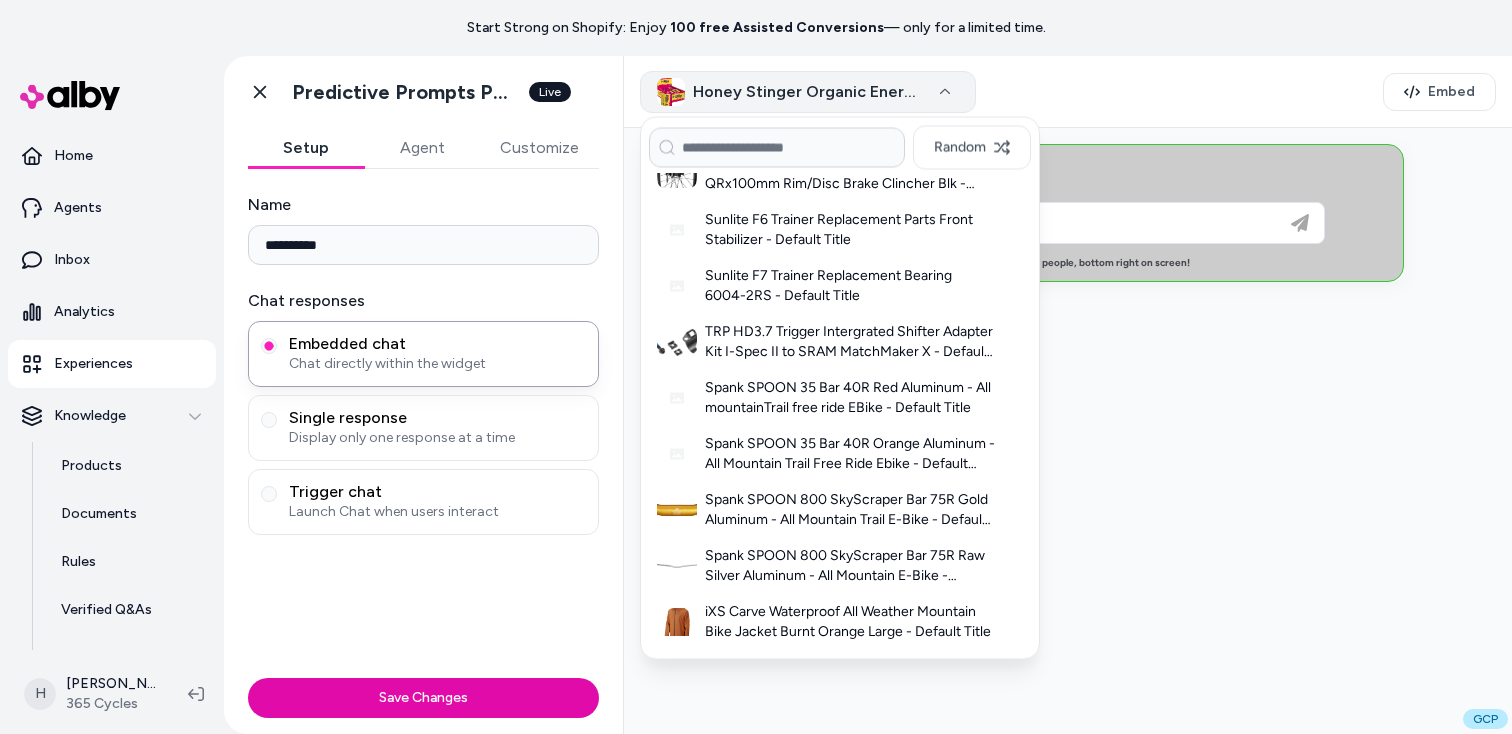 click on "TRP HD3.7 Trigger Intergrated Shifter Adapter Kit I-Spec II to SRAM MatchMaker X - Default Title" at bounding box center (850, 343) 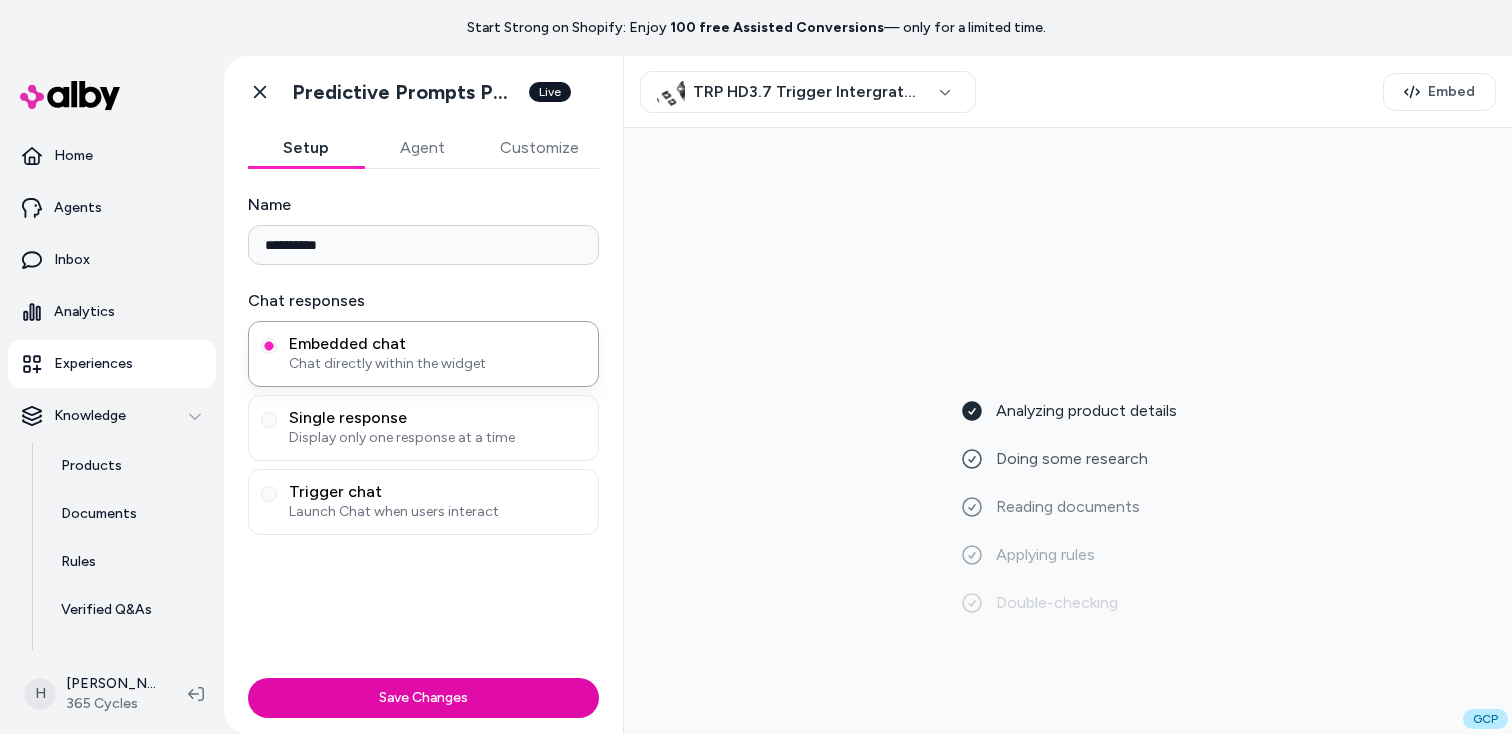 click on "Agent" at bounding box center [422, 148] 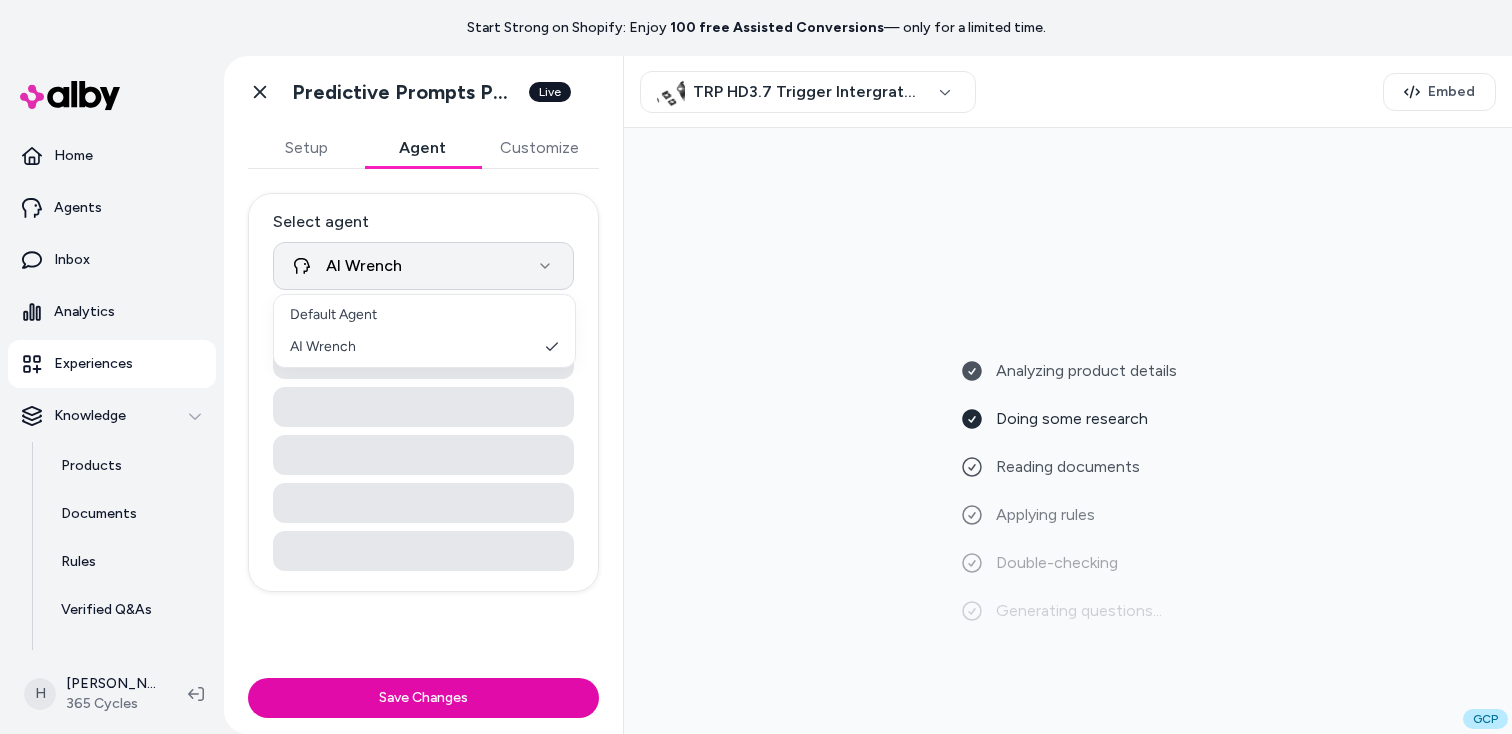 click on "**********" at bounding box center (756, 367) 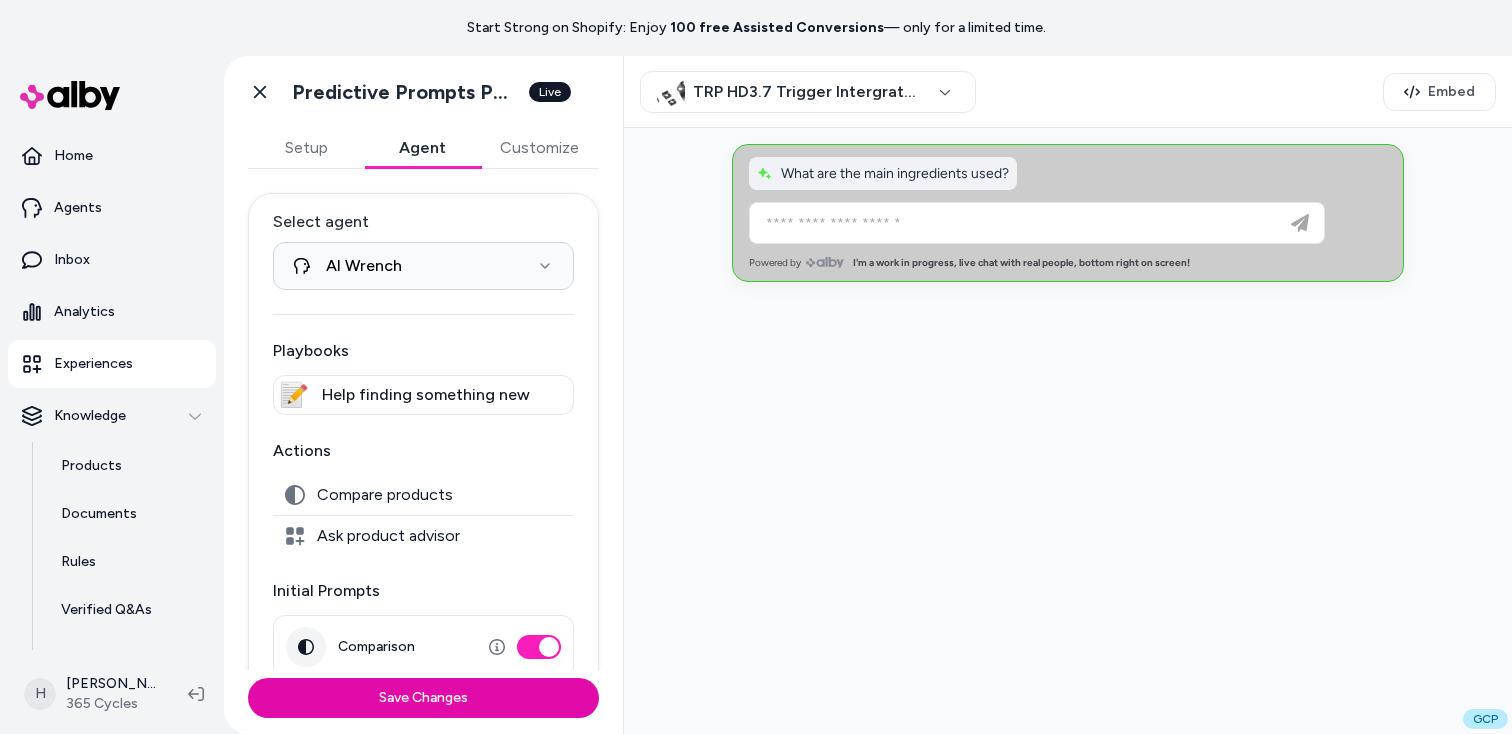 click on "**********" at bounding box center [756, 367] 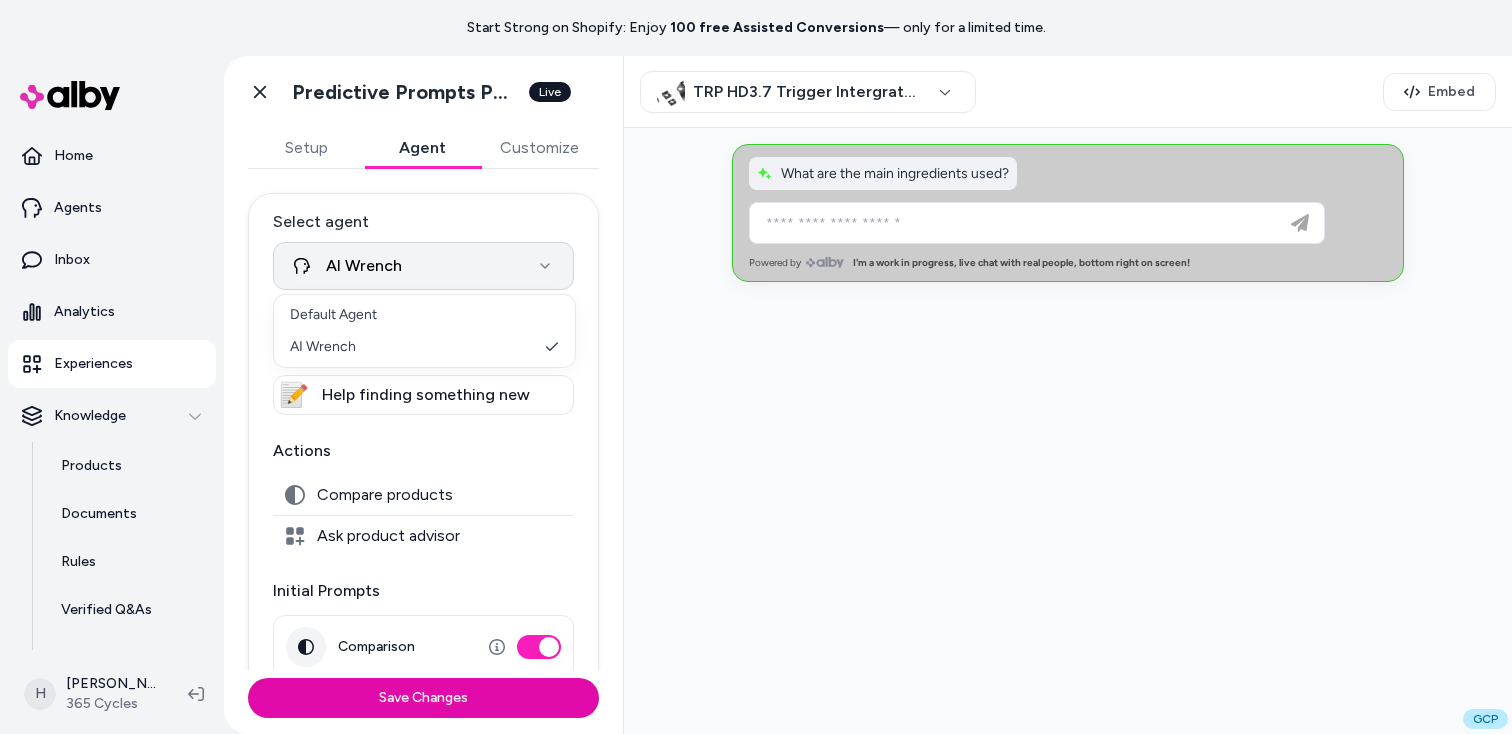 click on "**********" at bounding box center (756, 367) 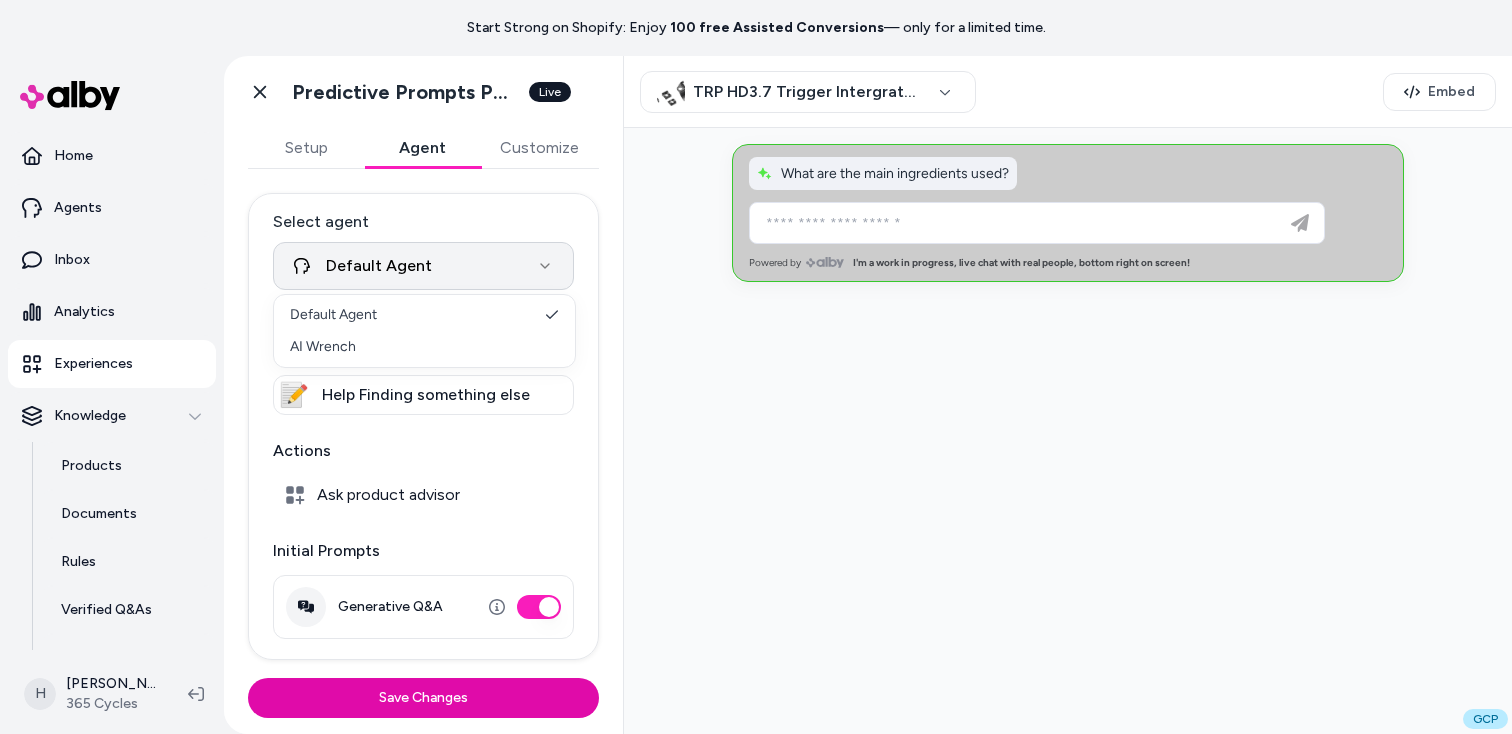 click on "**********" at bounding box center [756, 367] 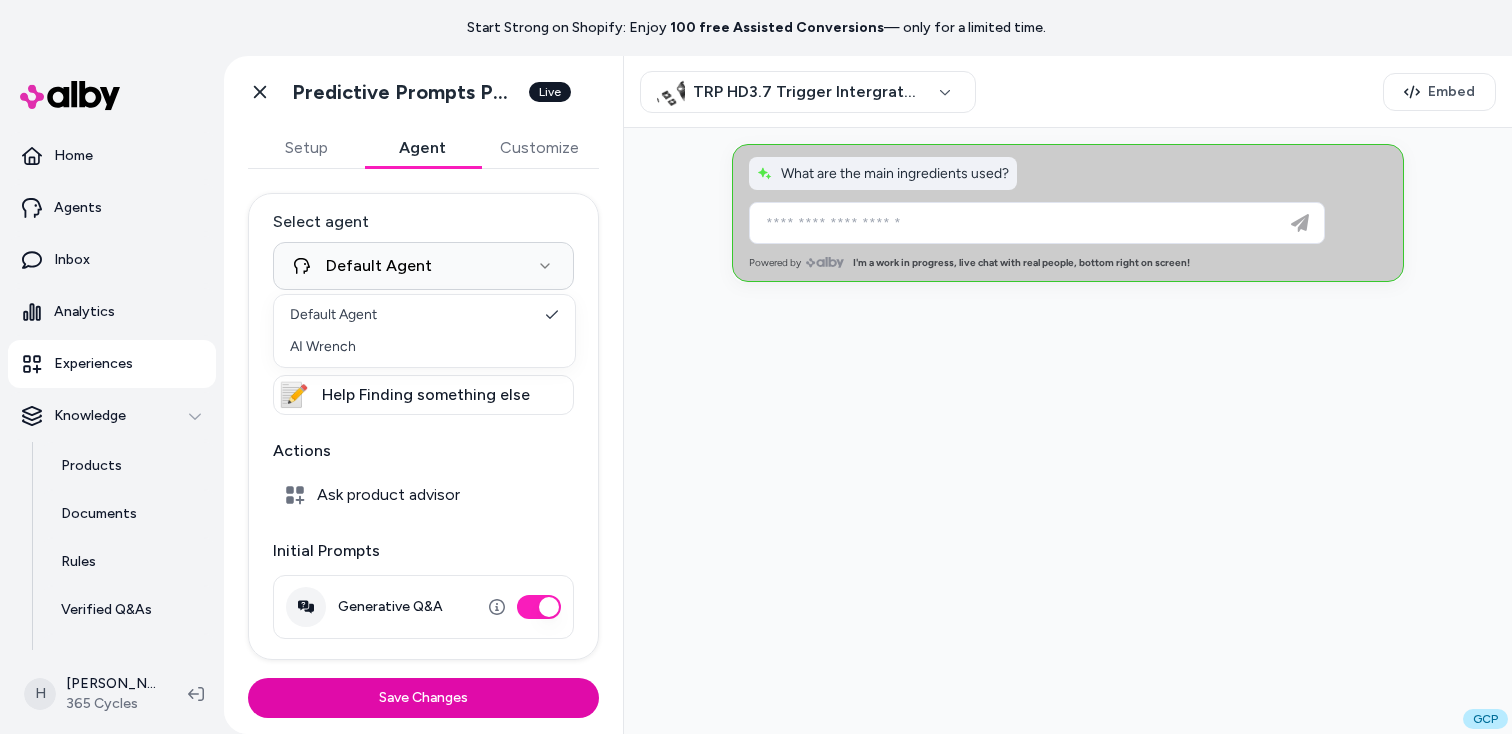select on "**********" 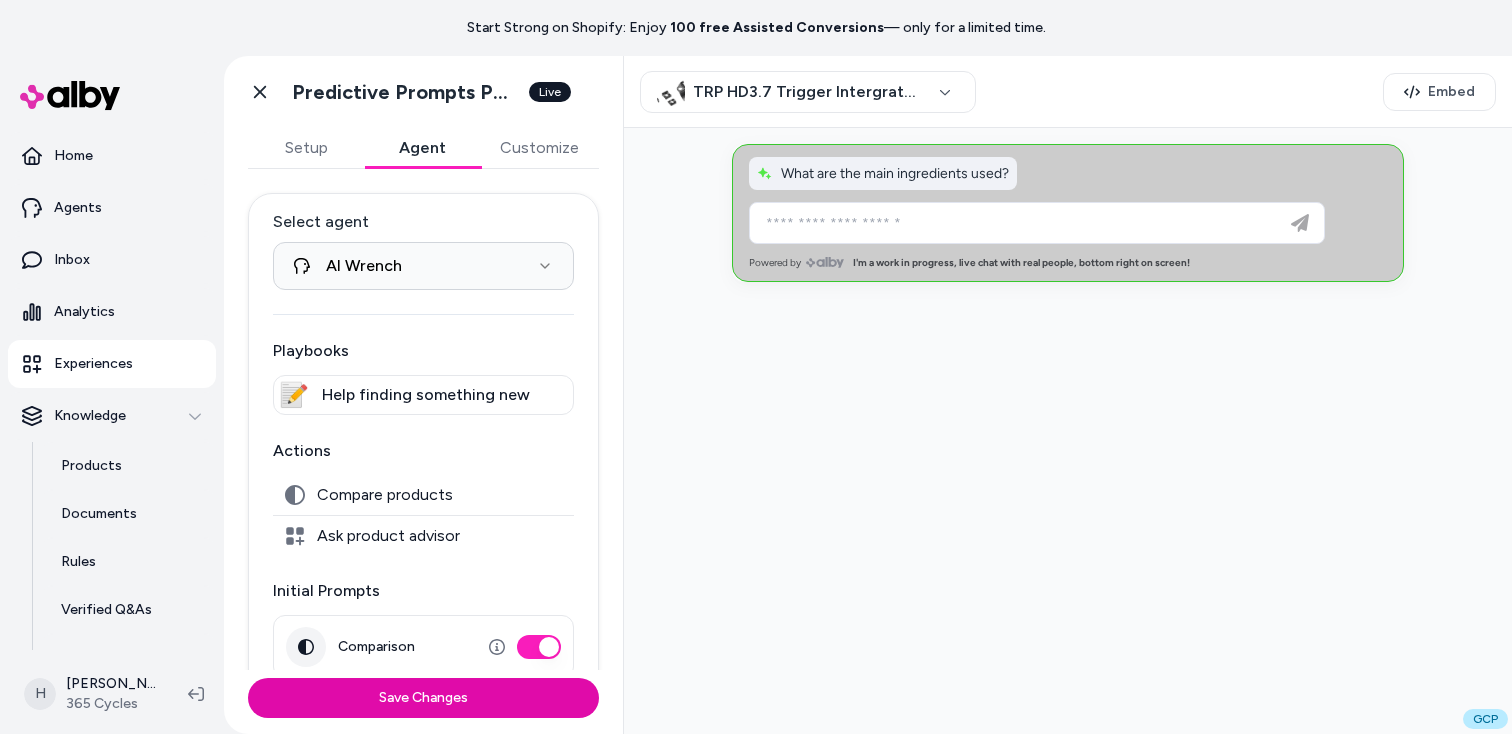 click on "Customize" at bounding box center (539, 148) 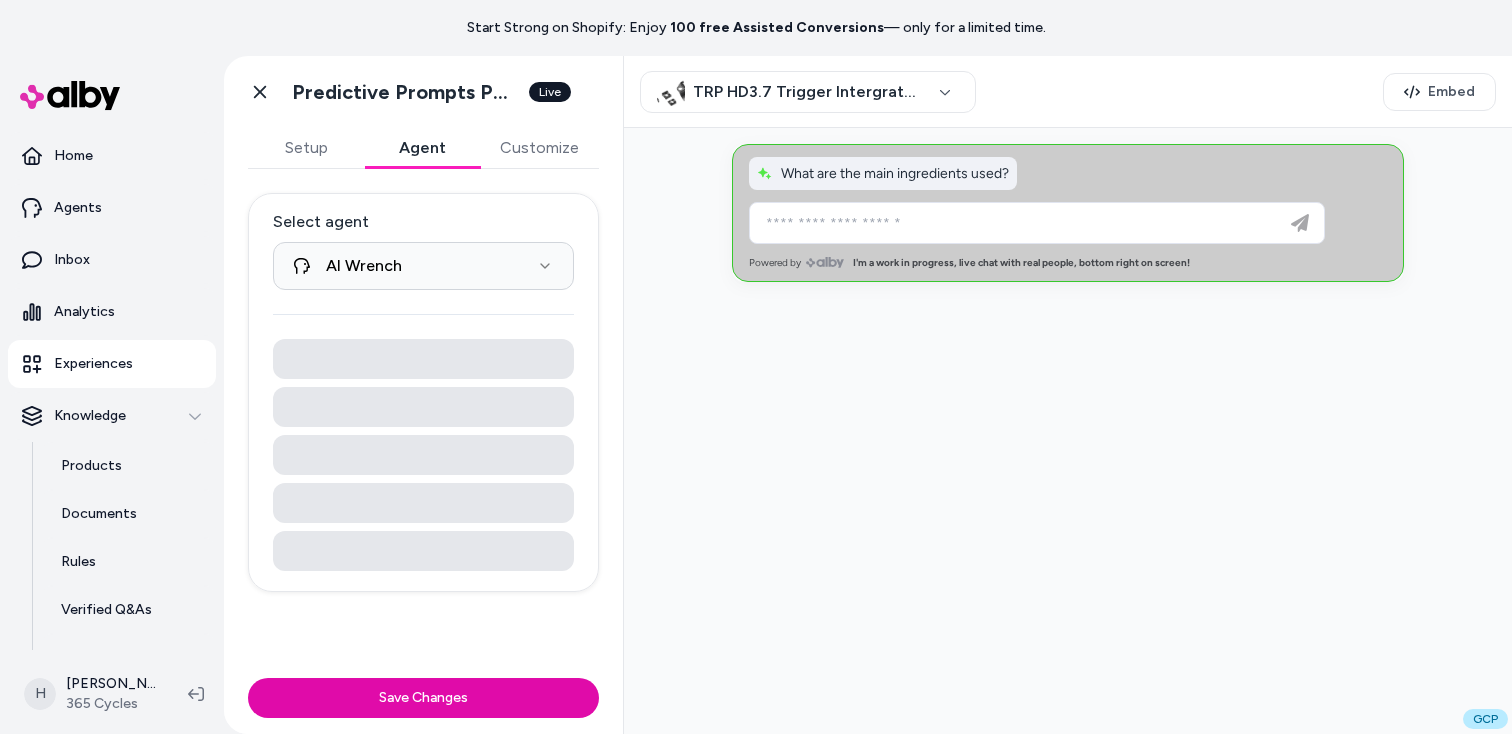click on "Agent" at bounding box center [422, 148] 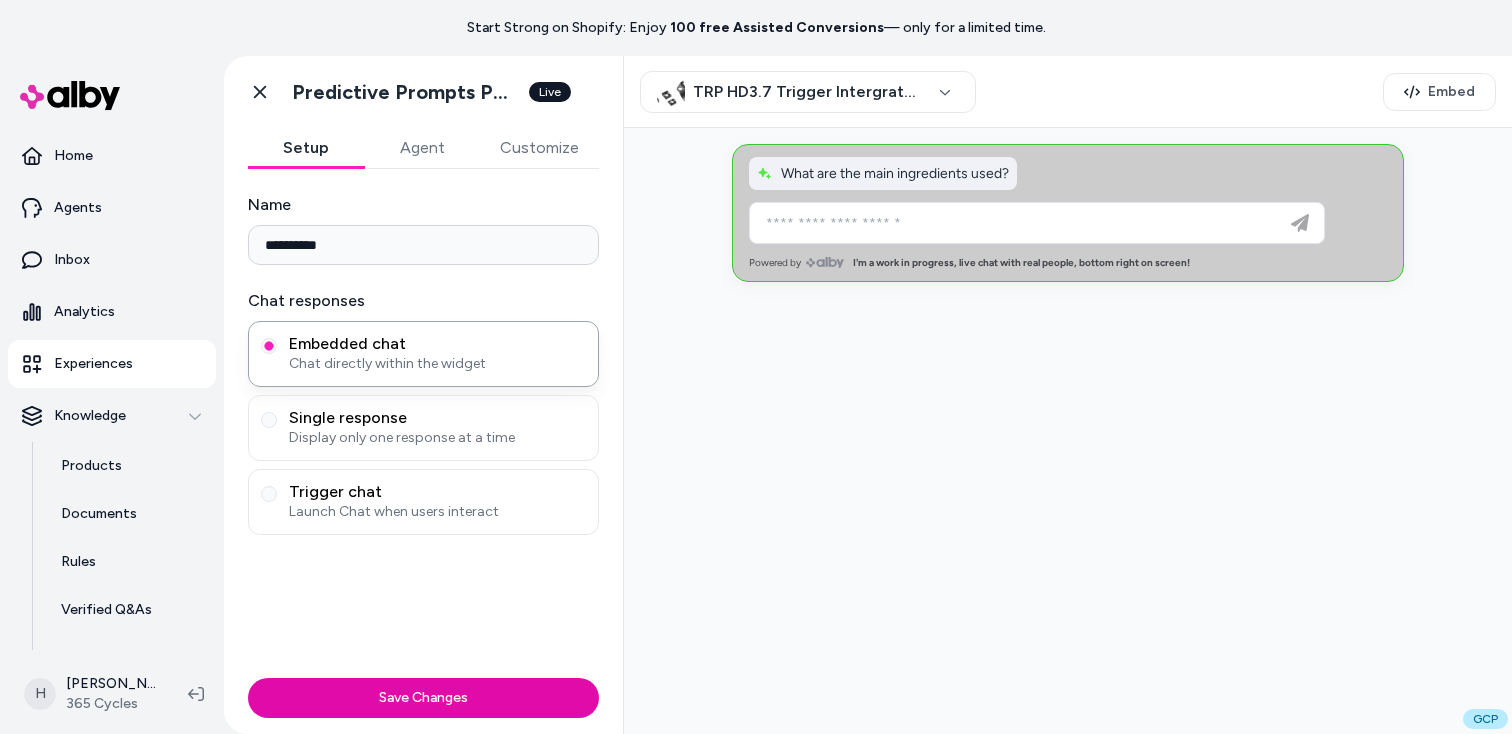 click on "Setup" at bounding box center (306, 148) 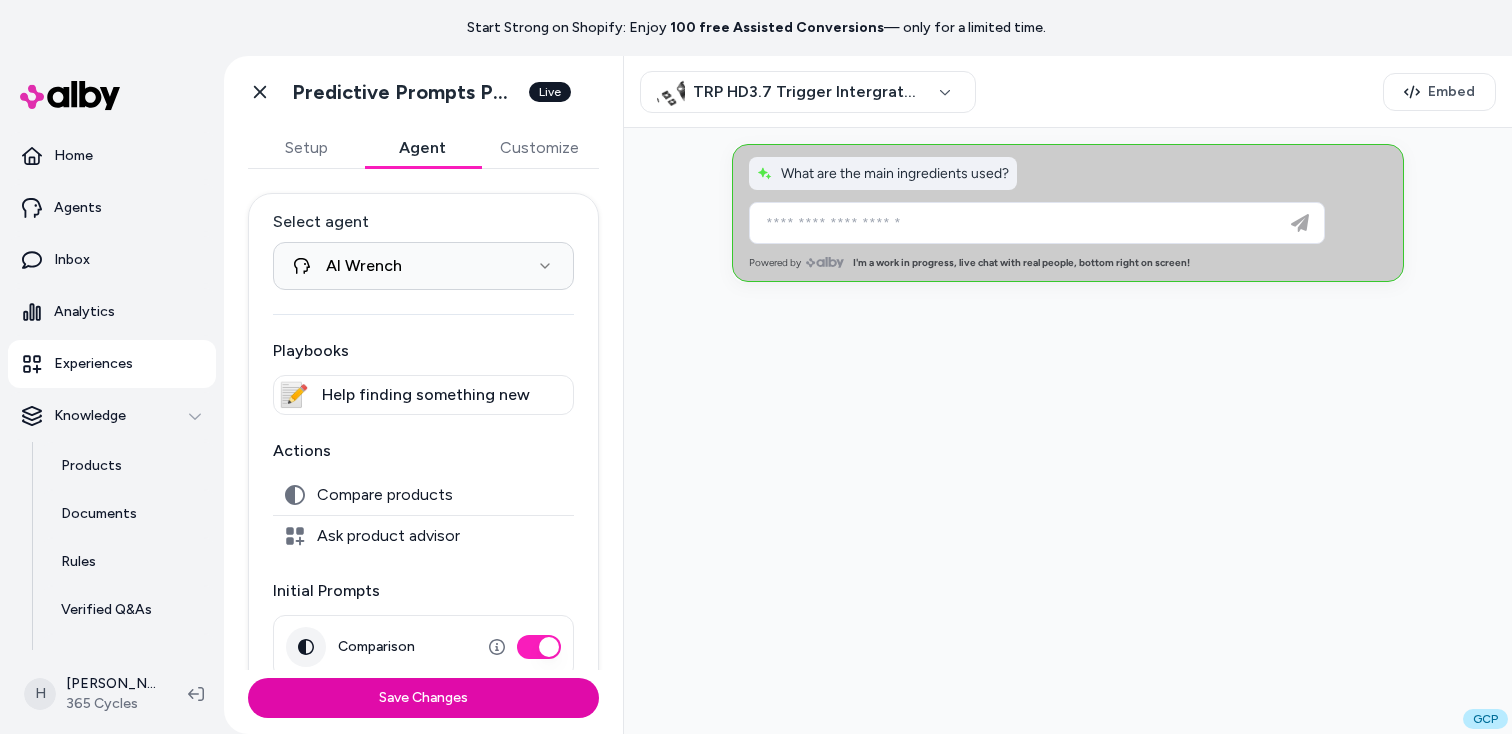 type 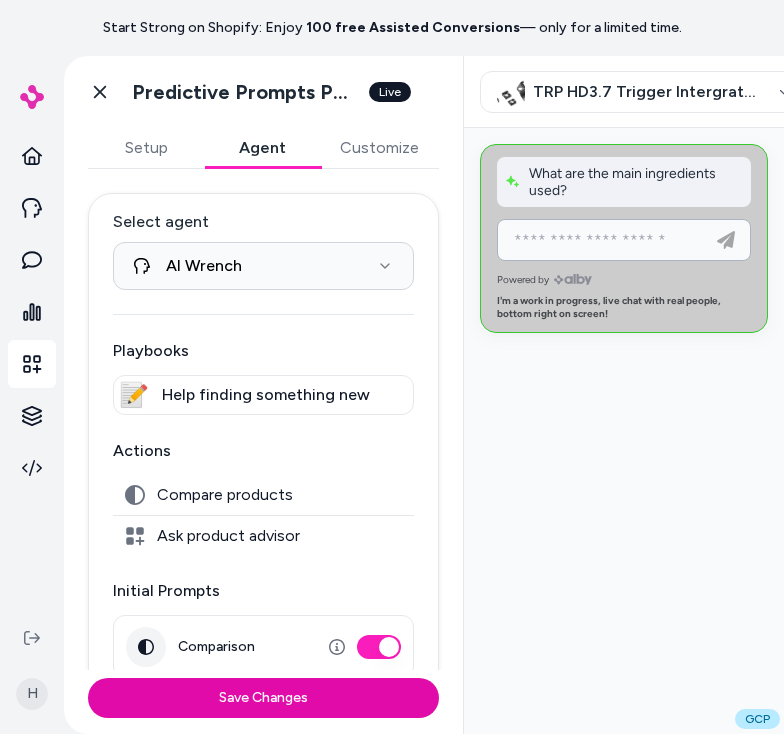 click at bounding box center [604, 240] 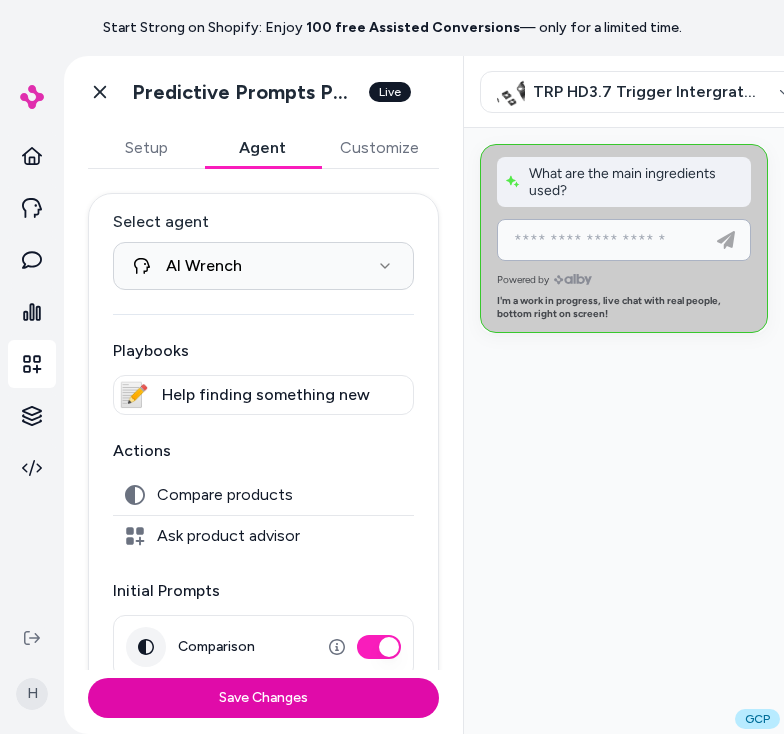 paste on "**********" 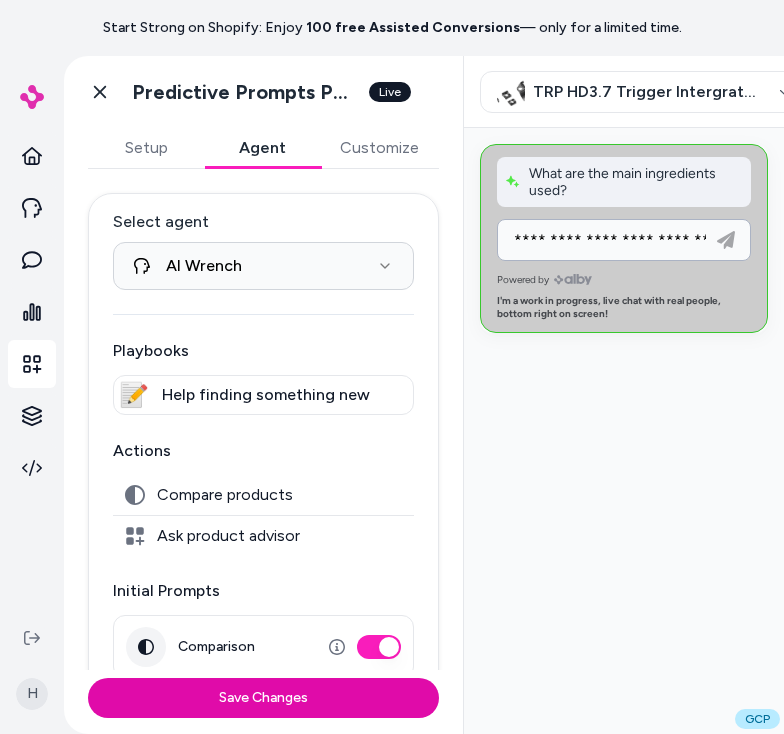 scroll, scrollTop: 0, scrollLeft: 370, axis: horizontal 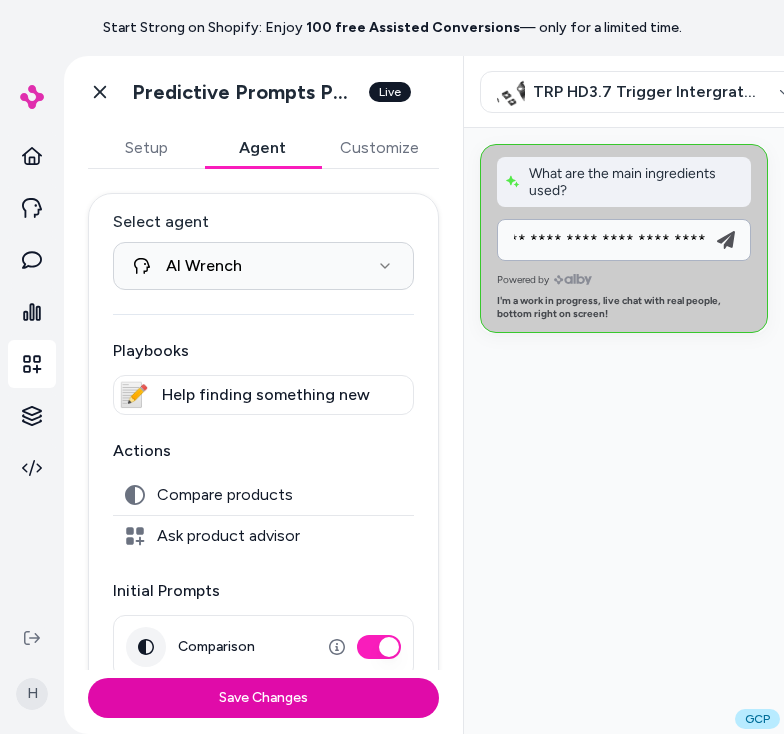 type on "**********" 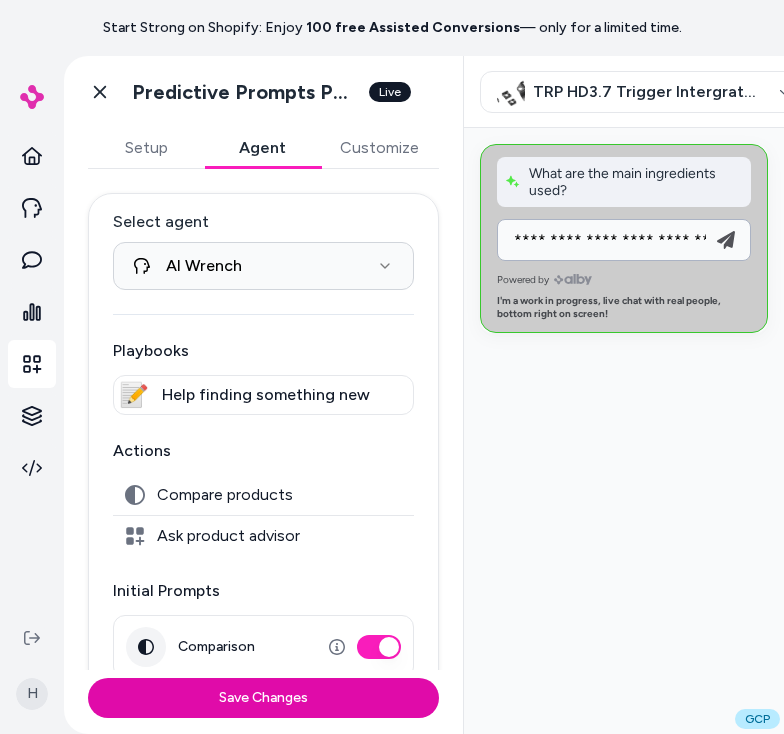 click 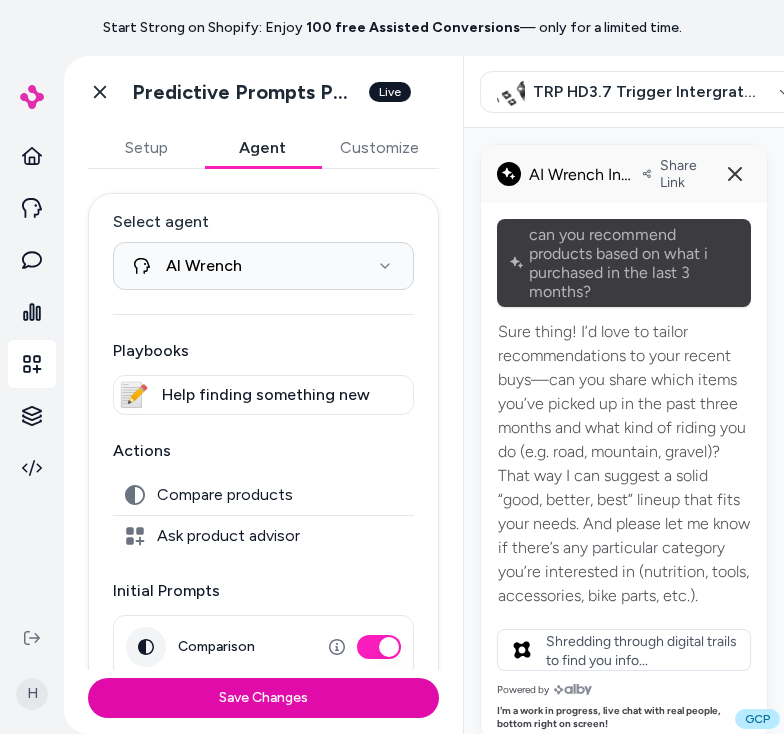 type 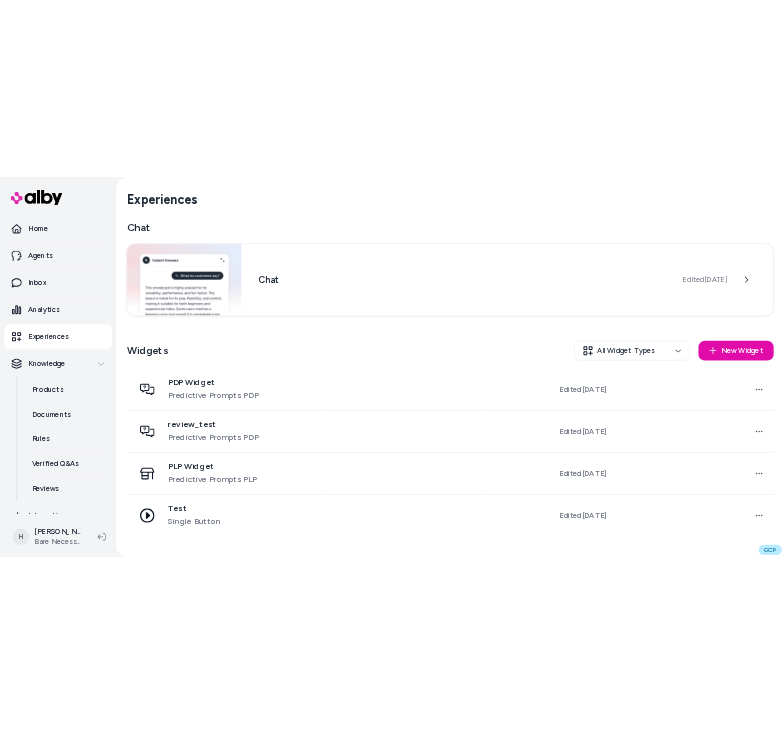 scroll, scrollTop: 0, scrollLeft: 0, axis: both 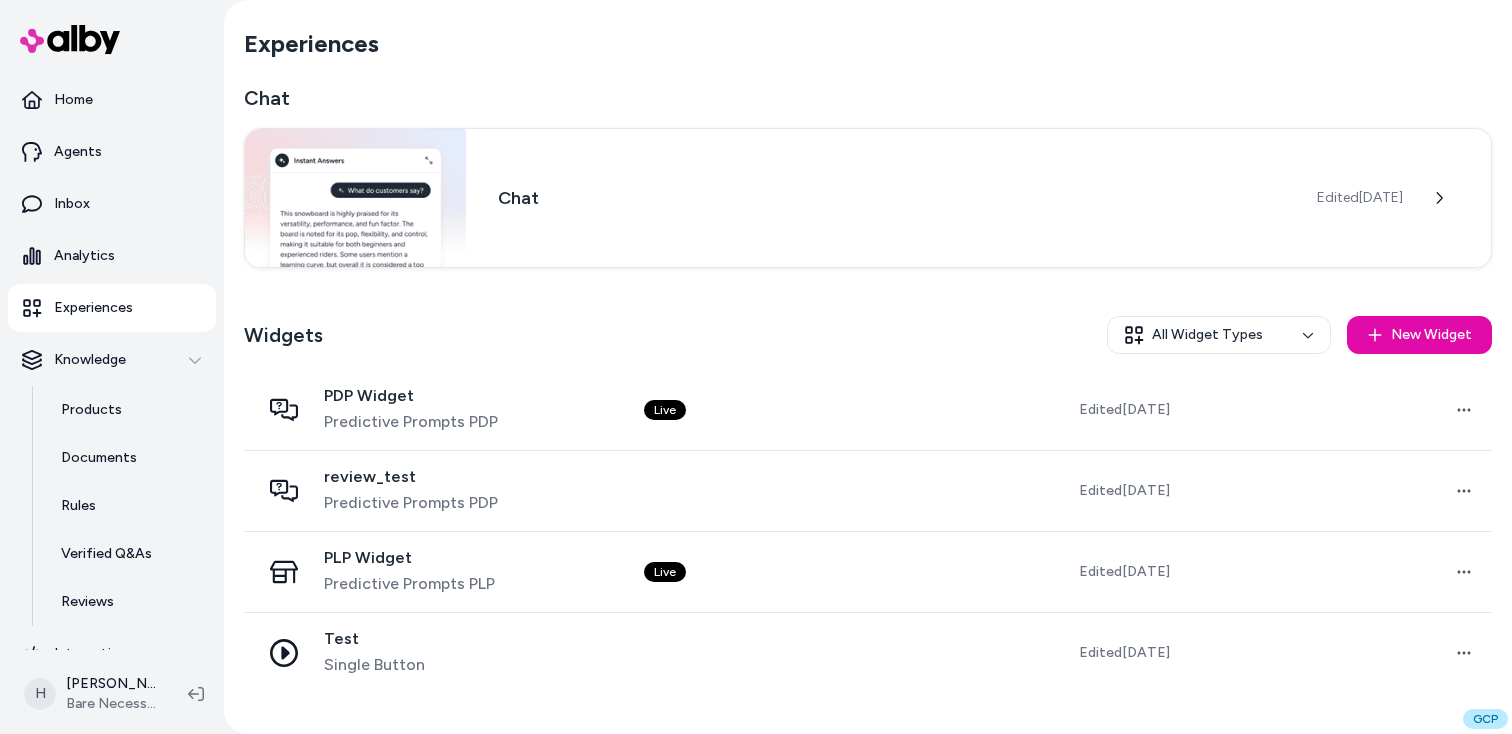 click on "Experiences" at bounding box center [93, 308] 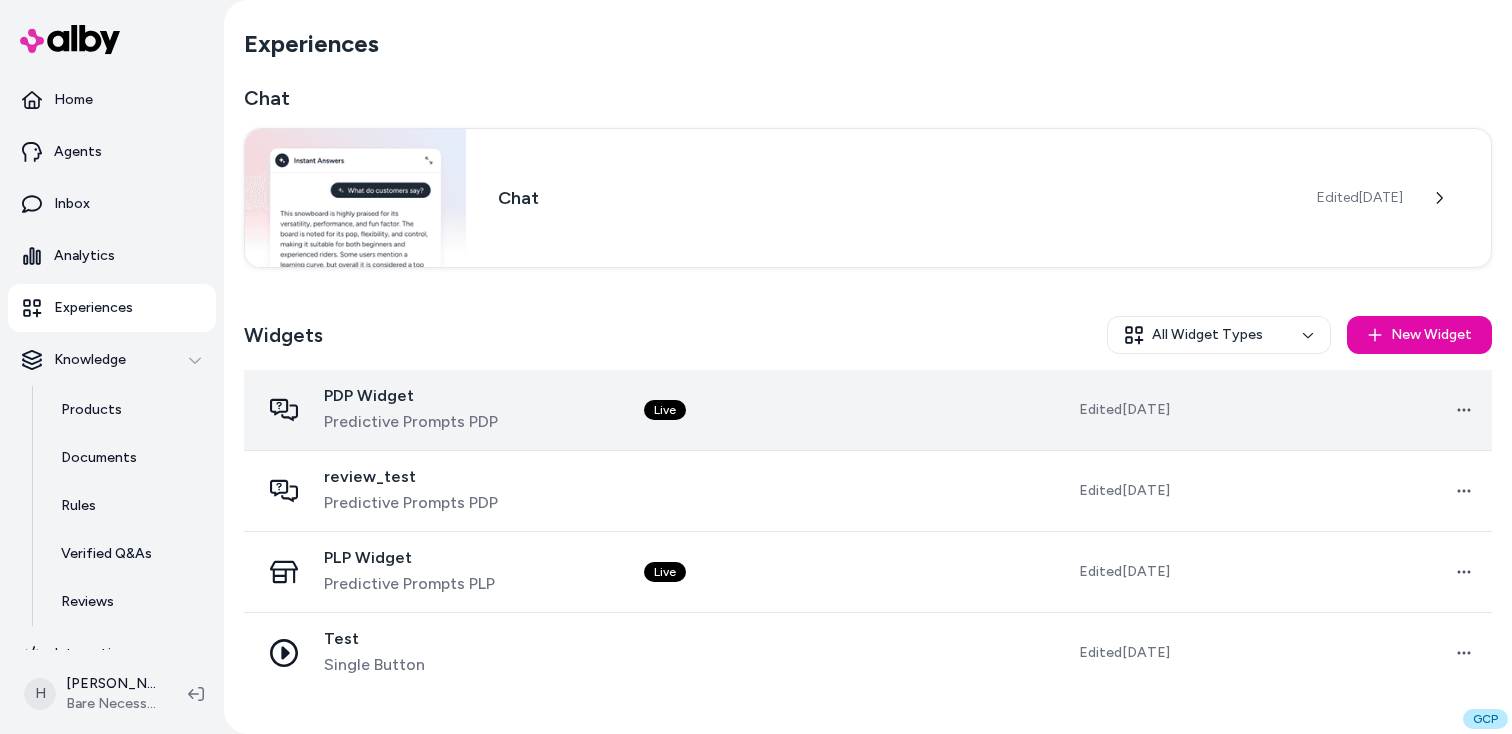click on "PDP Widget Predictive Prompts PDP" at bounding box center (411, 410) 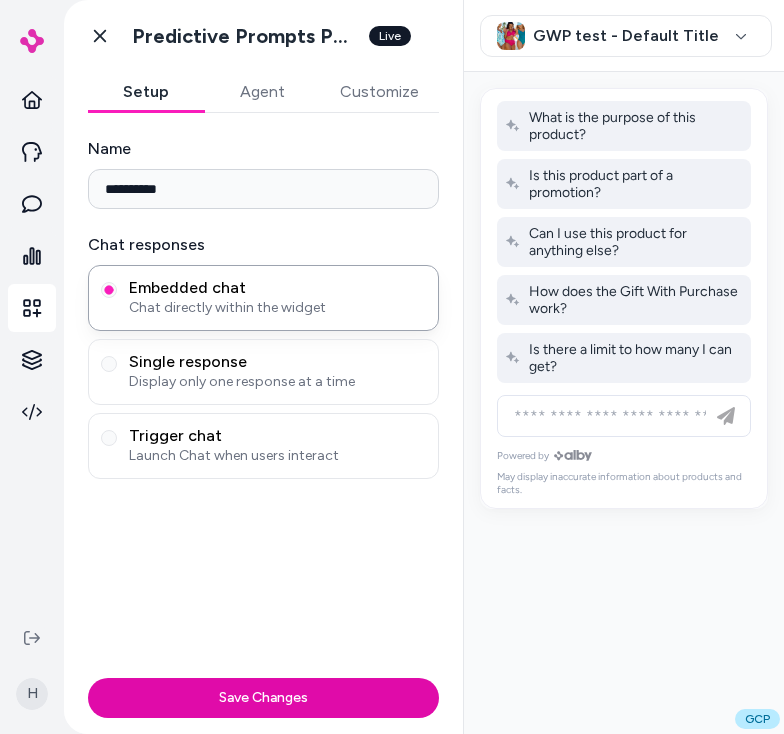 click on "Agent" at bounding box center (262, 92) 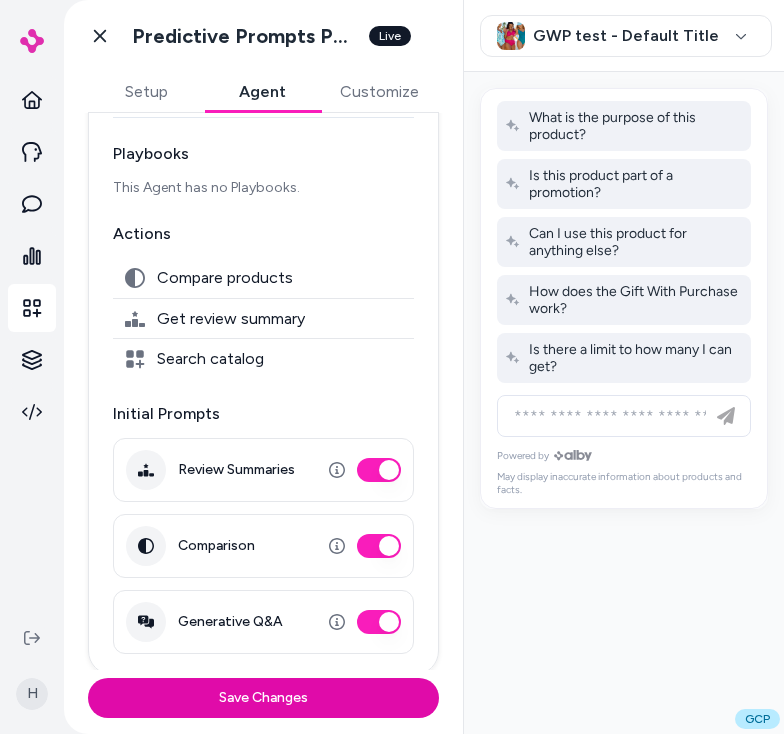 scroll, scrollTop: 146, scrollLeft: 0, axis: vertical 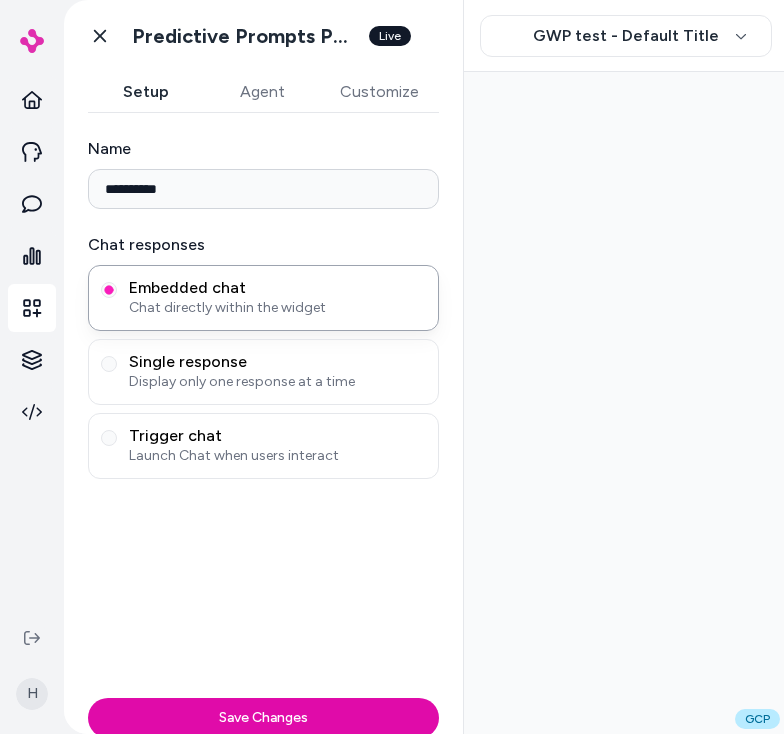 type on "**********" 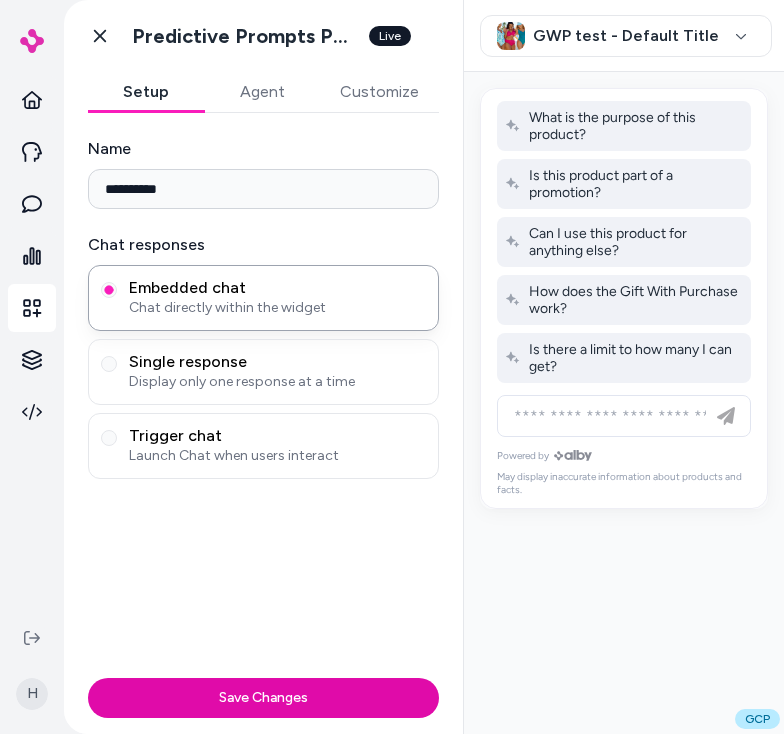 click at bounding box center (624, 403) 